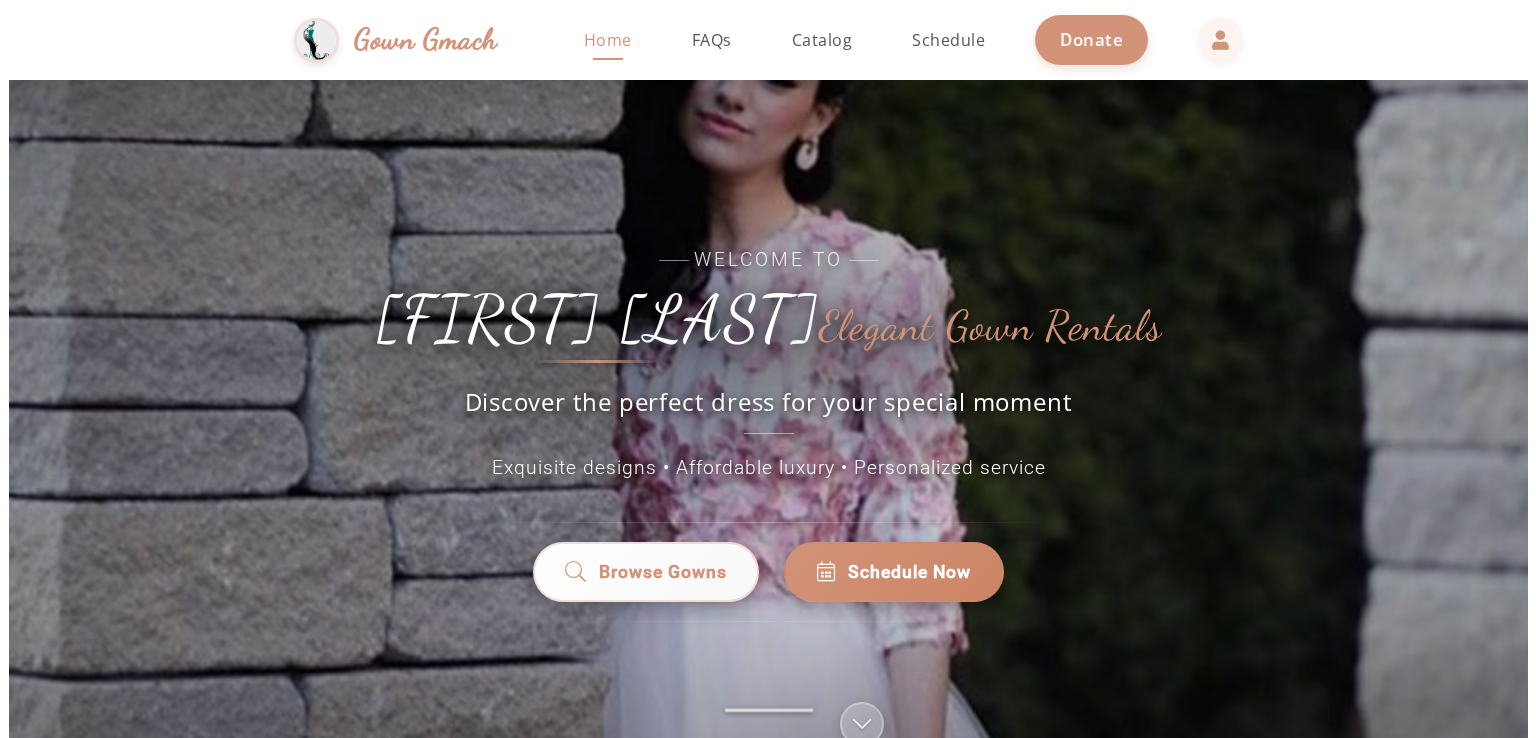 scroll, scrollTop: 0, scrollLeft: 0, axis: both 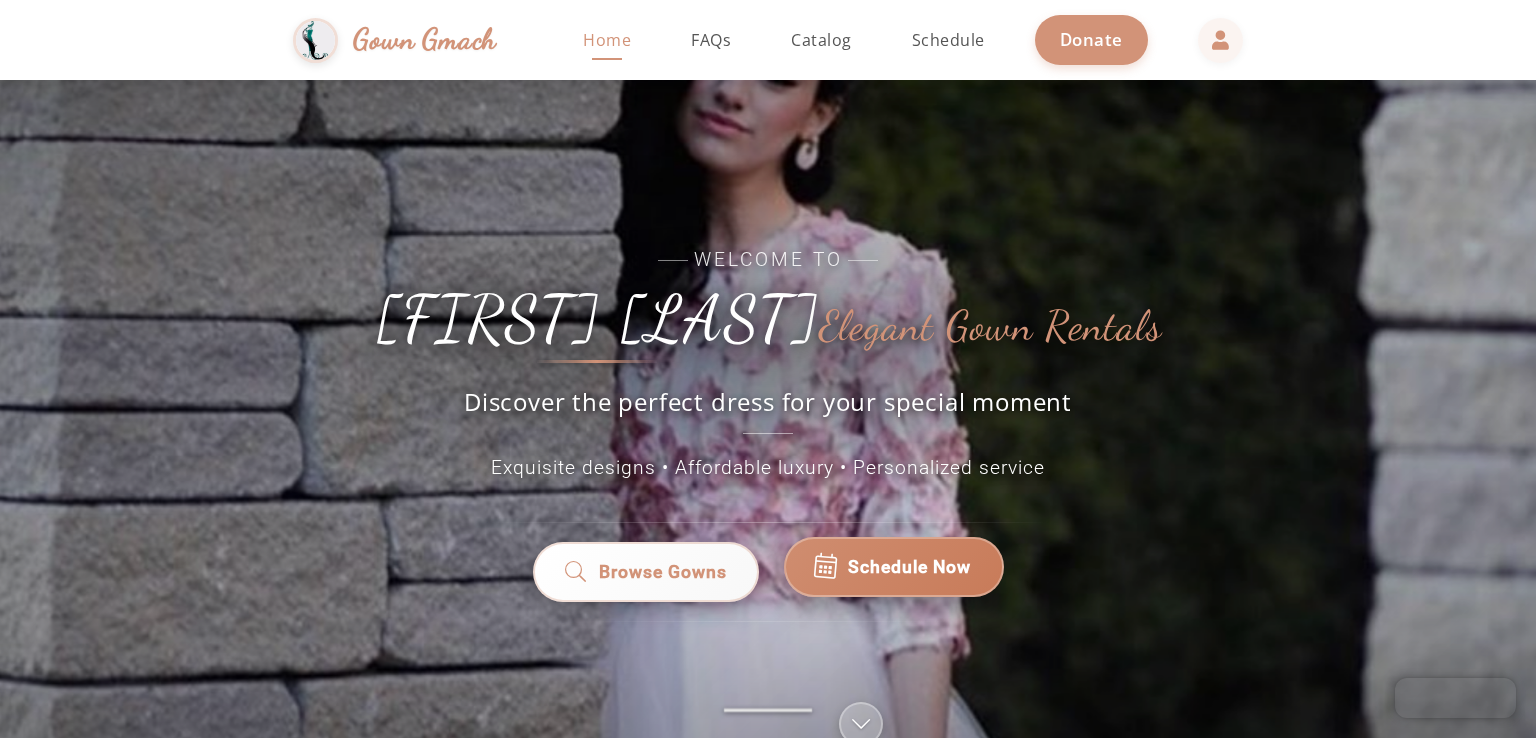 click on "Schedule Now" 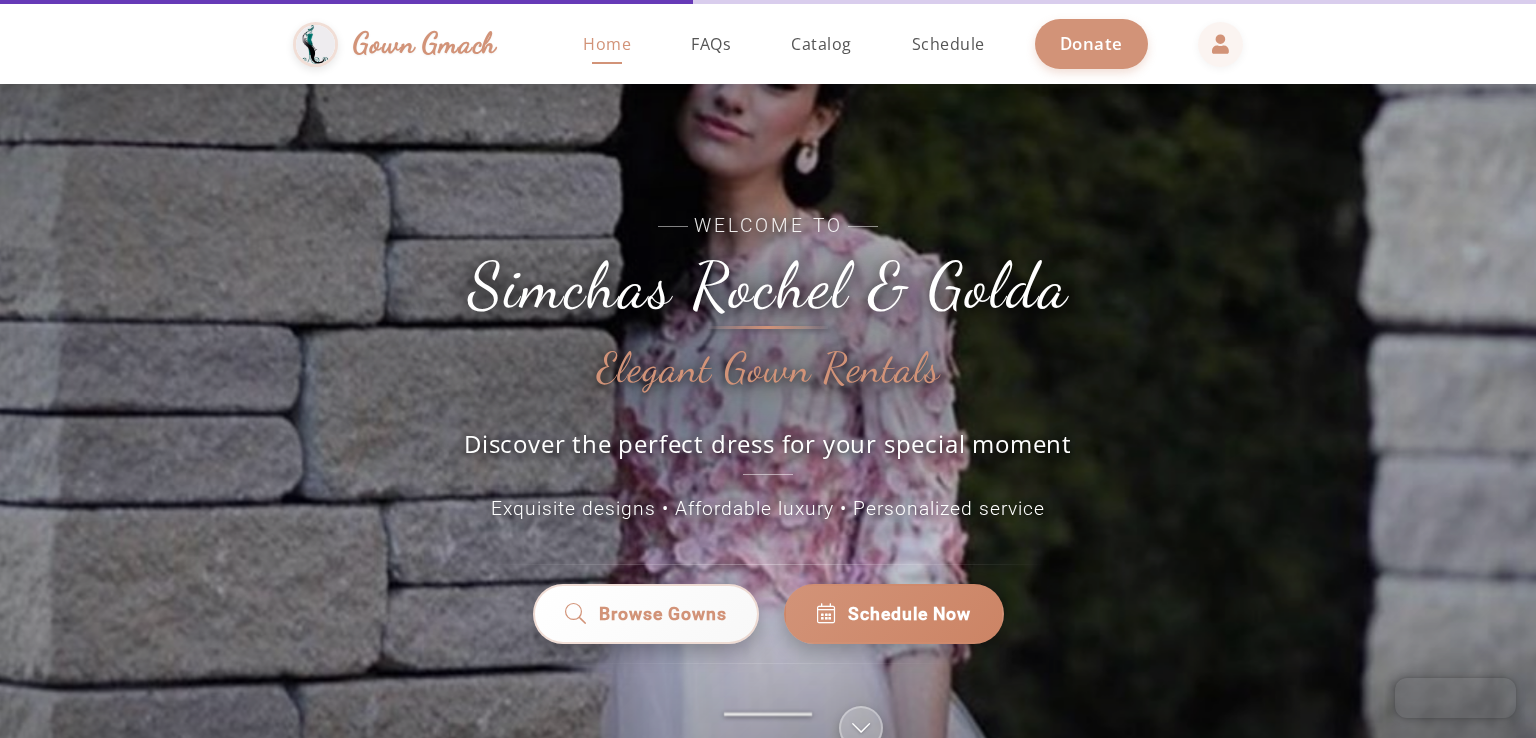 scroll, scrollTop: 0, scrollLeft: 0, axis: both 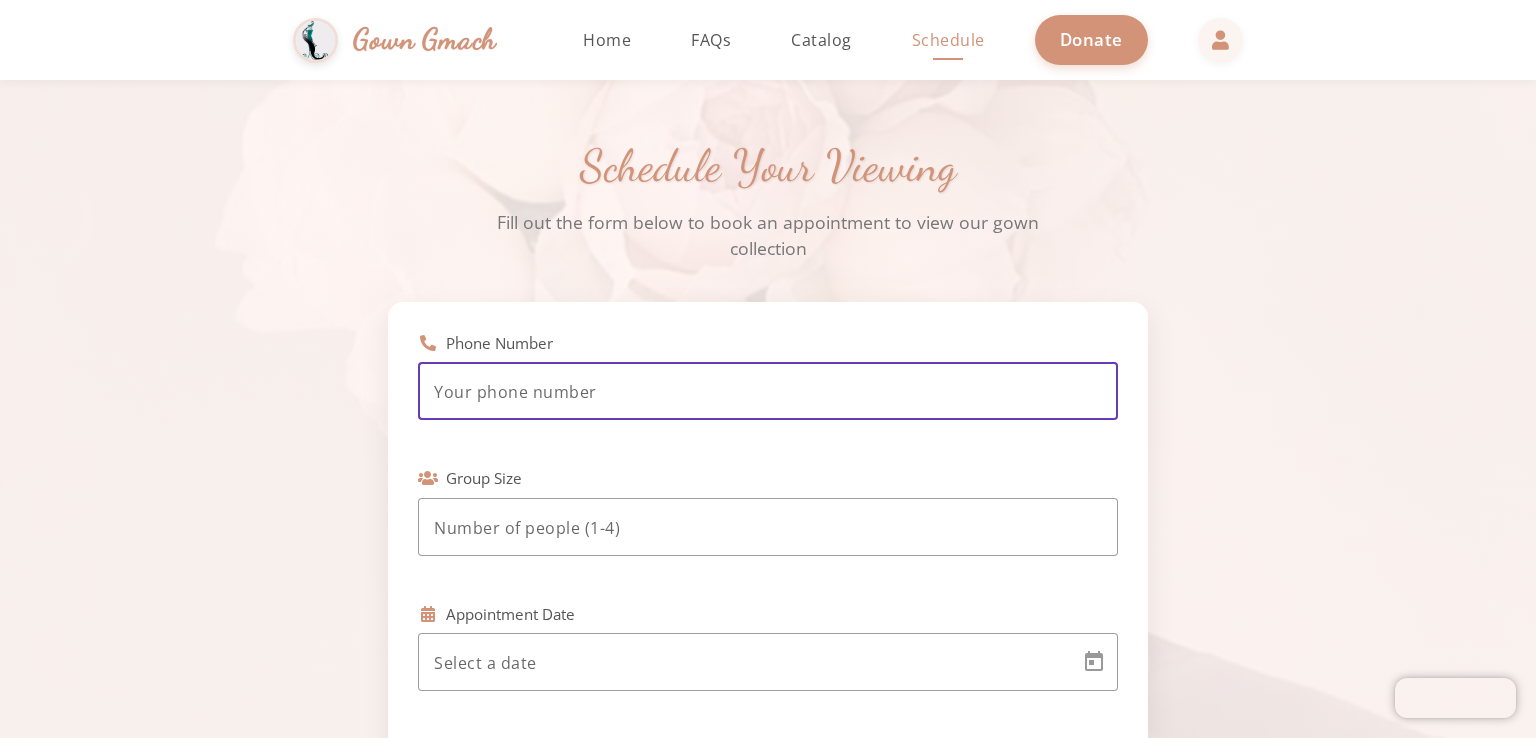 click at bounding box center [768, 392] 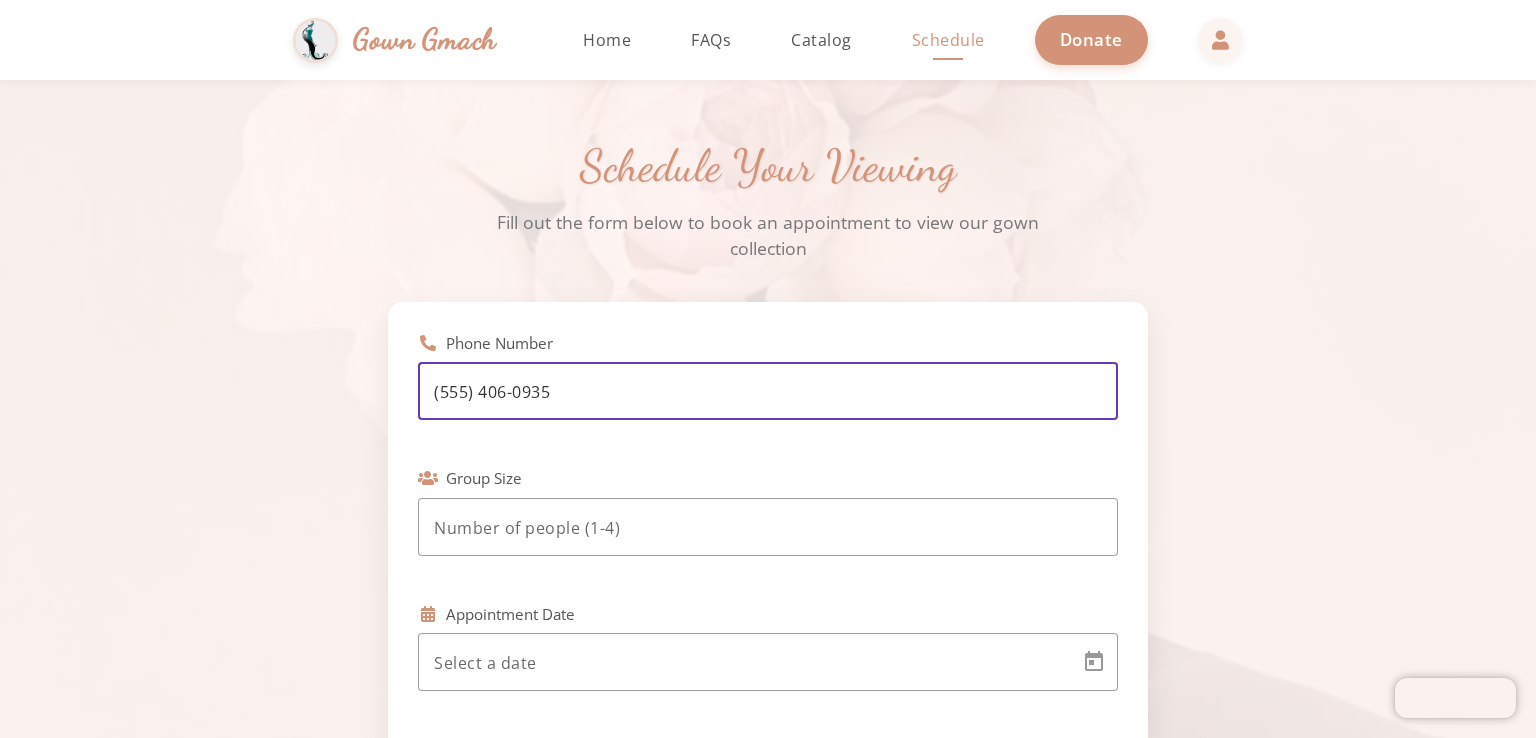 type on "(555) 406-0935" 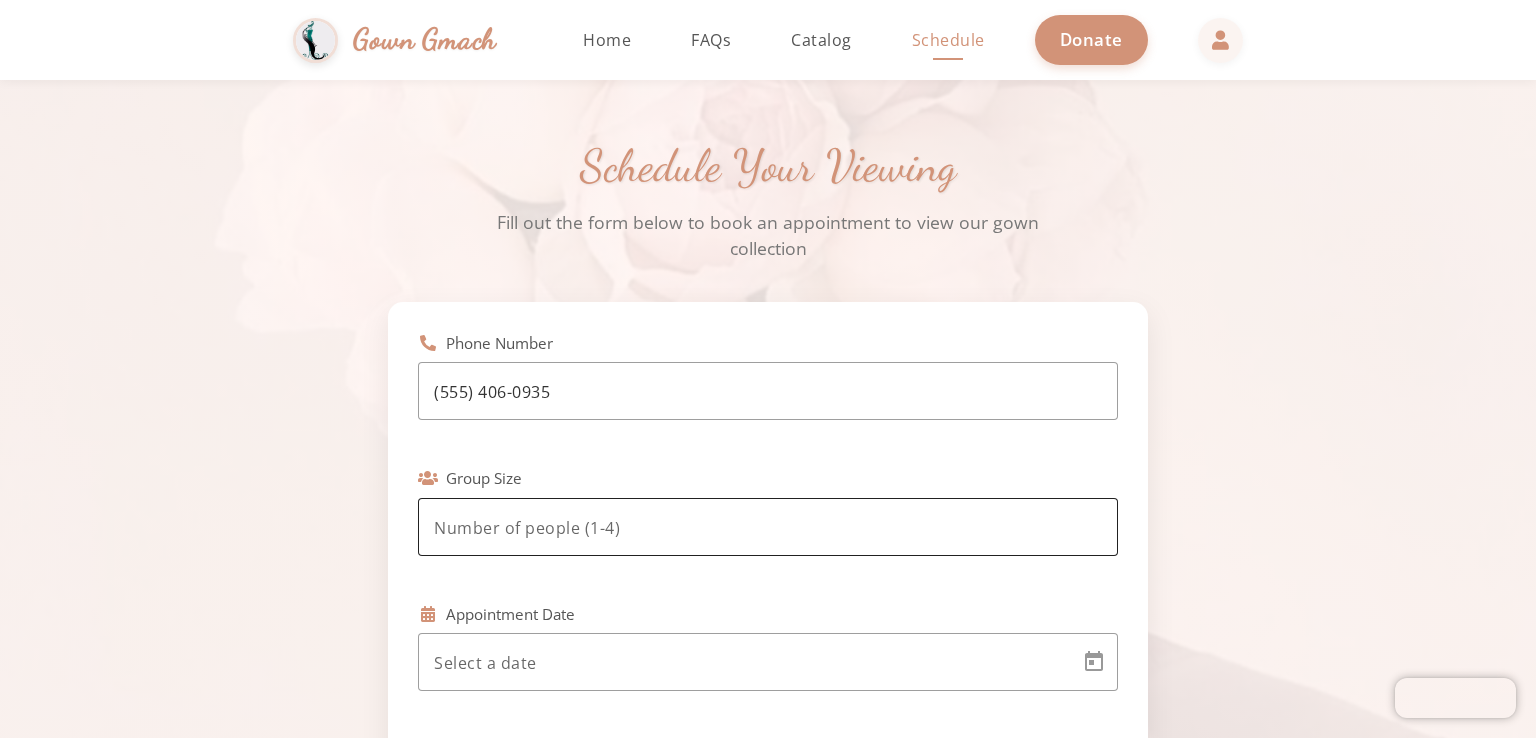 click 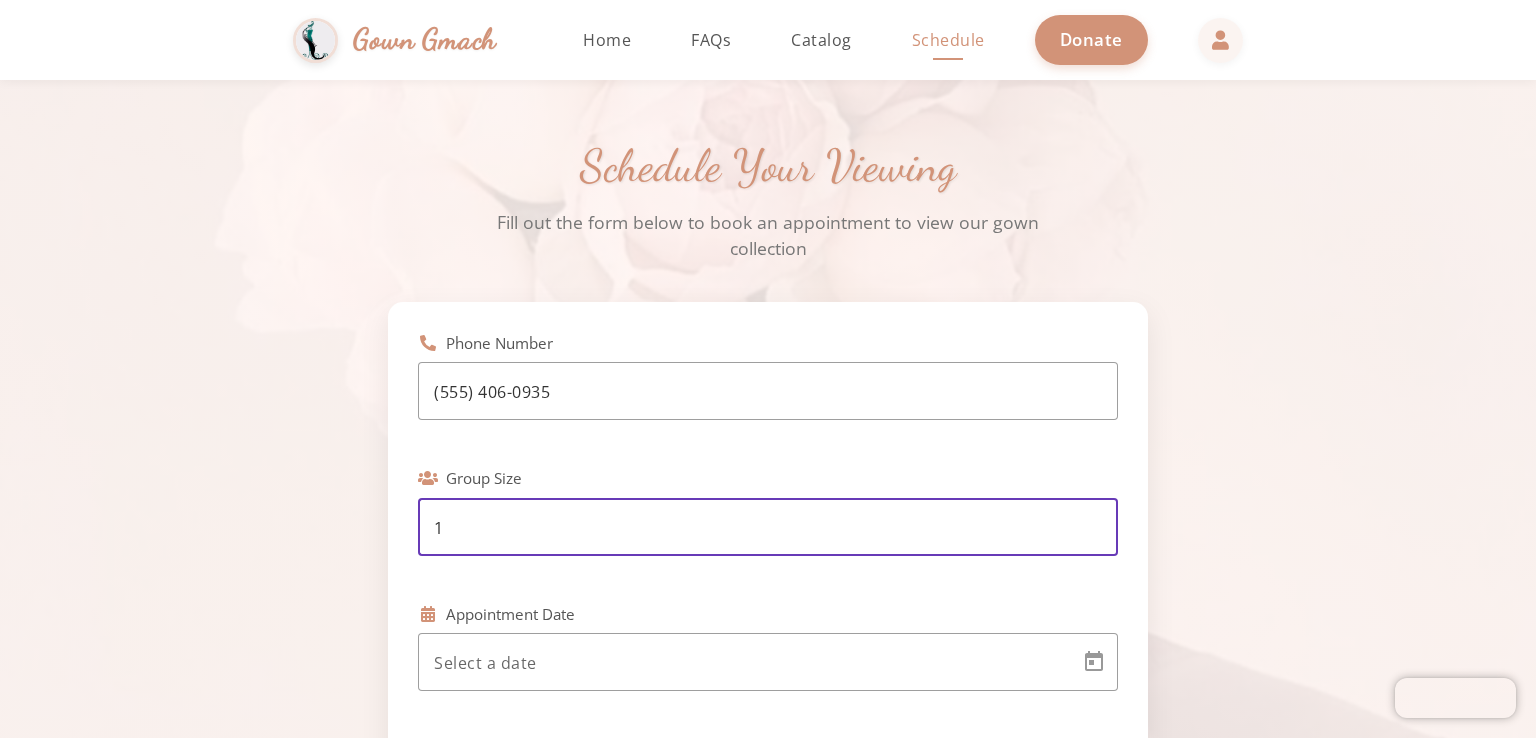 type on "1" 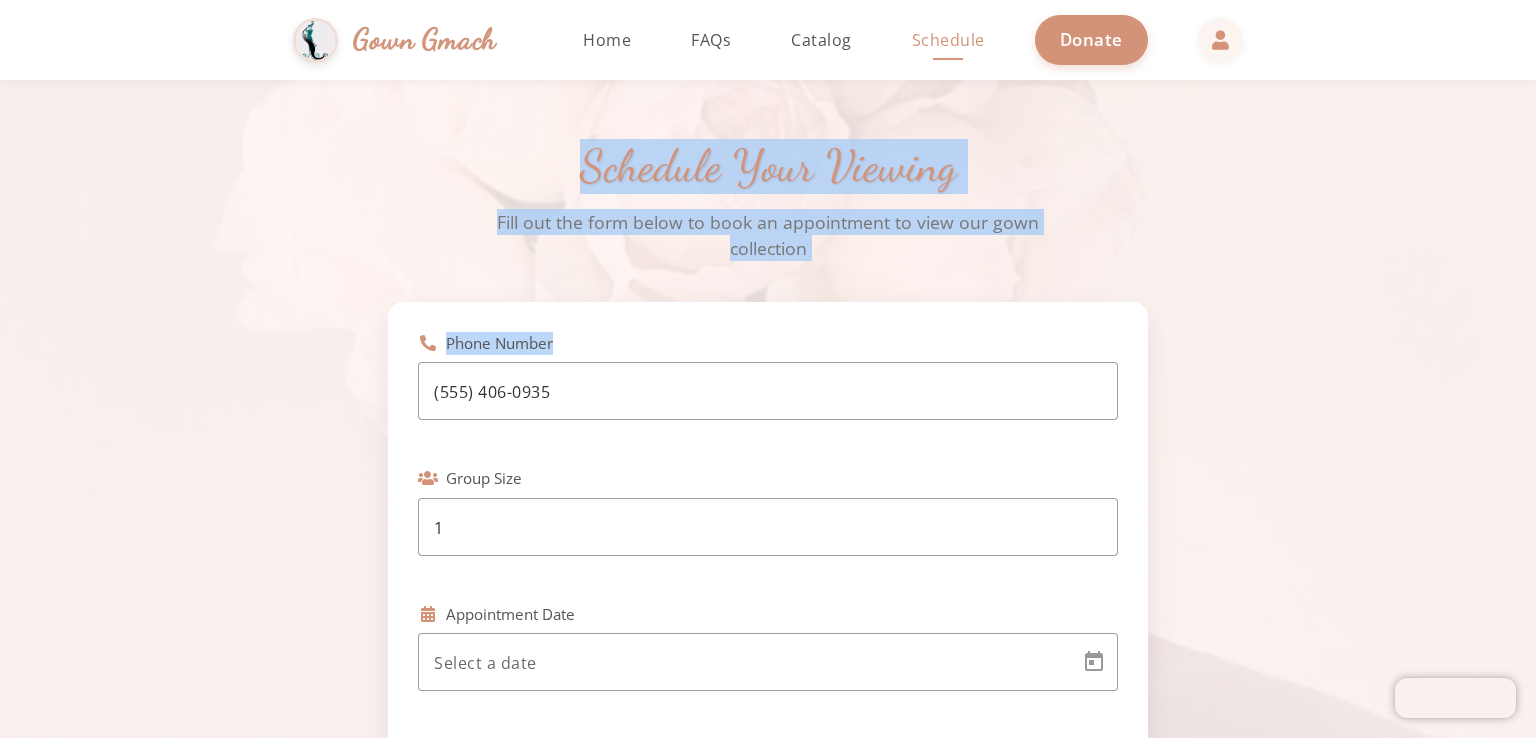 drag, startPoint x: 1535, startPoint y: 68, endPoint x: 1368, endPoint y: 410, distance: 380.59558 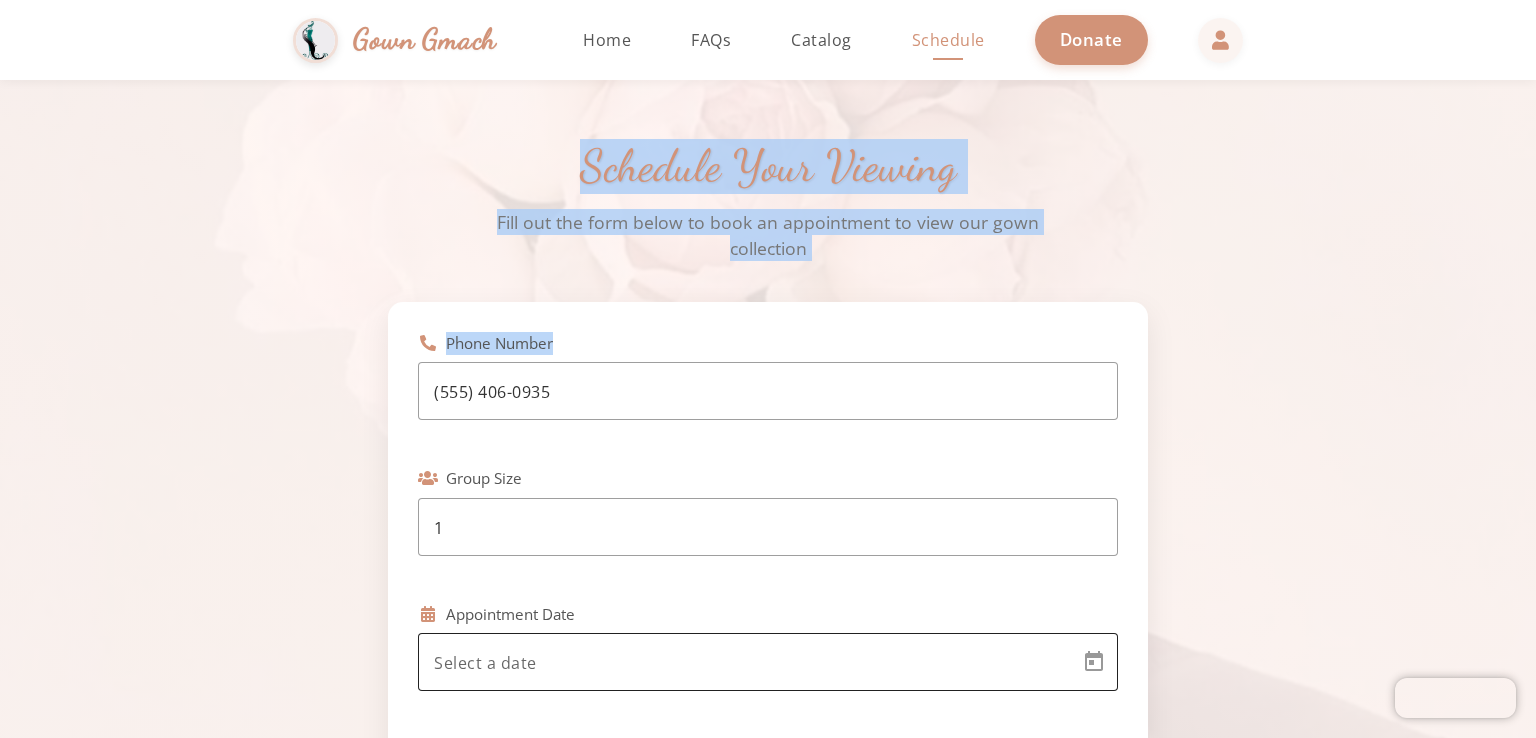 click on "Gown Gmach Home FAQs Catalog Schedule Donate Simchas Rochel & Golda Gown Gmach Home Return to homepage Catalog Browse our gown collection Schedule Book an appointment FAQs Frequently asked questions About Us Learn about our mission Donate Now Gown Gmach Home FAQs Catalog Schedule Donate Schedule Your Viewing Fill out the form below to book an appointment to view our gown collection Phone Number (215) 406-0935 Group Size 1 Appointment Date Appointment Time Select a date first Event Date Size Preference Color Preference Additional Comments Schedule Appointment Simchas Rochel & Golda Gown Gmach Offering high quality gowns for your Simcha at amazing low cost. In memory of Rochel Sima Chaya Bas Yisroel Ozer Kloc & Golda Bas Avrohom Moshe Glicksman. Quick Links Home Browse Gowns Schedule Appointment About Us Gallery Contact Us +1 (347) 770-4136 By appointment only Connect With Us Follow us on social media for updates, new arrivals, and inspiration © 2025 Simchas Rochel & Golda Gown Gmach. All rights reserved. Developed by BSDSoftware LLC" at bounding box center (768, 369) 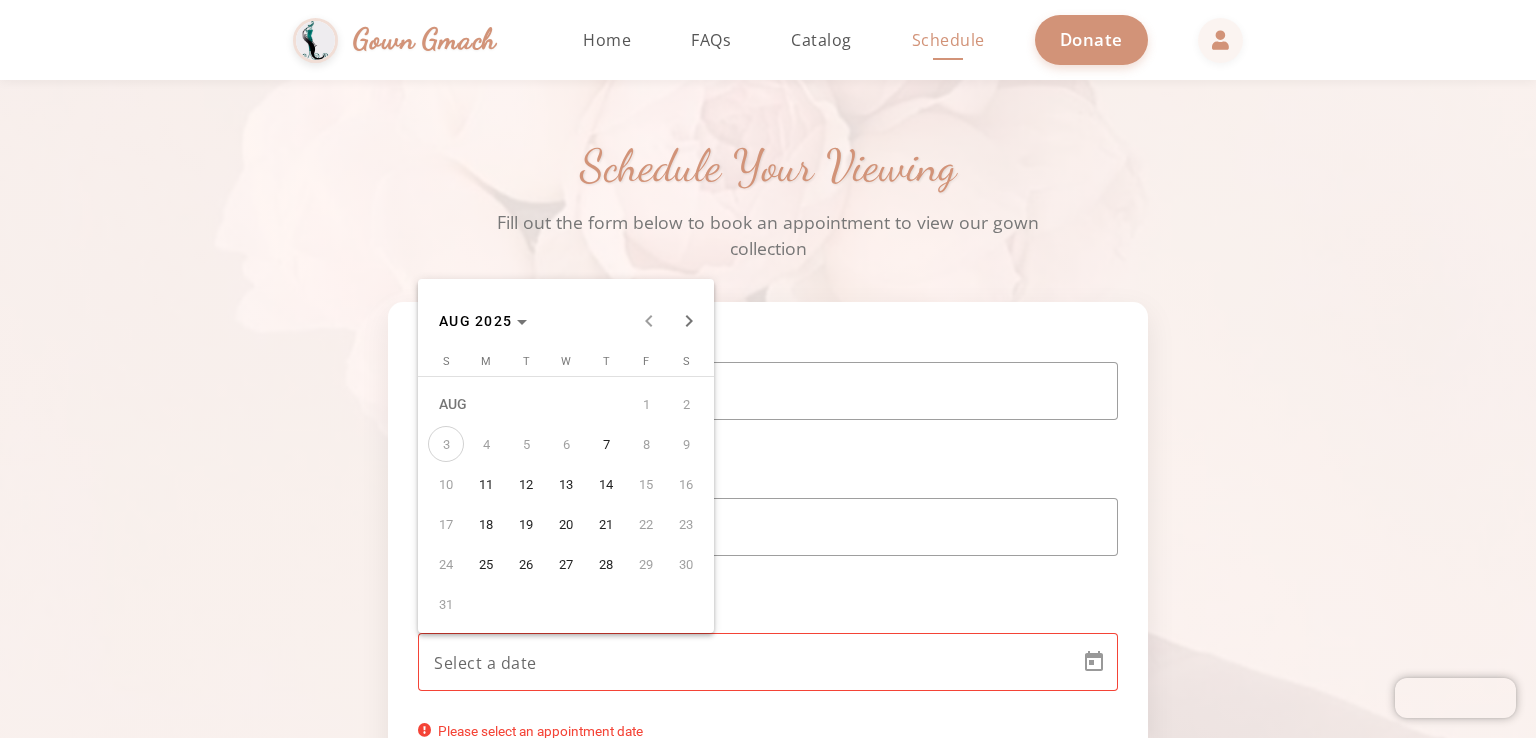 click on "4" at bounding box center [486, 444] 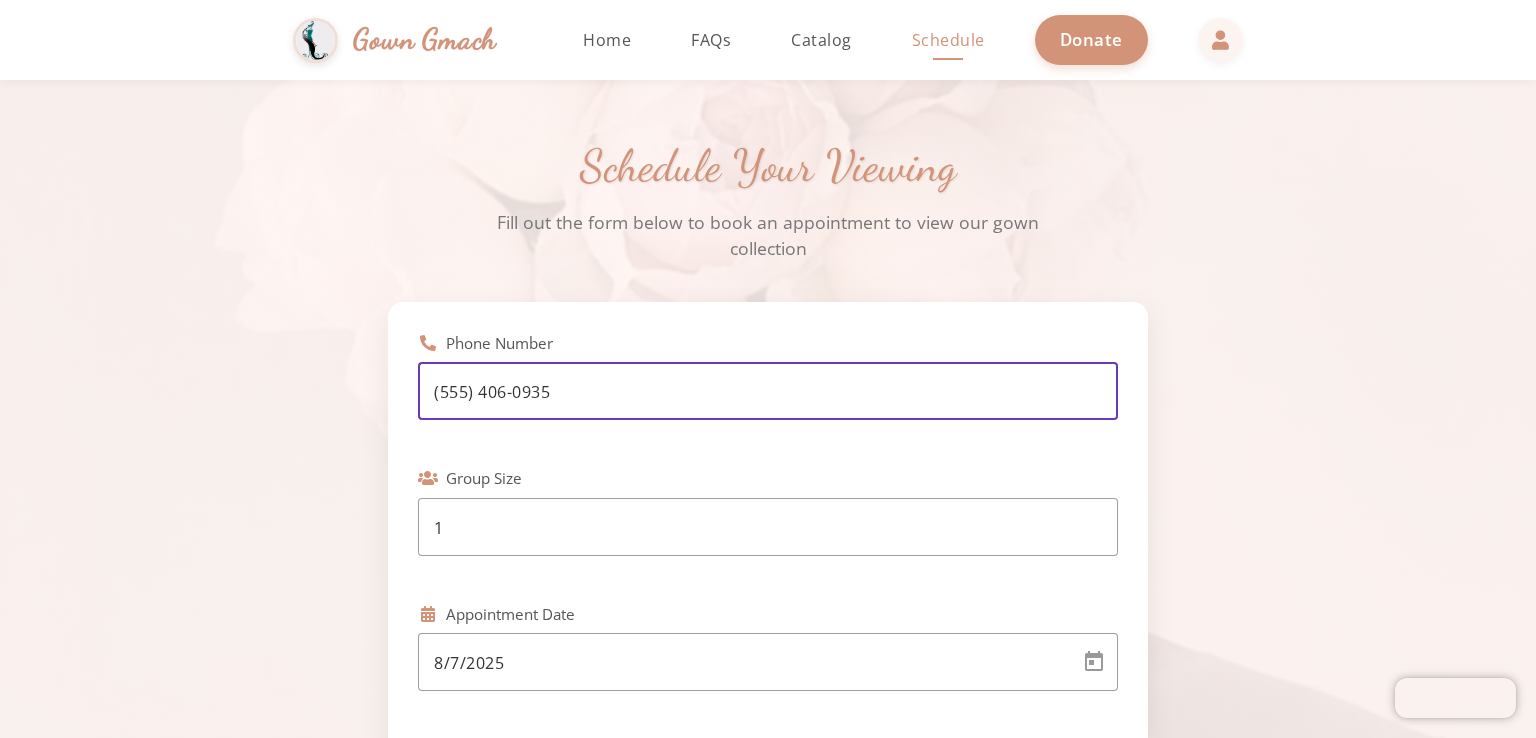 drag, startPoint x: 834, startPoint y: 385, endPoint x: 809, endPoint y: 768, distance: 383.81506 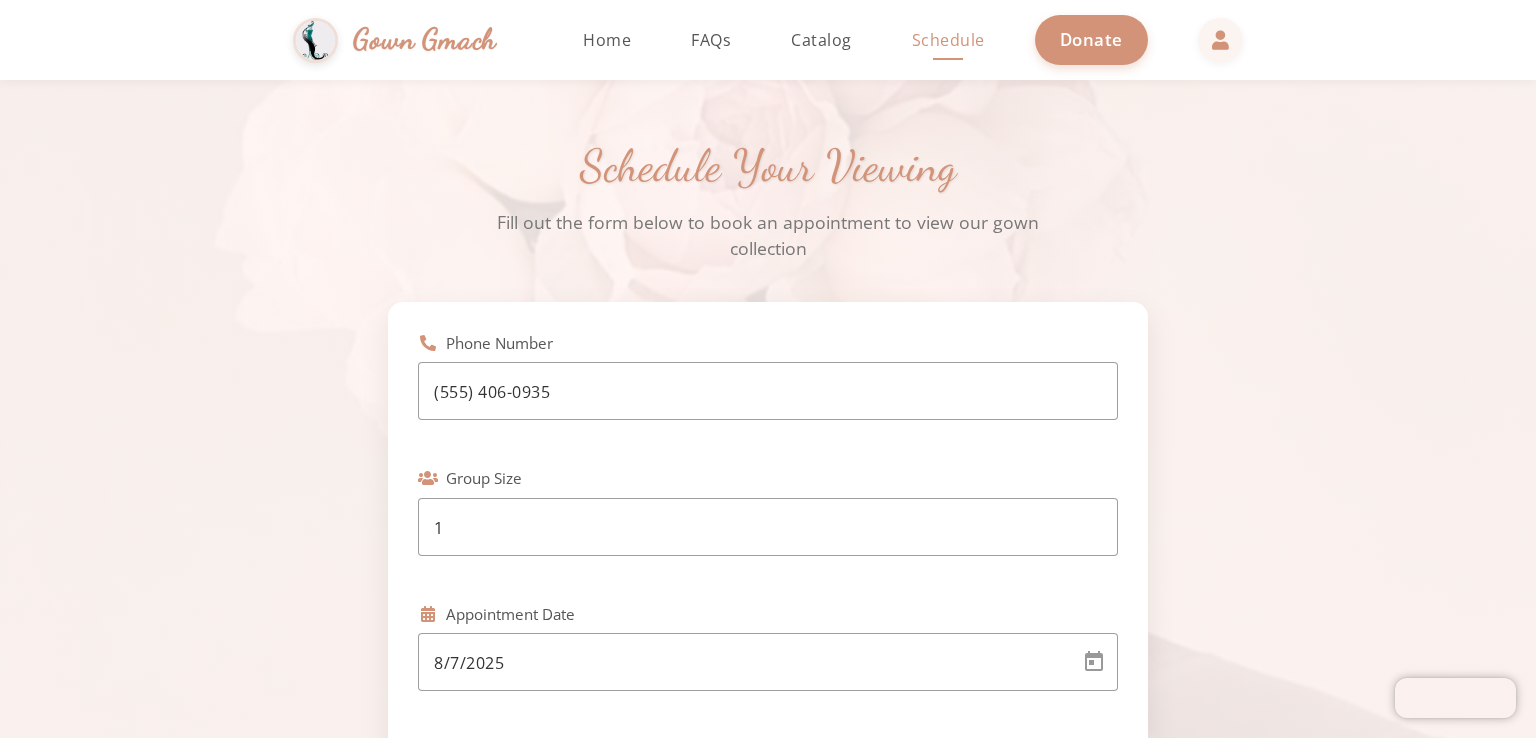 click 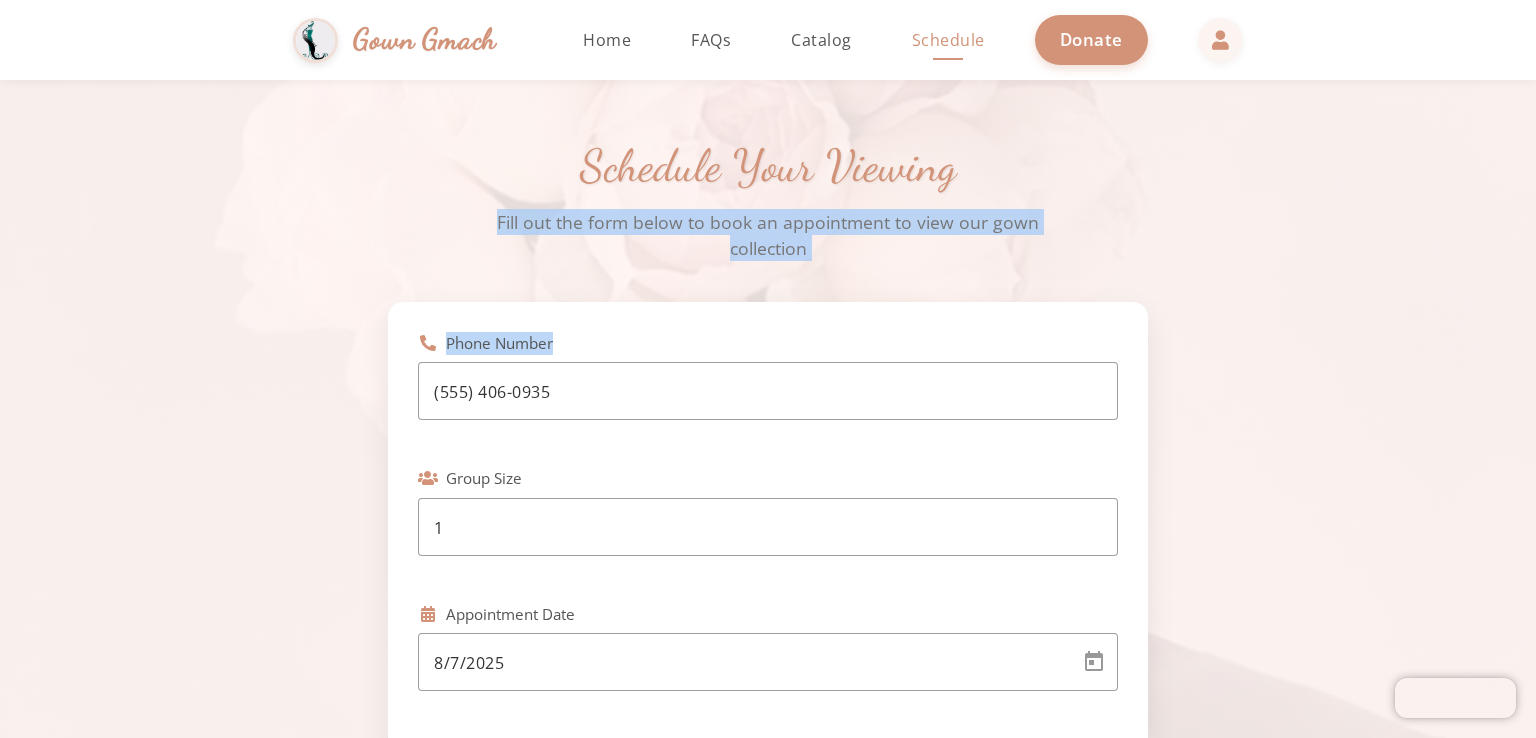 drag, startPoint x: 1535, startPoint y: 129, endPoint x: 1219, endPoint y: 281, distance: 350.65652 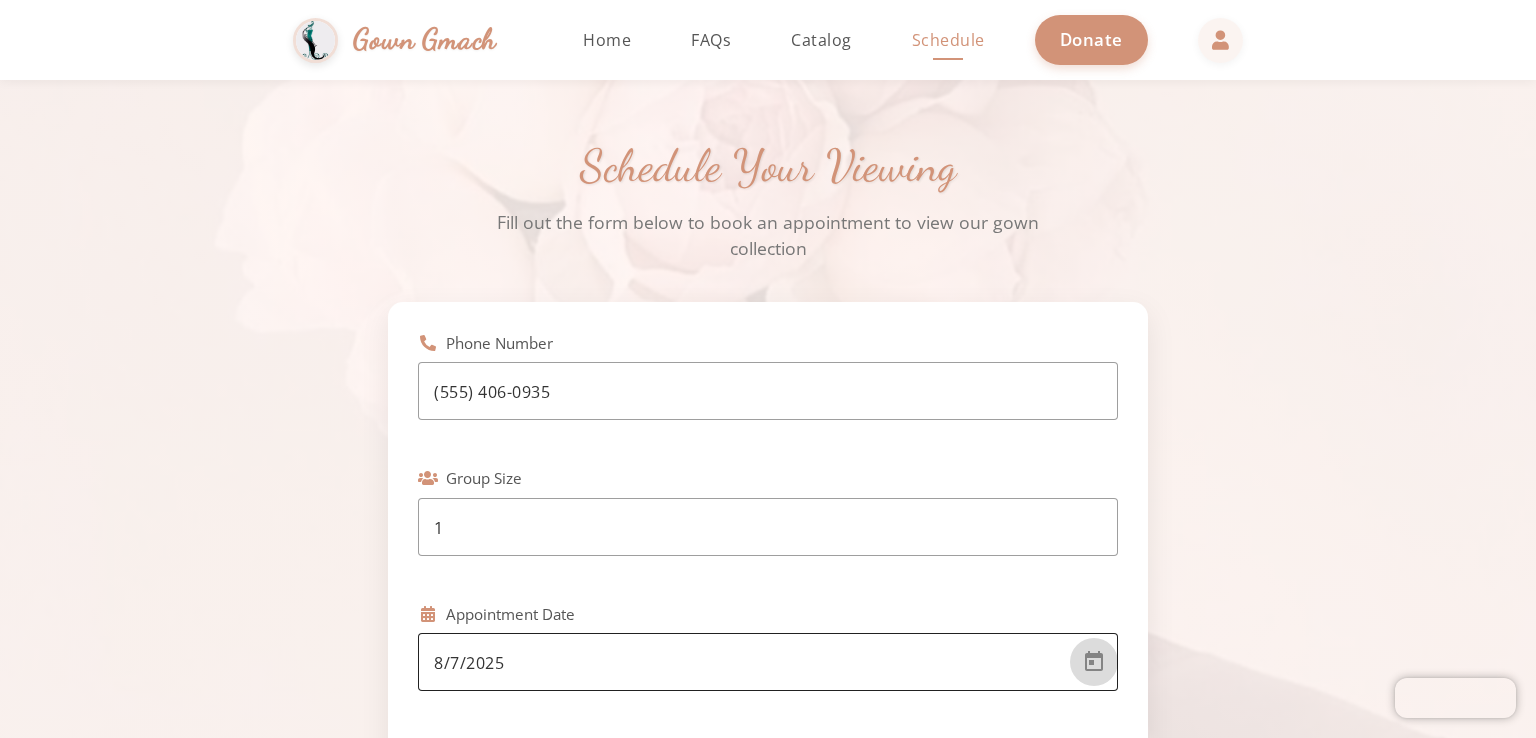 click 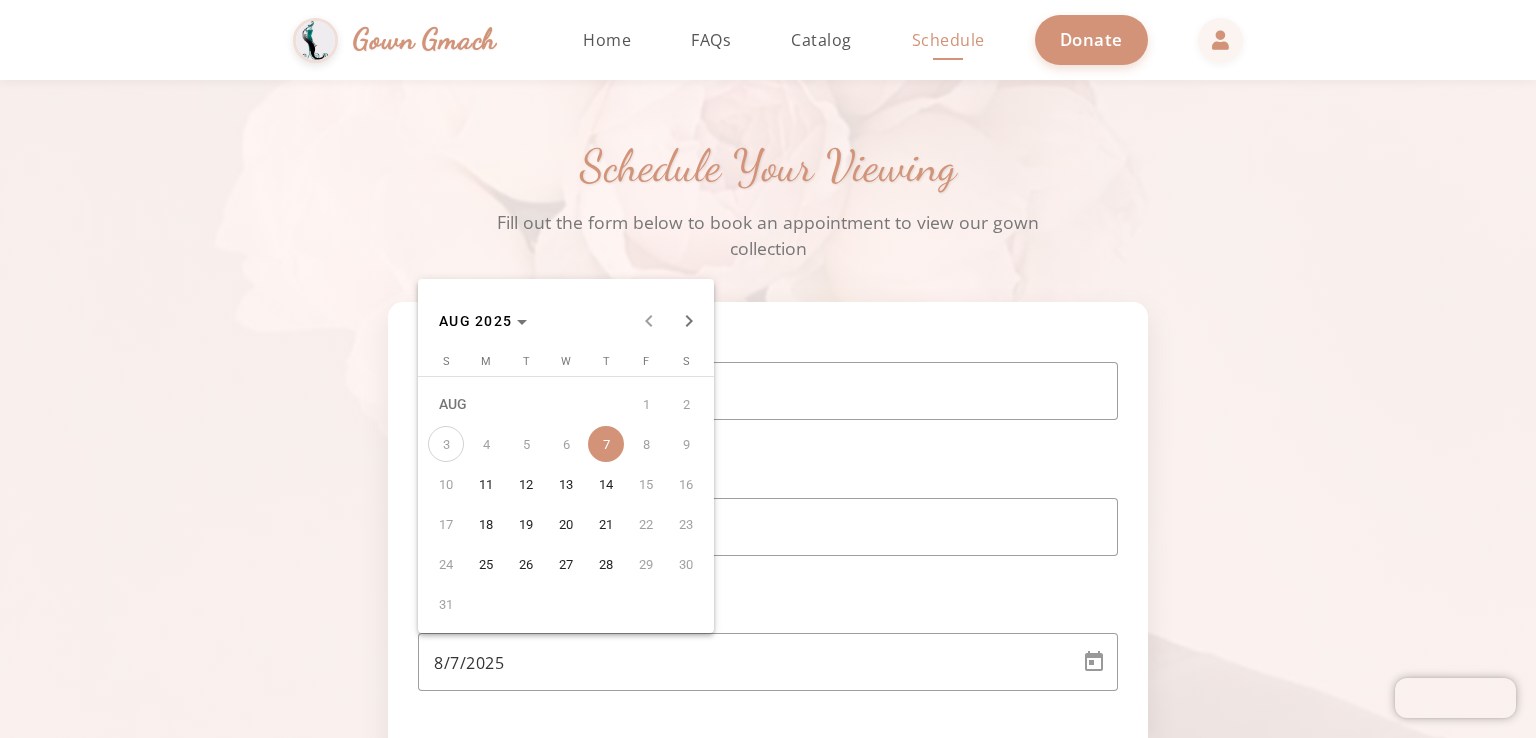 click on "7" at bounding box center (606, 444) 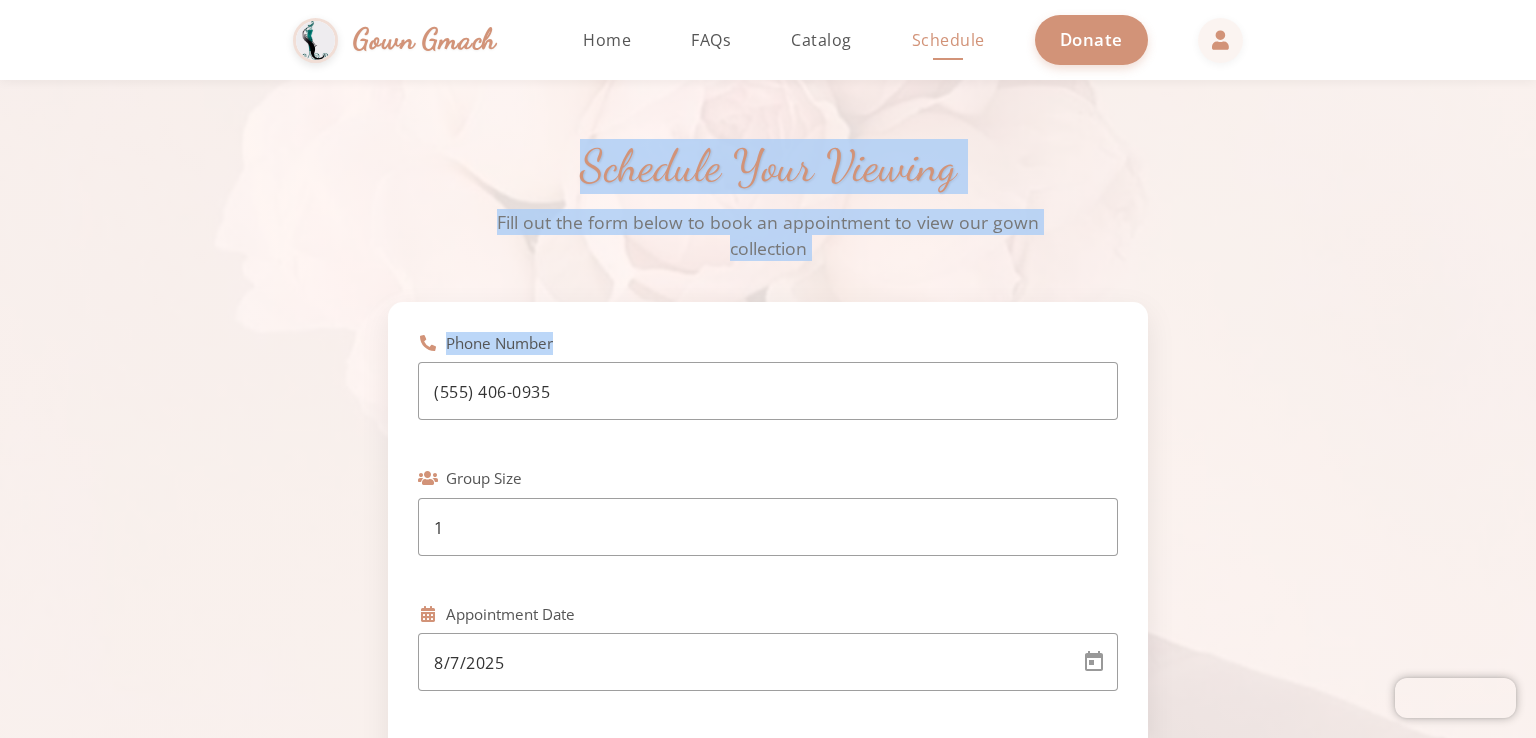 drag, startPoint x: 1535, startPoint y: 25, endPoint x: 1516, endPoint y: 393, distance: 368.49017 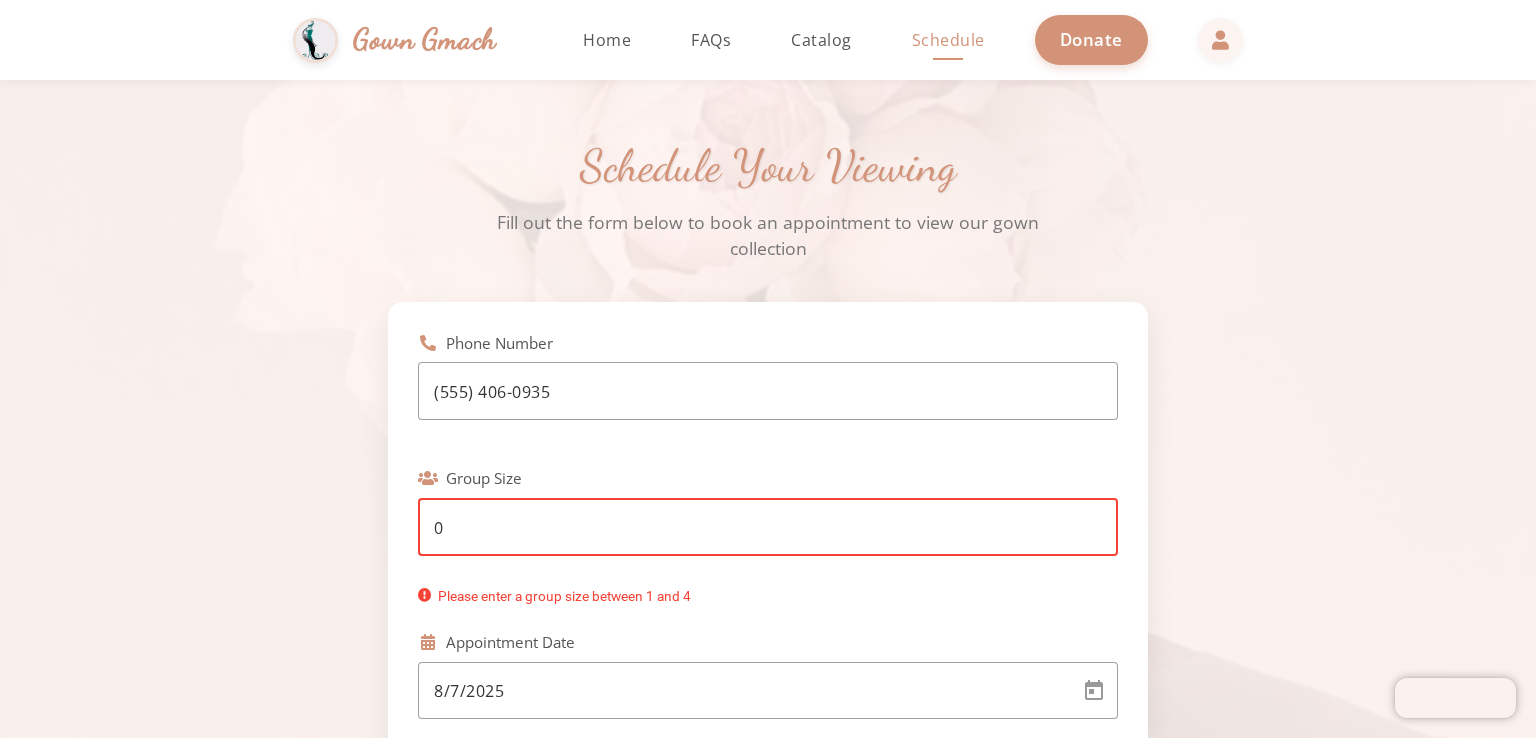 type on "1" 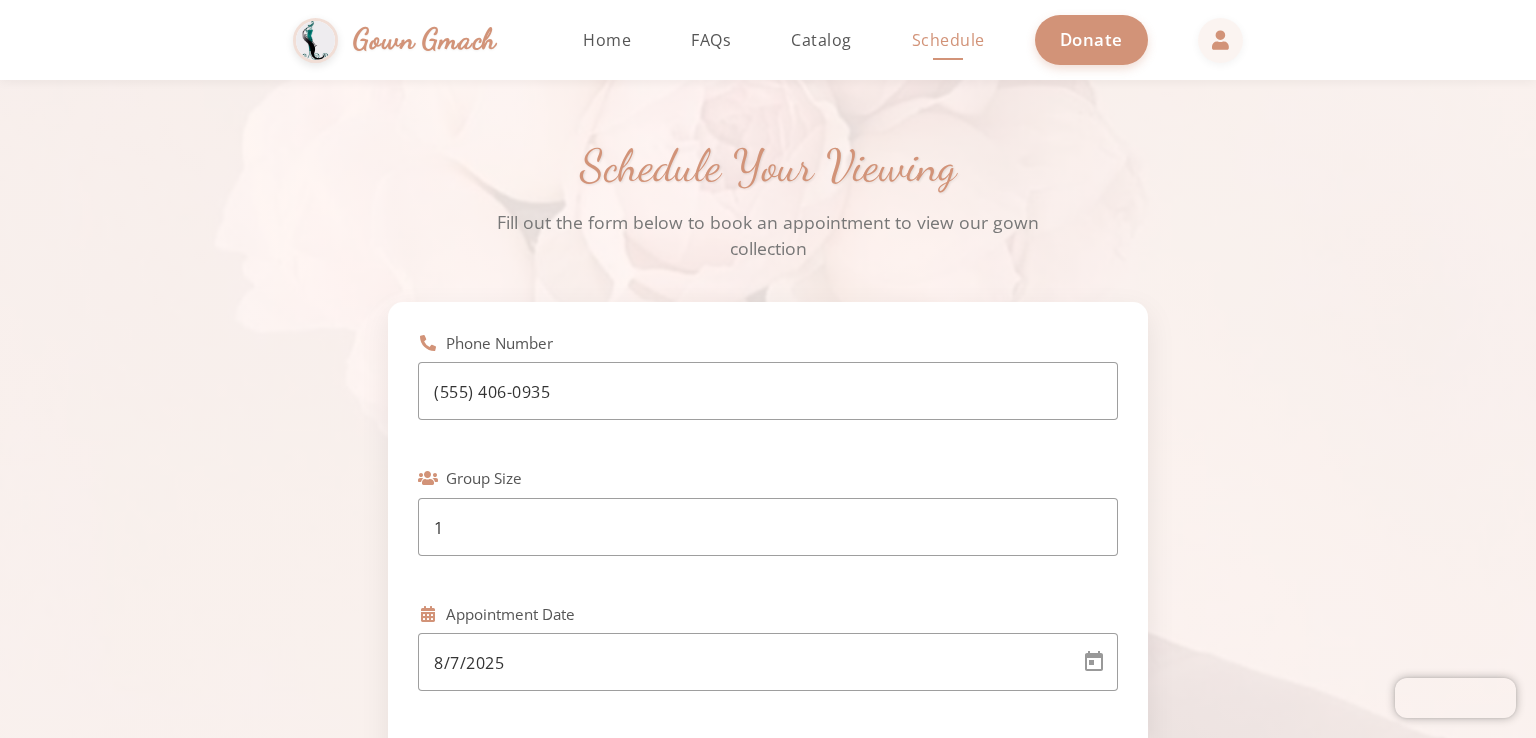click on "Schedule Your Viewing Fill out the form below to book an appointment to view our gown collection Phone Number (215) 406-0935 Group Size 1 Appointment Date 8/7/2025 Appointment Time Select a time slot Event Date Size Preference Color Preference Additional Comments Schedule Appointment" 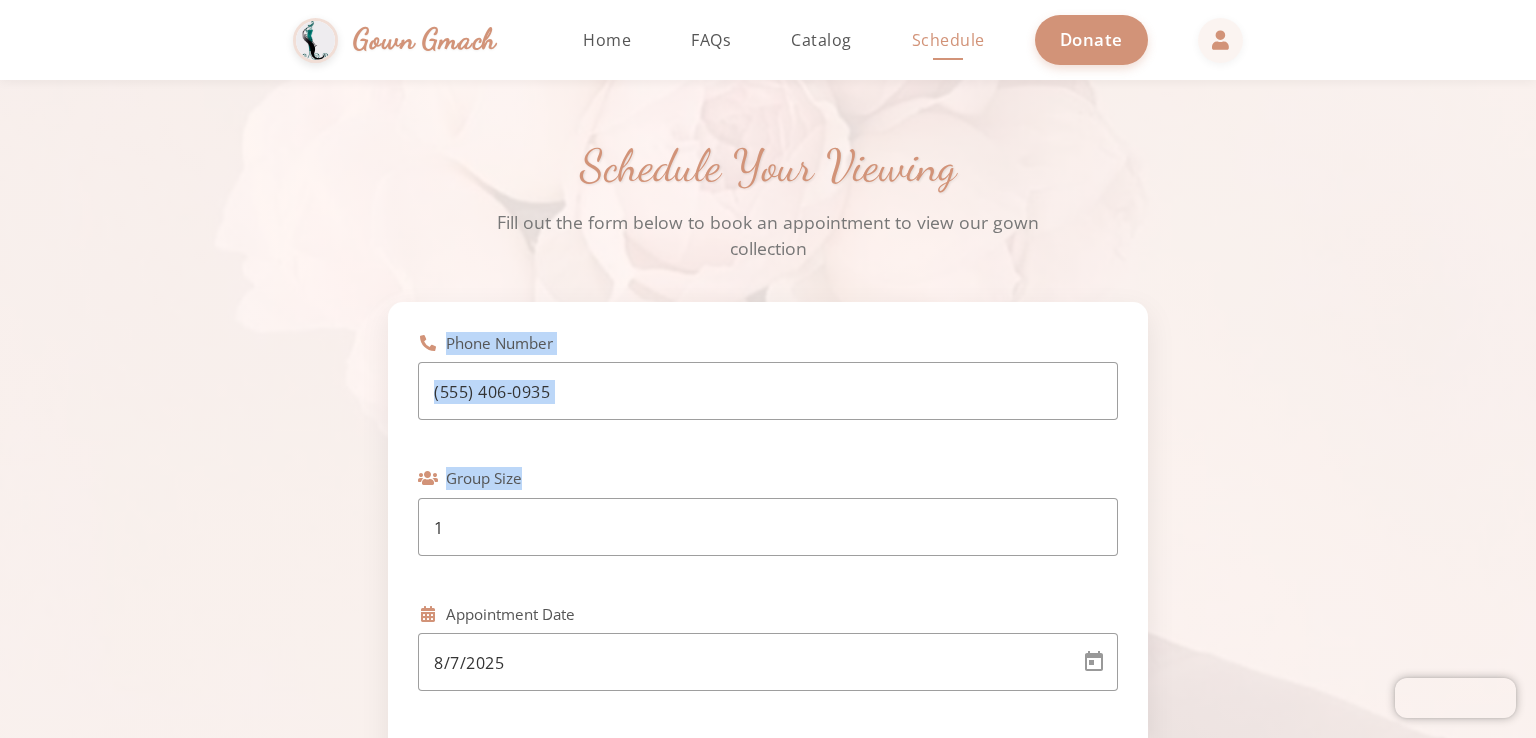 drag, startPoint x: 1535, startPoint y: 260, endPoint x: 1488, endPoint y: 481, distance: 225.94247 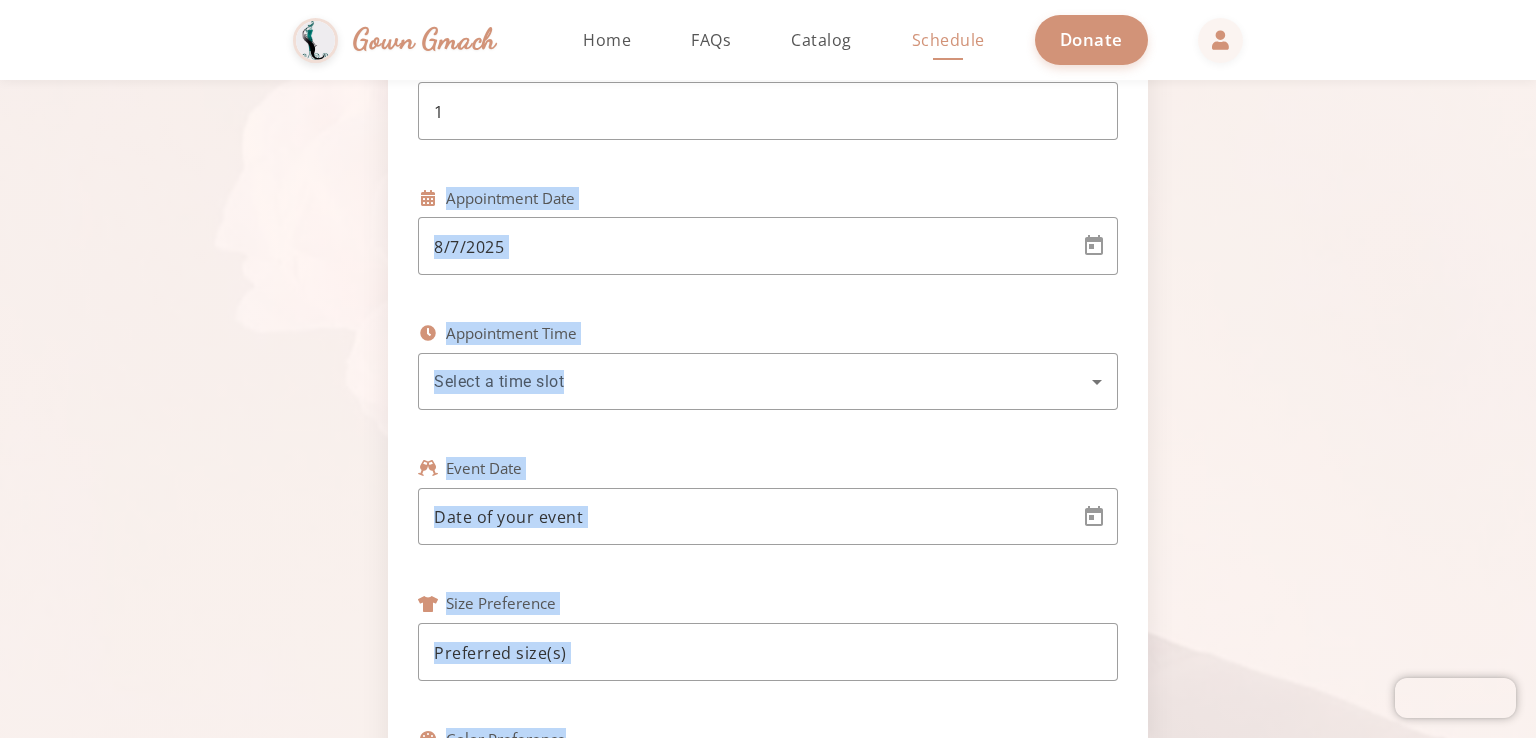 scroll, scrollTop: 438, scrollLeft: 0, axis: vertical 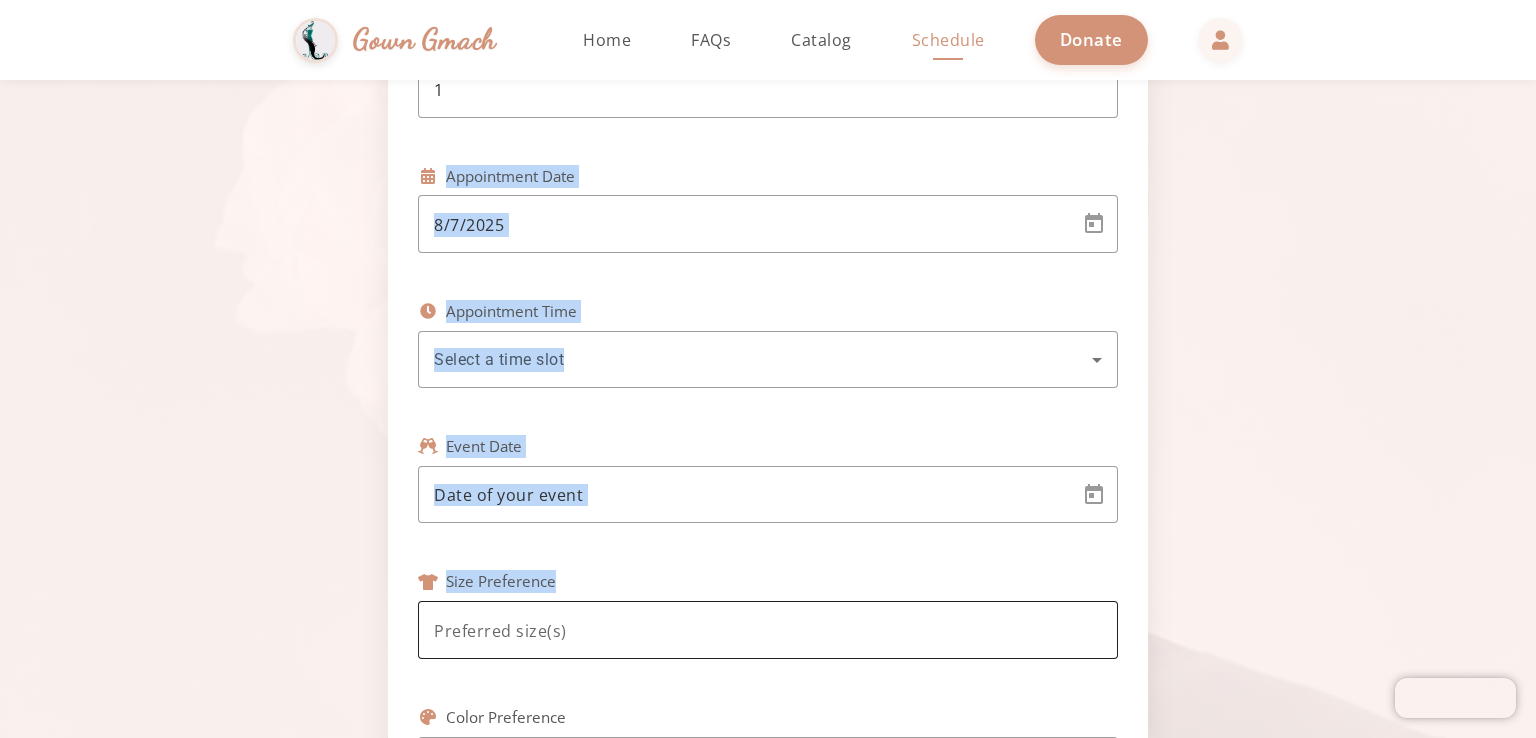 drag, startPoint x: 772, startPoint y: 580, endPoint x: 733, endPoint y: 605, distance: 46.32494 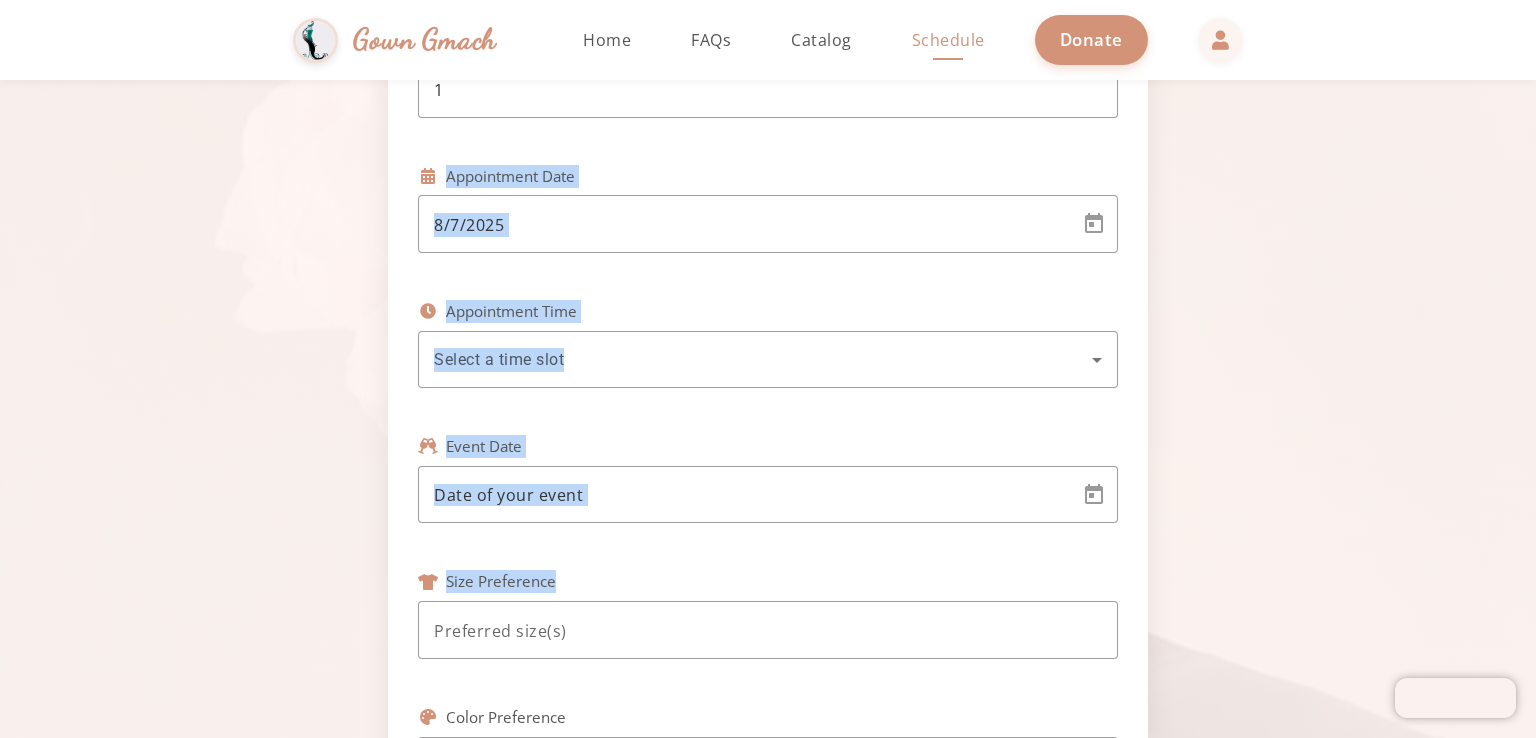 click on "Schedule Your Viewing Fill out the form below to book an appointment to view our gown collection Phone Number (215) 406-0935 Group Size 1 Appointment Date 8/7/2025 Appointment Time Select a time slot Event Date Size Preference Color Preference Additional Comments Schedule Appointment" 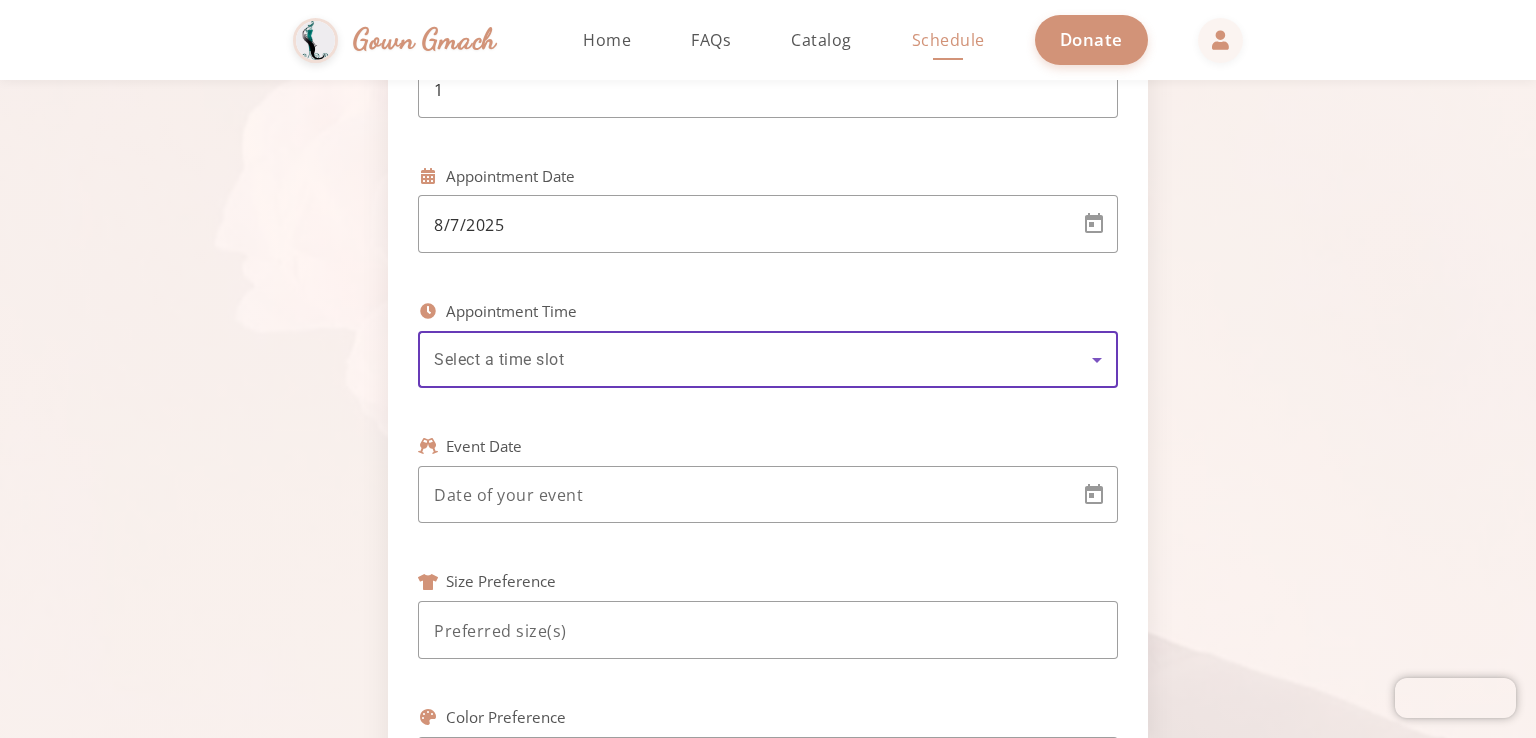 click on "Select a time slot" at bounding box center [763, 360] 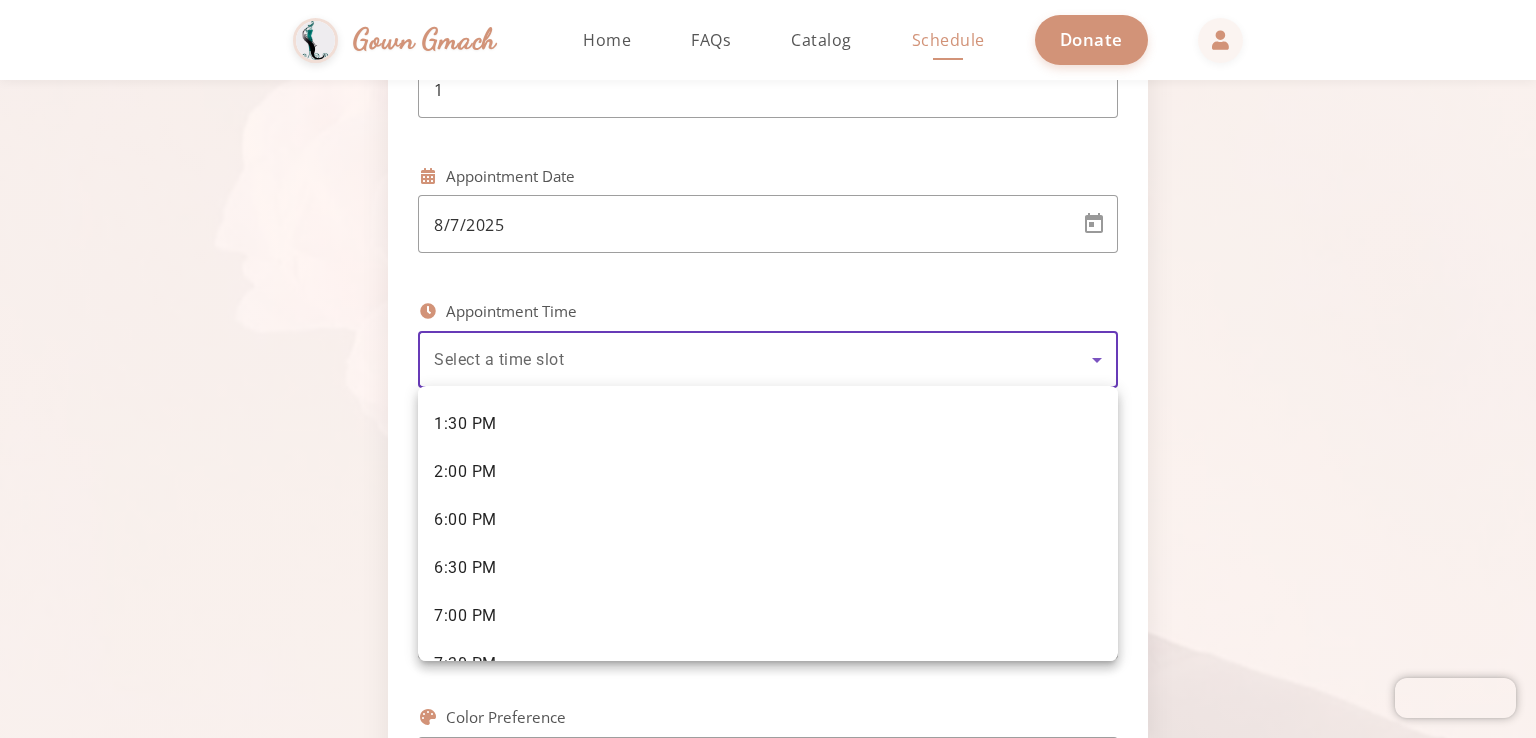 scroll, scrollTop: 412, scrollLeft: 0, axis: vertical 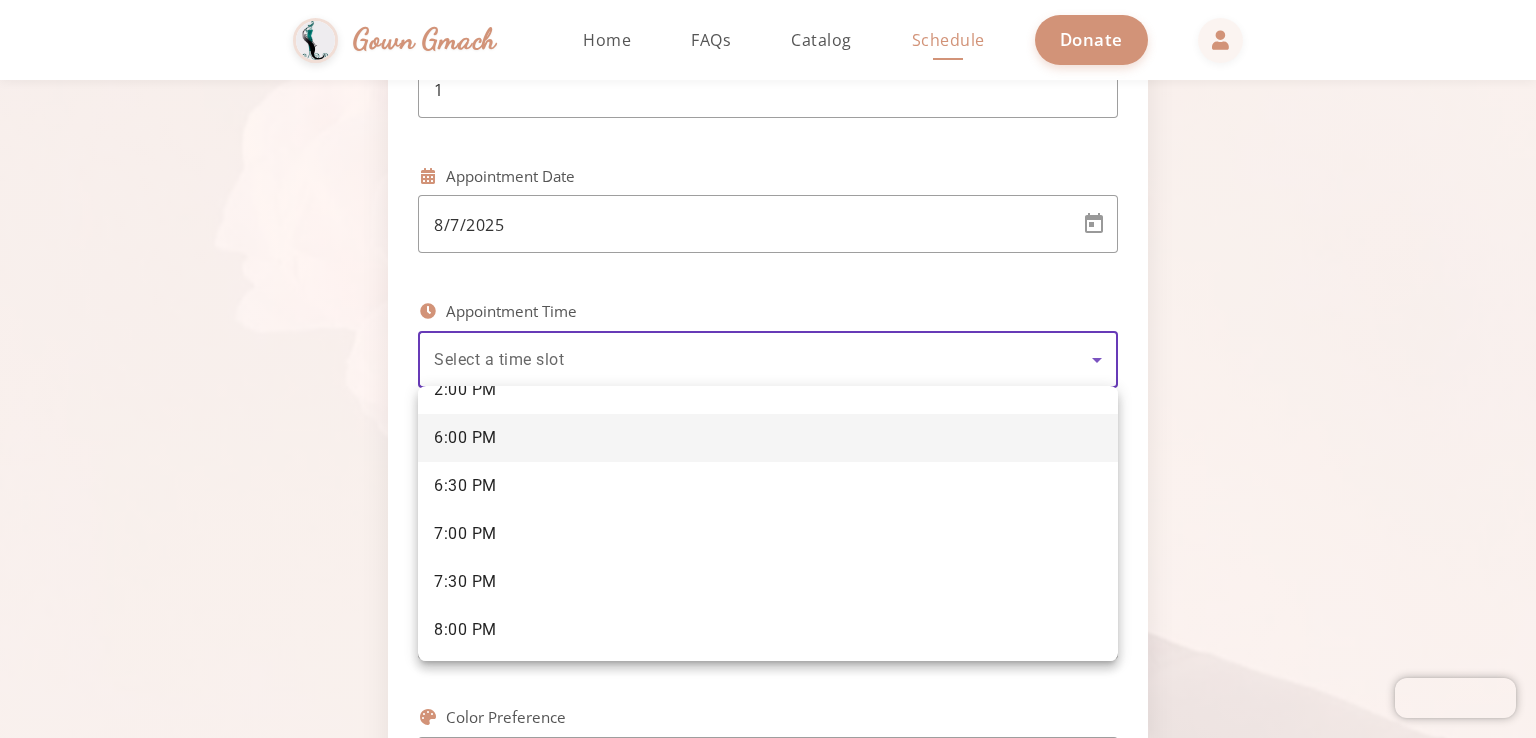 drag, startPoint x: 636, startPoint y: 461, endPoint x: 619, endPoint y: 438, distance: 28.600698 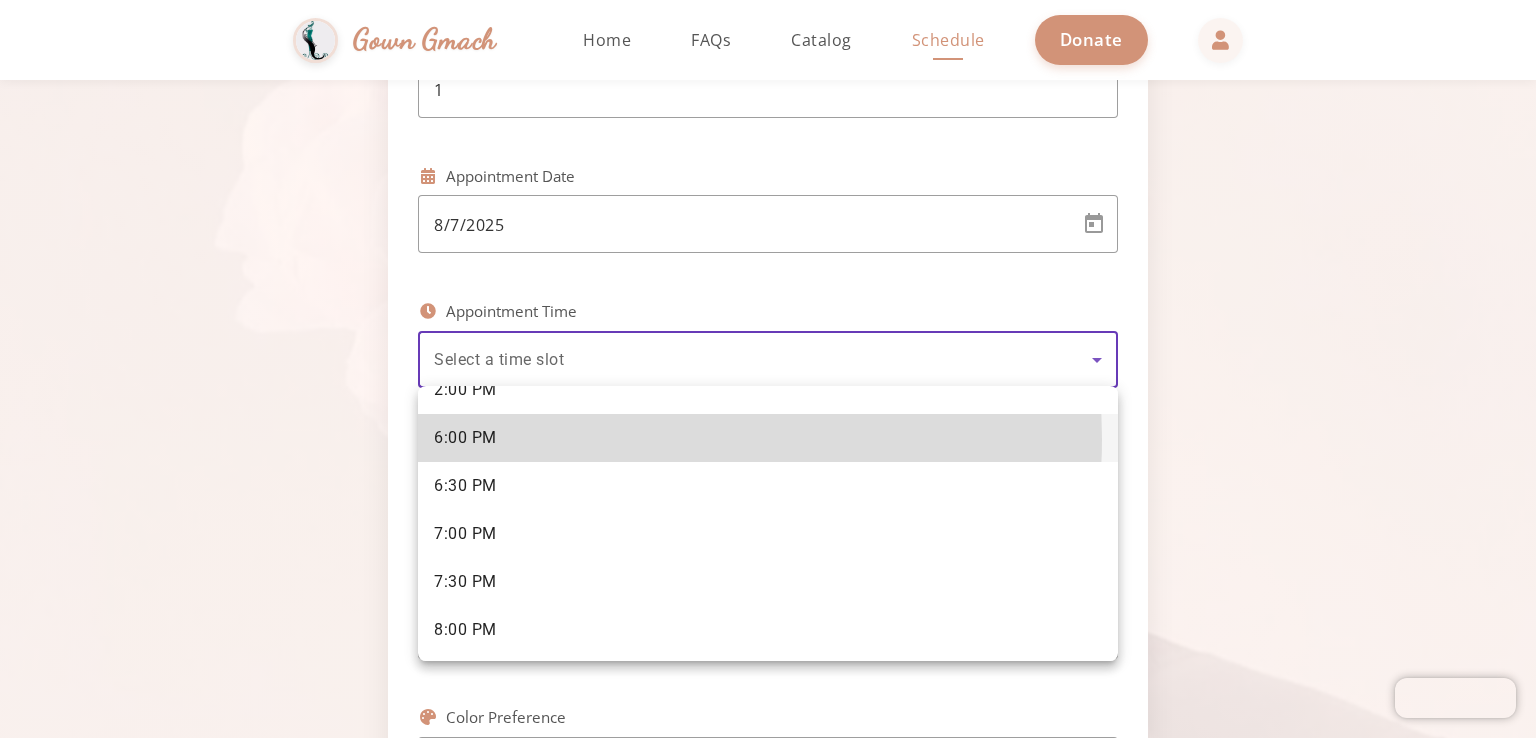 click on "6:00 PM" at bounding box center (768, 438) 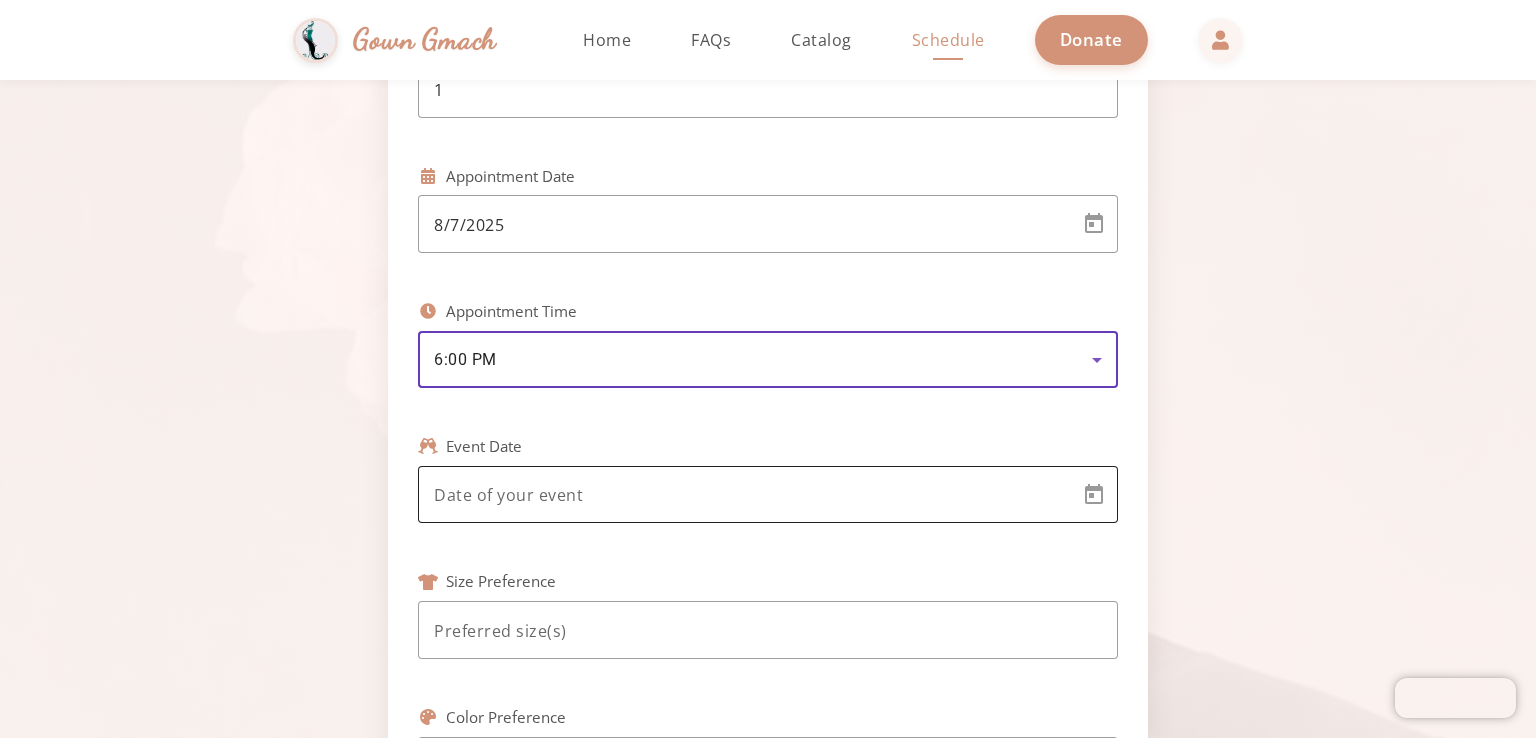 click on "Simchas Rochel & Golda Gown Gmach Home Return to homepage Catalog Browse our gown collection Schedule Book an appointment FAQs Frequently asked questions About Us Learn about our mission Donate Now Gown Gmach Home FAQs Catalog Schedule Donate Schedule Your Viewing Fill out the form below to book an appointment to view our gown collection Phone Number [PHONE] Group Size 1 Appointment Date 8/7/2025 Appointment Time 6:00 PM Event Date Size Preference Color Preference Additional Comments Schedule Appointment Simchas Rochel & Golda Gown Gmach Offering high quality gowns for your Simcha at amazing low cost. In memory of Rochel Sima Chaya Bas Yisroel Ozer Kloc & Golda Bas Avrohom Moshe Glicksman. Quick Links Home Browse Gowns Schedule Appointment About Us Gallery Contact Us [PHONE] By appointment only Connect With Us Follow us on social media for updates, new arrivals, and inspiration © 2025 Simchas Rochel & Golda Gown Gmach. All rights reserved. Developed by BSDSoftware LLC" at bounding box center [768, 369] 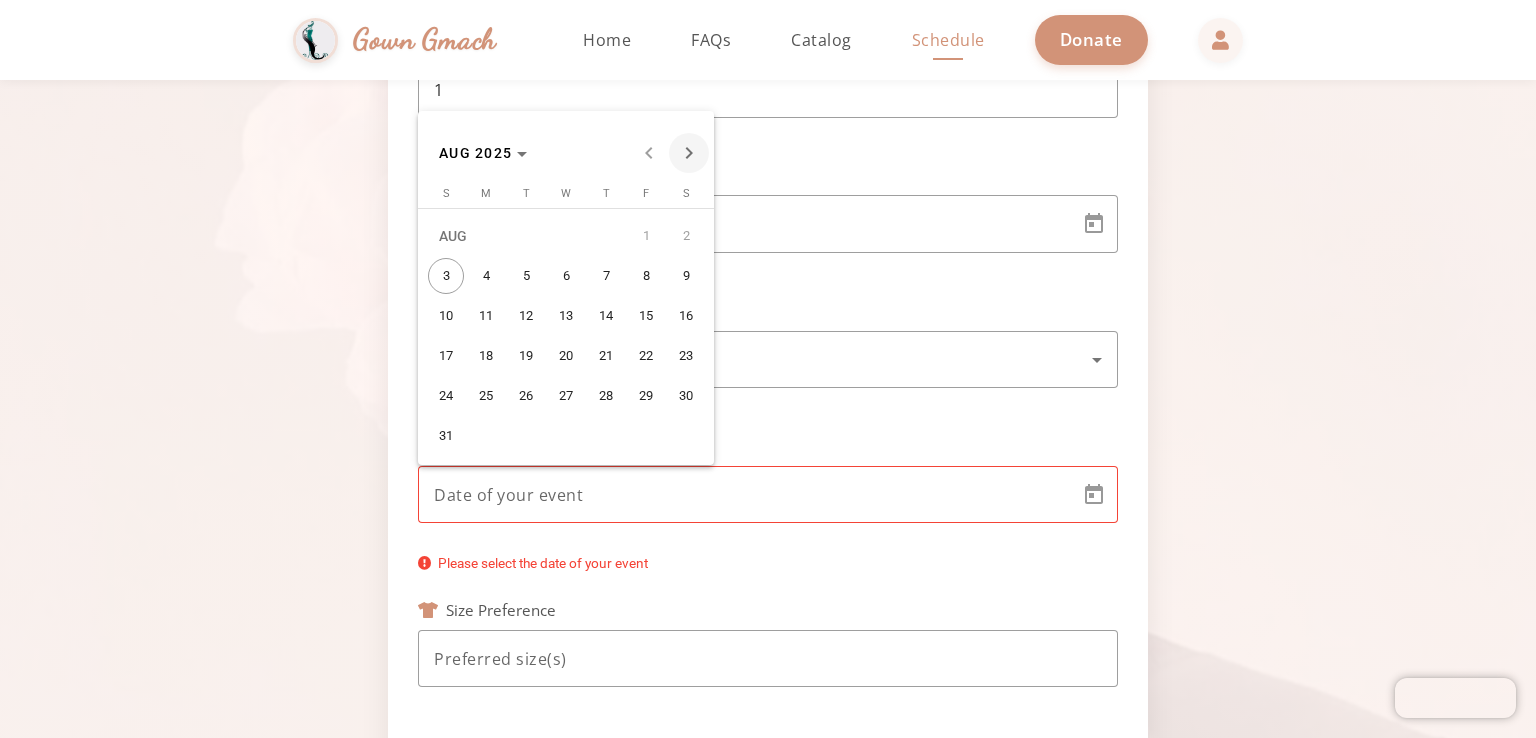 click at bounding box center (689, 153) 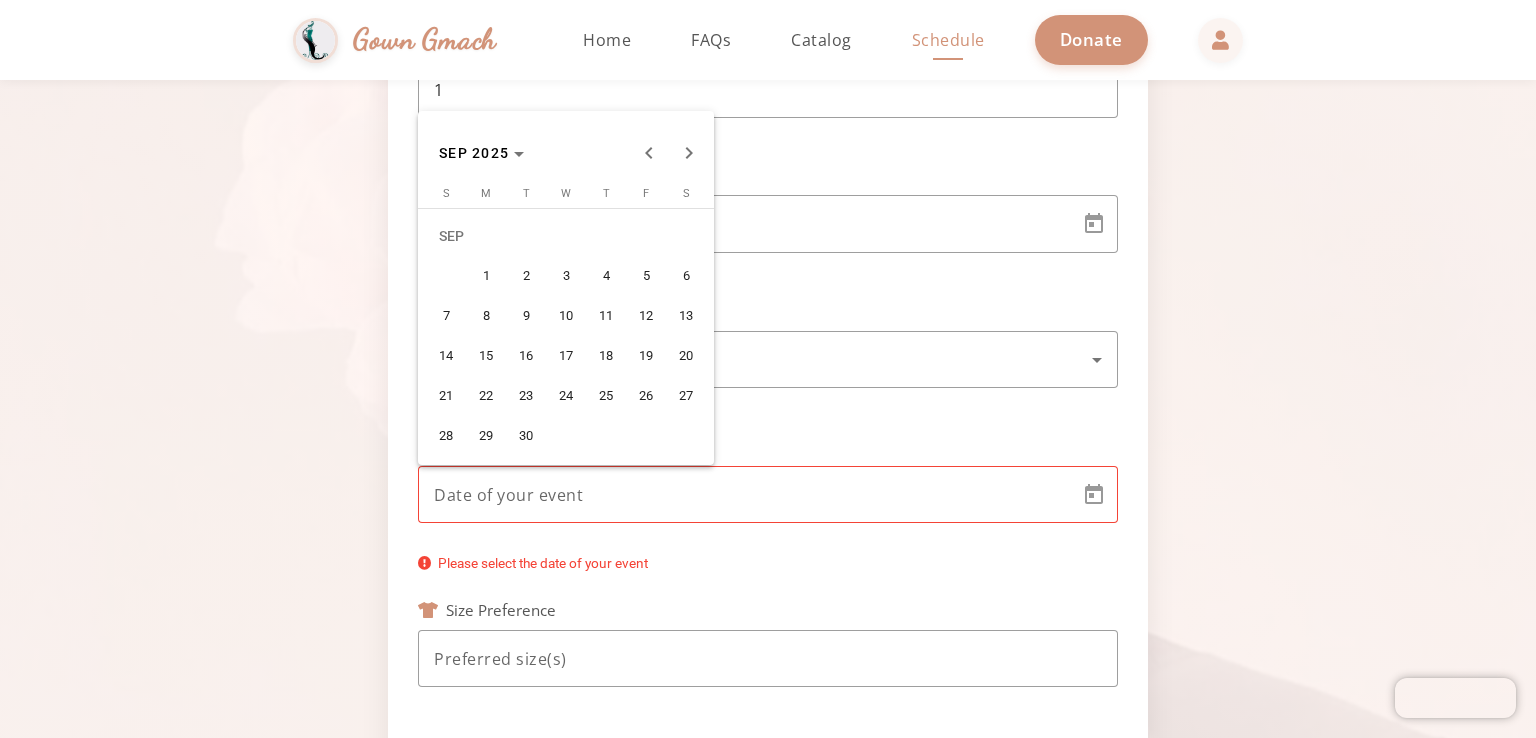 click on "15" at bounding box center (486, 356) 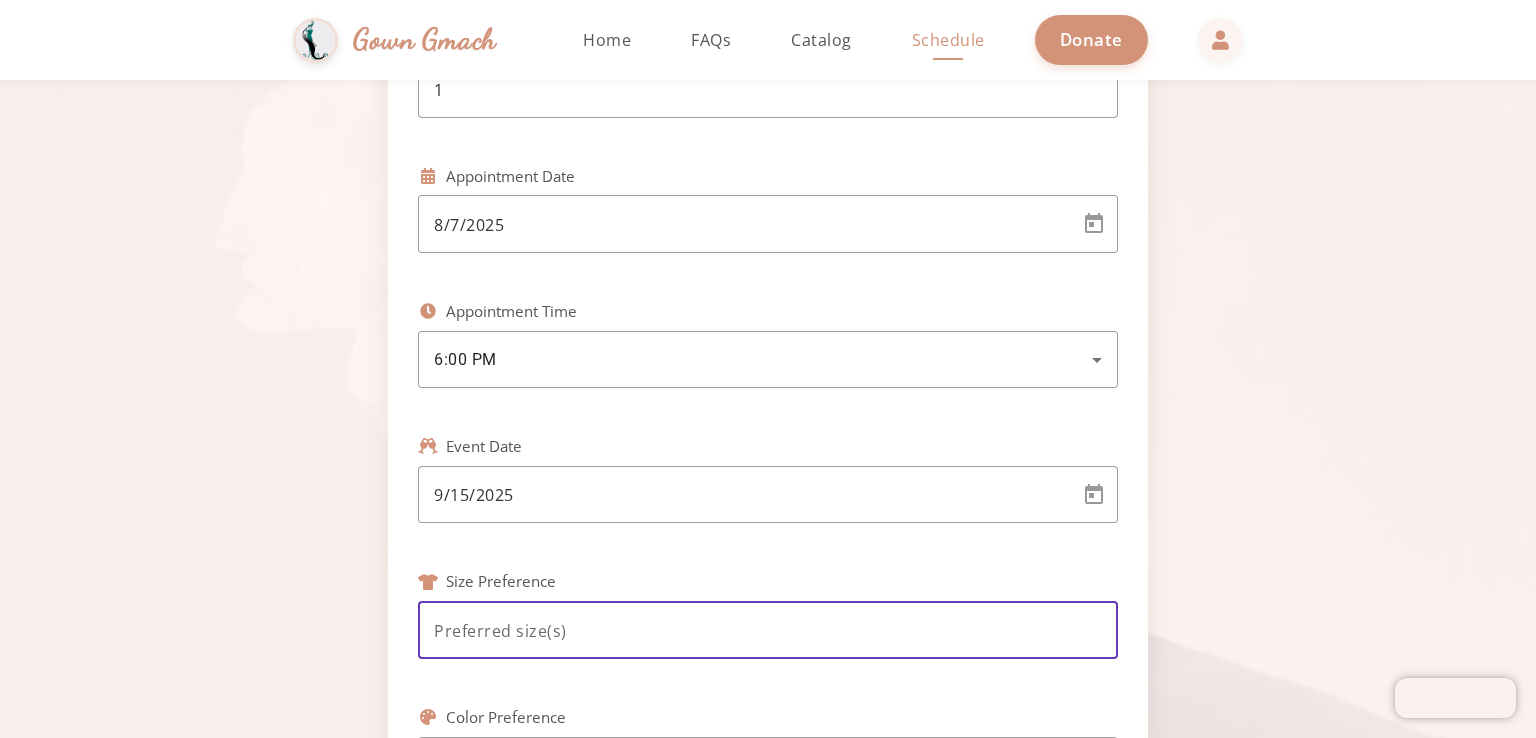 click at bounding box center [768, 631] 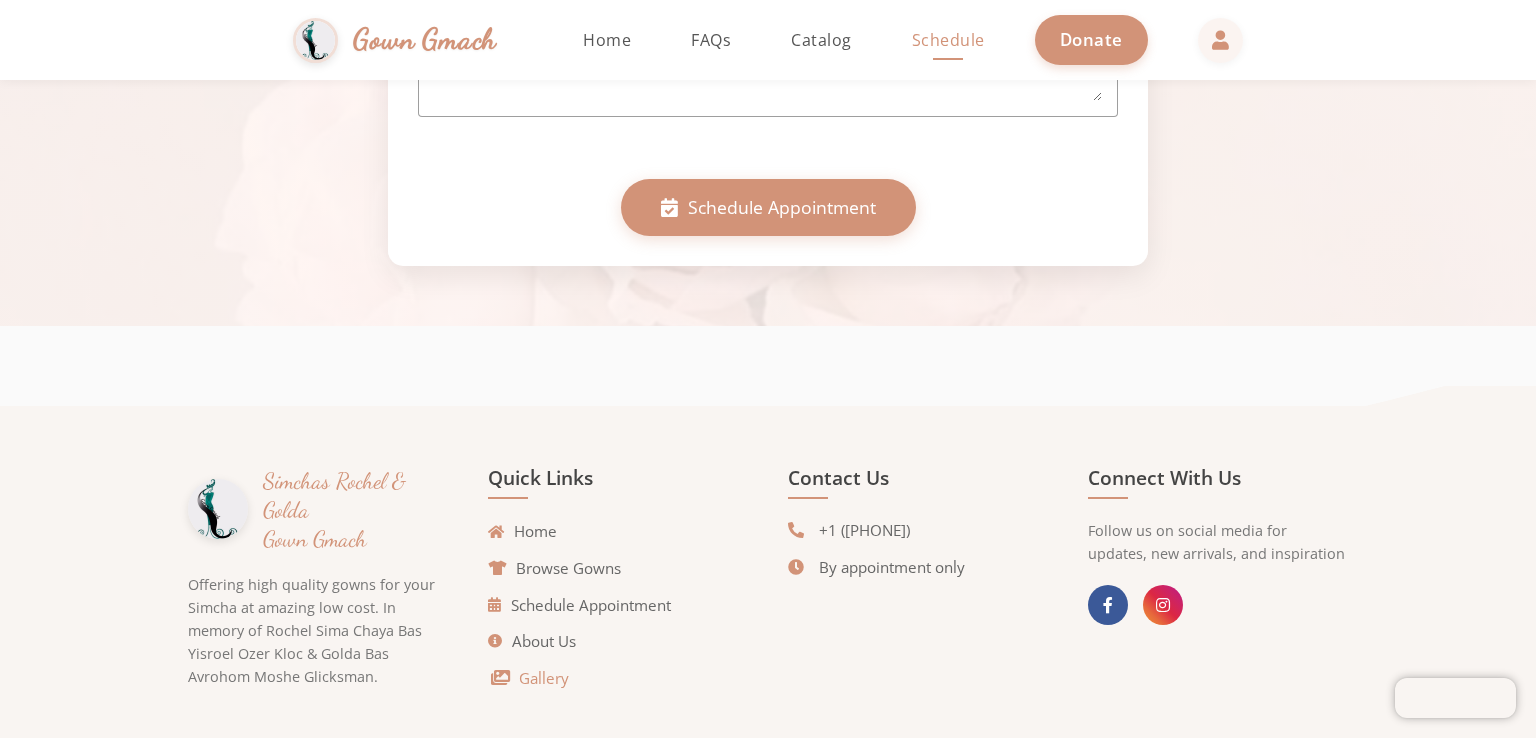 scroll, scrollTop: 1412, scrollLeft: 0, axis: vertical 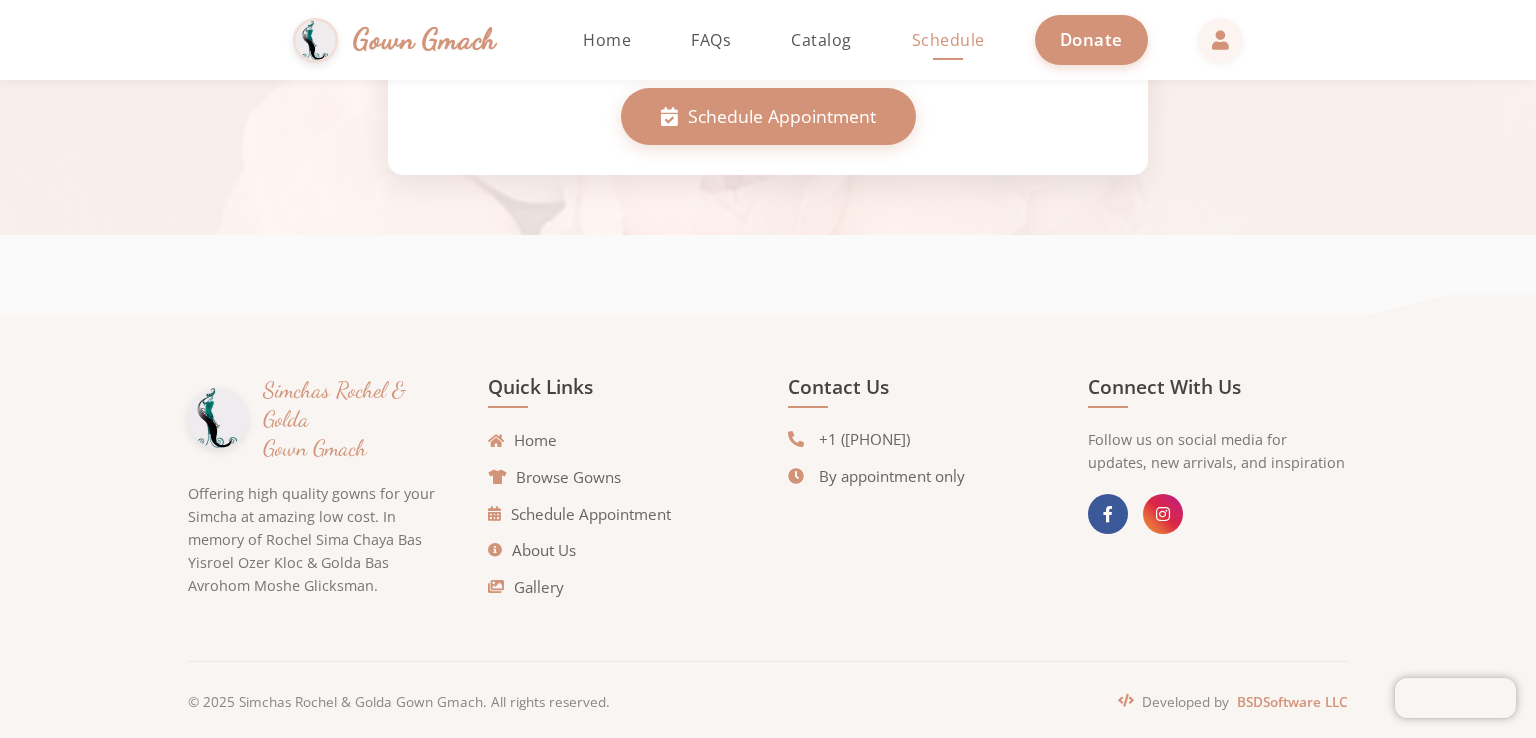 drag, startPoint x: 572, startPoint y: 628, endPoint x: 757, endPoint y: 148, distance: 514.4172 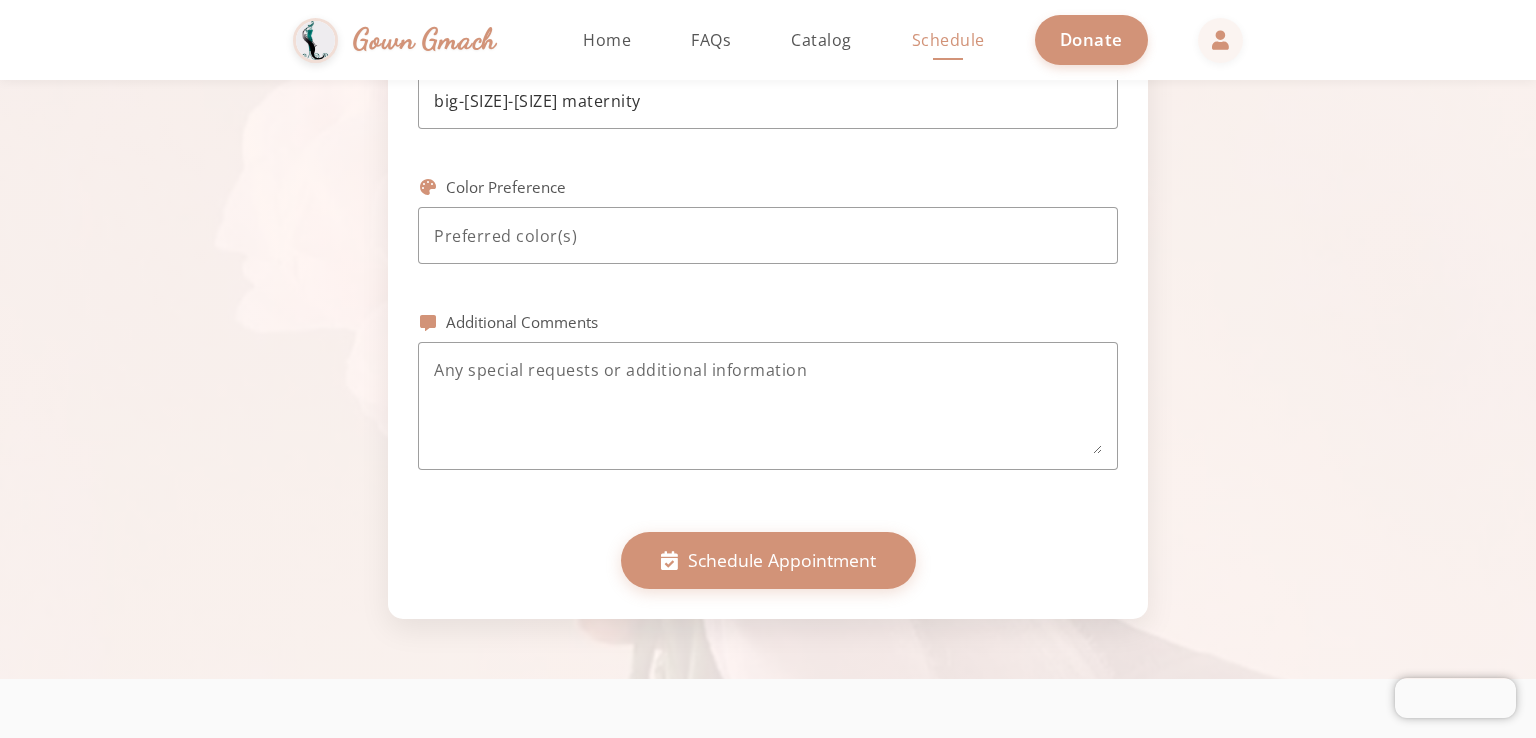 scroll, scrollTop: 1412, scrollLeft: 0, axis: vertical 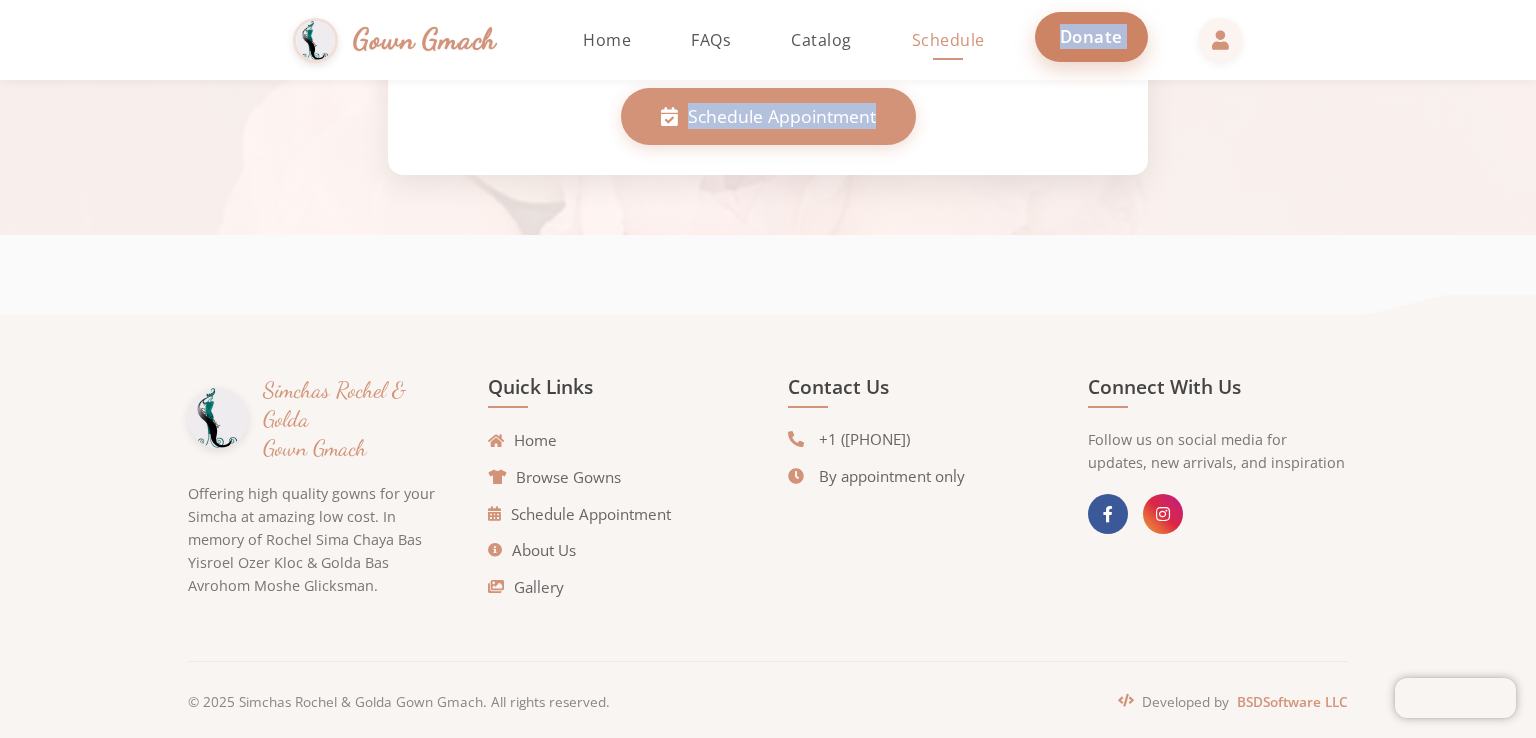 drag, startPoint x: 993, startPoint y: 163, endPoint x: 1056, endPoint y: 64, distance: 117.34564 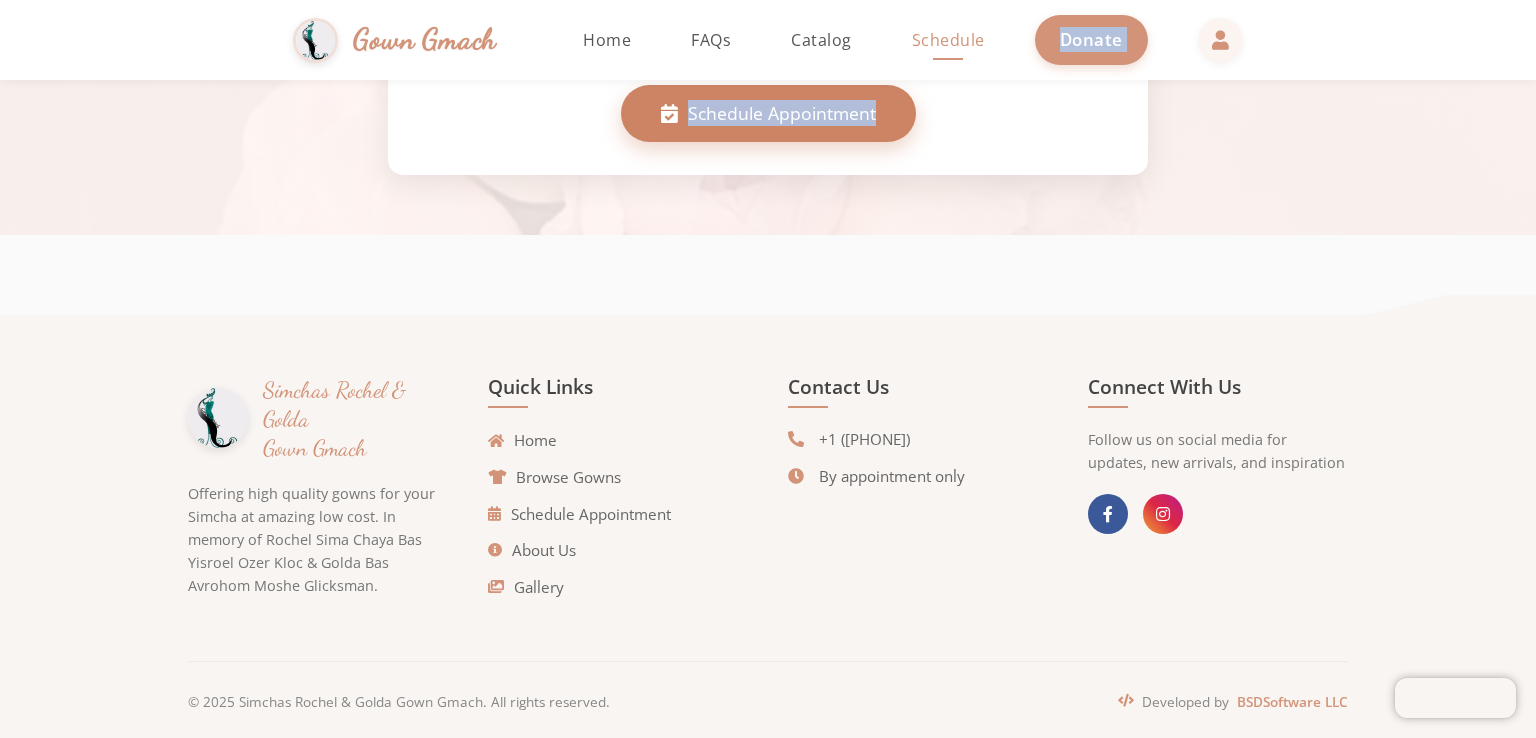 click on "Schedule Appointment" 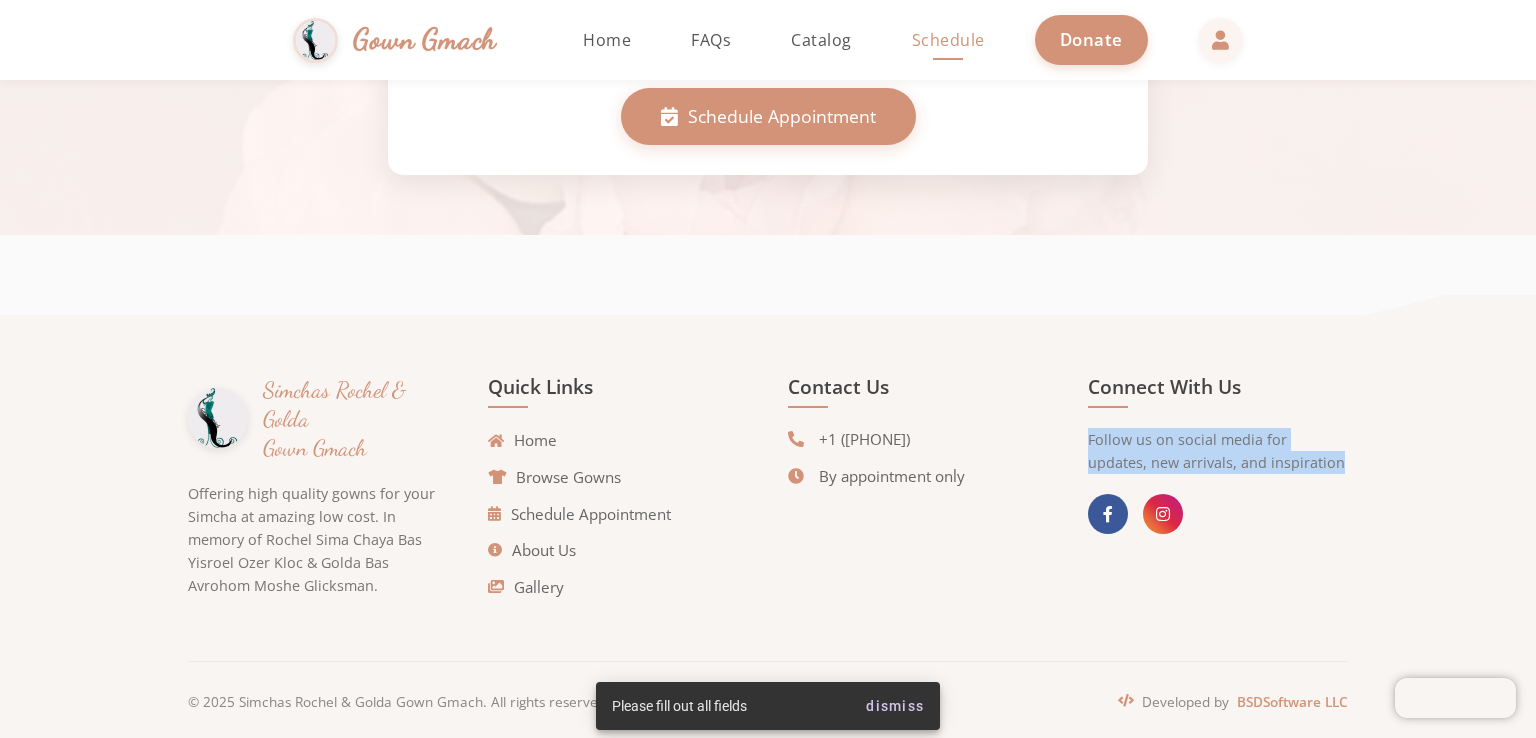 drag, startPoint x: 1535, startPoint y: 475, endPoint x: 1517, endPoint y: 177, distance: 298.54312 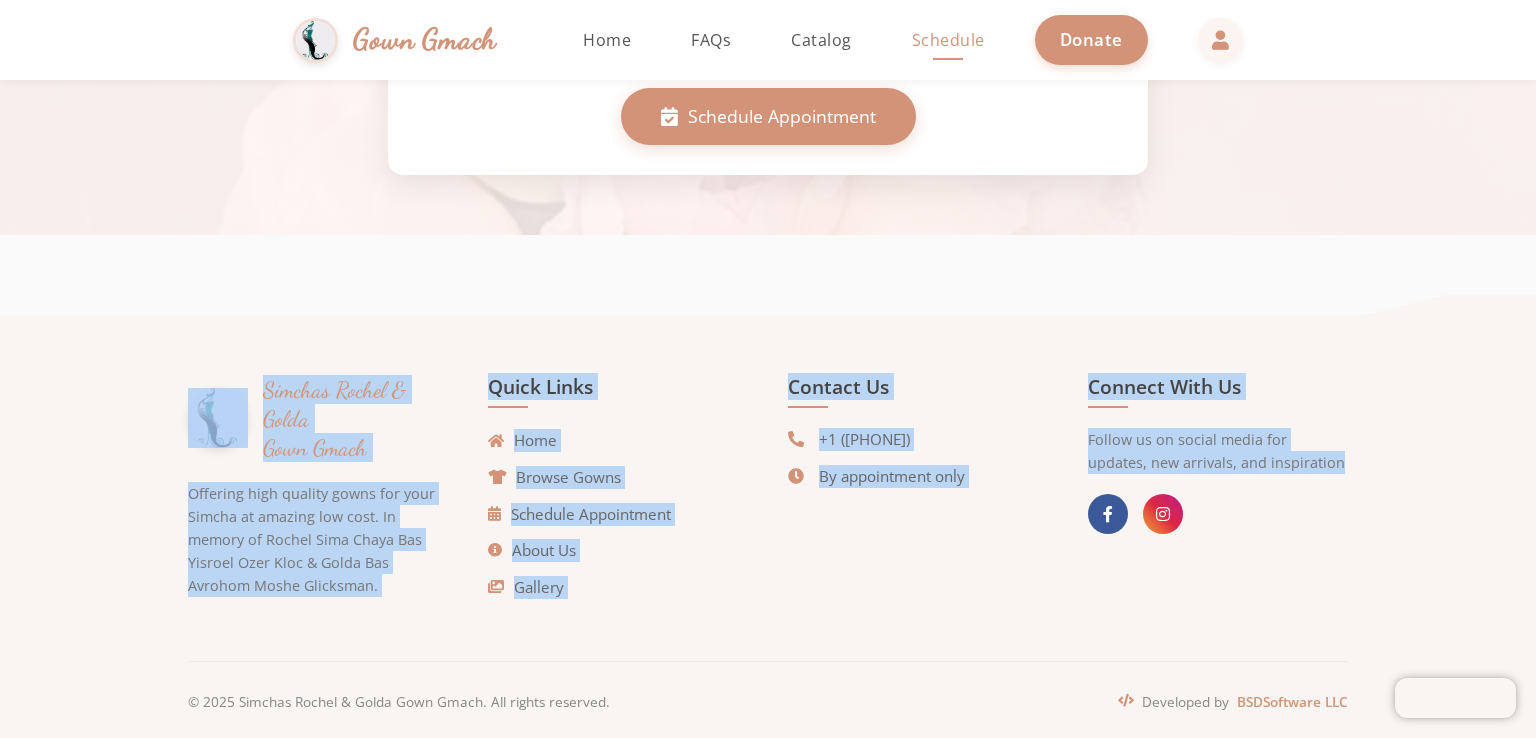 click on "Phone Number [PHONE] Group Size 1 Appointment Date 8/7/2025 Appointment Time 6:00 PM Event Date 9/15/2025 Size Preference big-16-20 maternity Color Preference na Additional Comments Schedule Appointment" 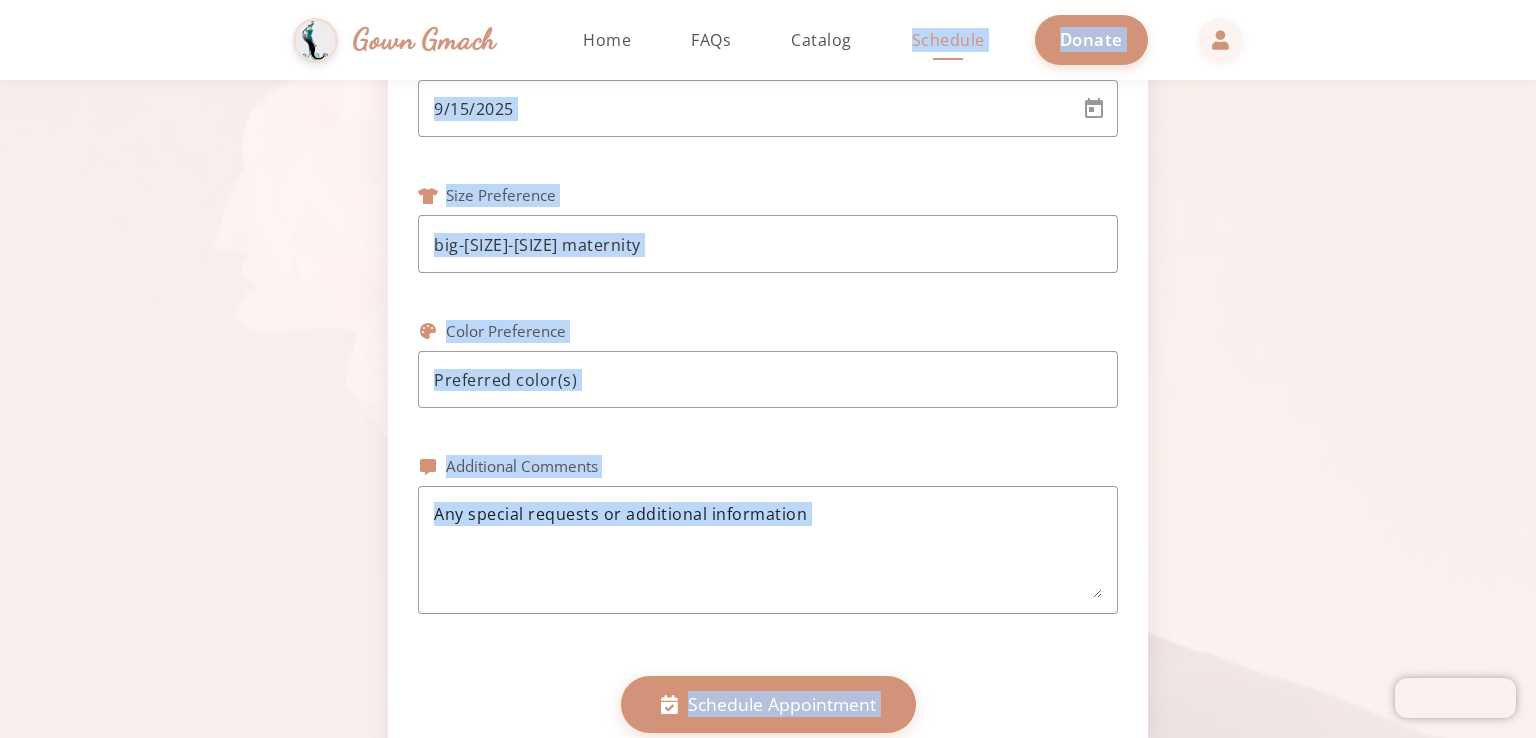 scroll, scrollTop: 764, scrollLeft: 0, axis: vertical 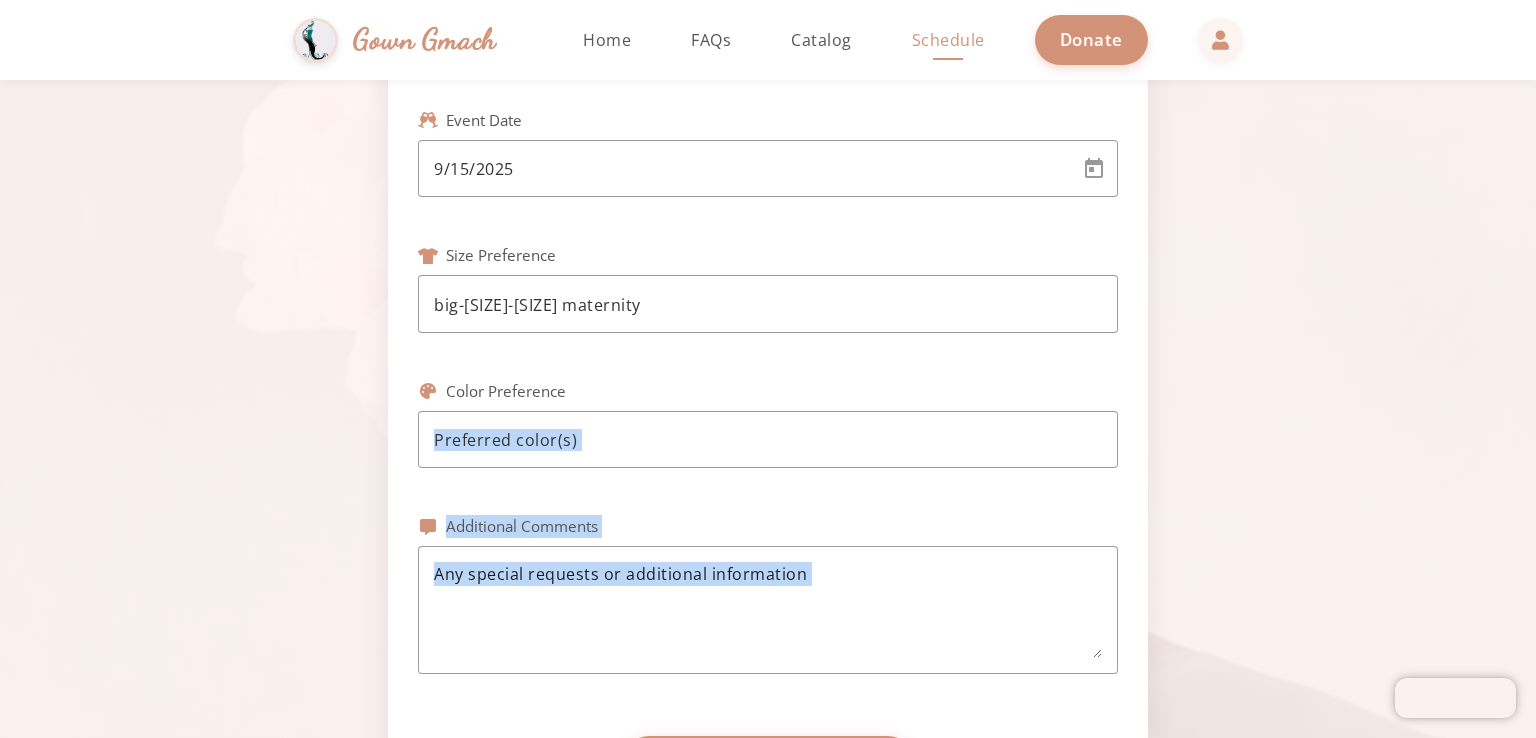 drag, startPoint x: 838, startPoint y: 243, endPoint x: 764, endPoint y: 379, distance: 154.82893 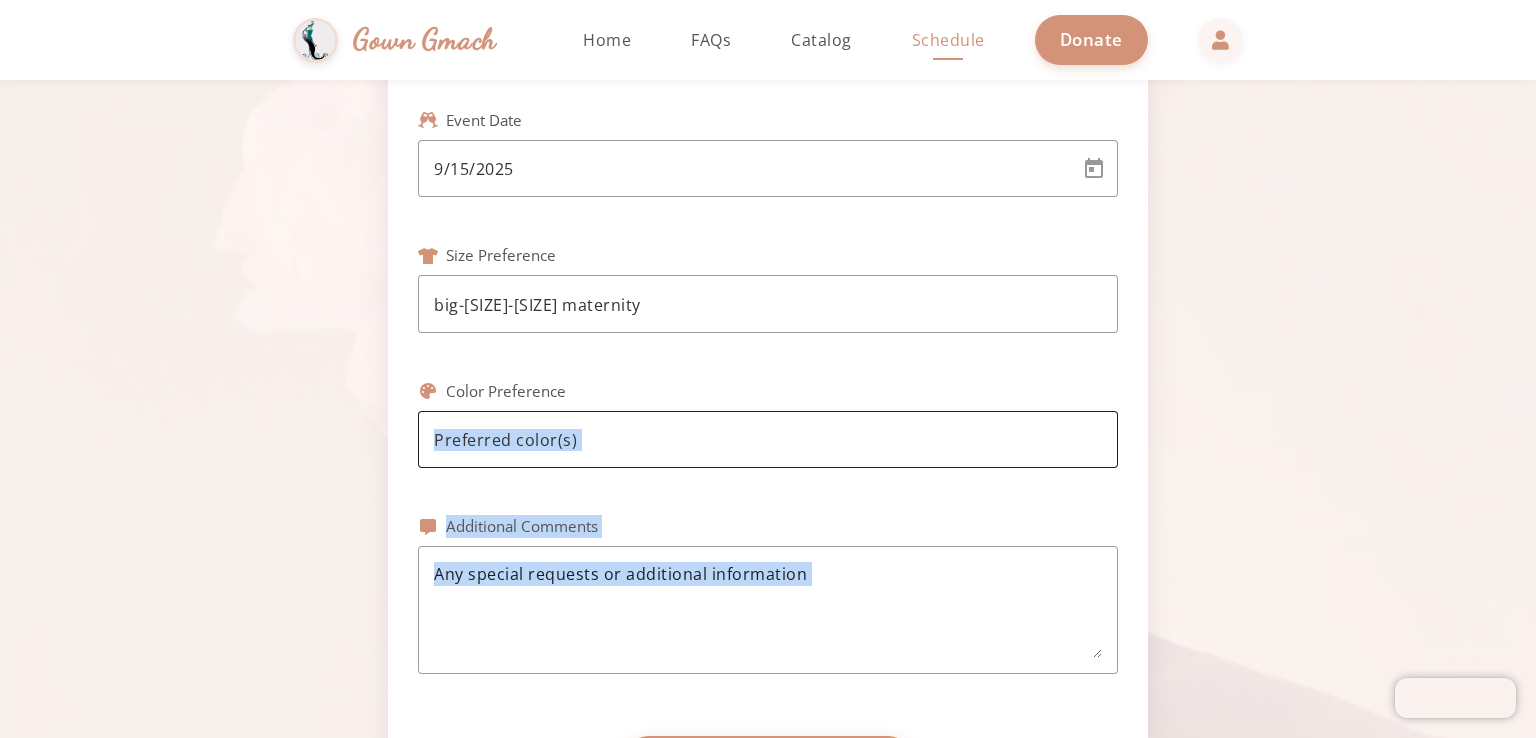click at bounding box center (768, 440) 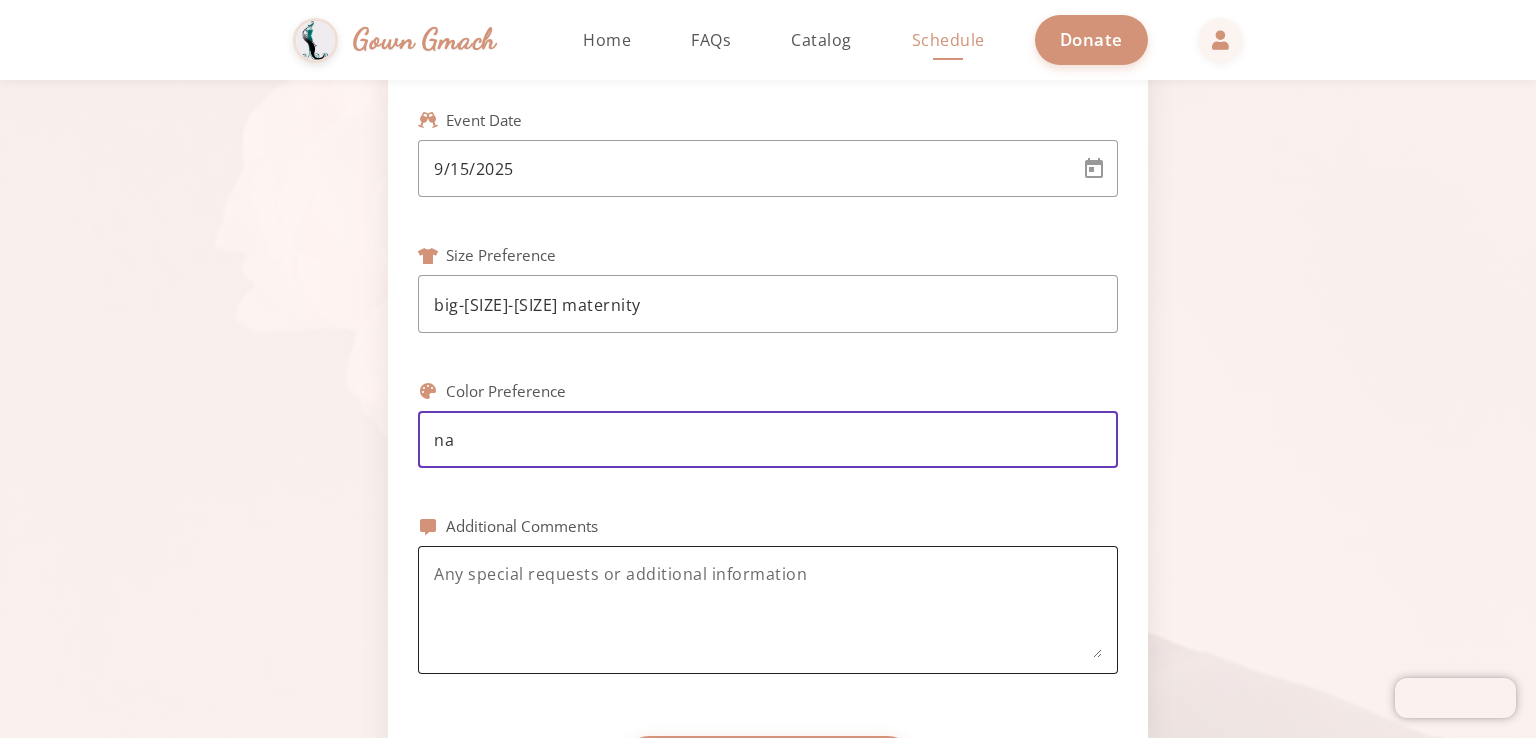 type on "na" 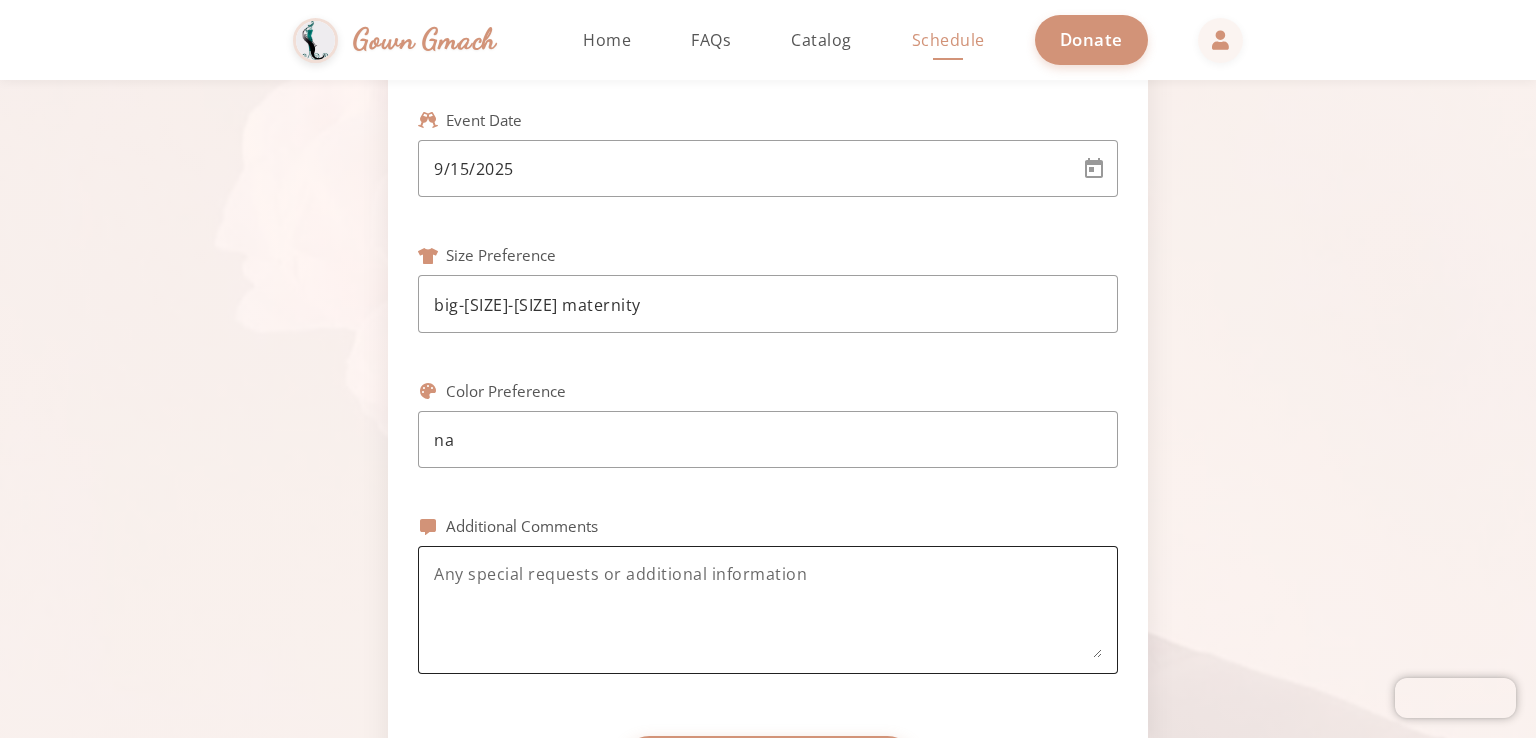 click 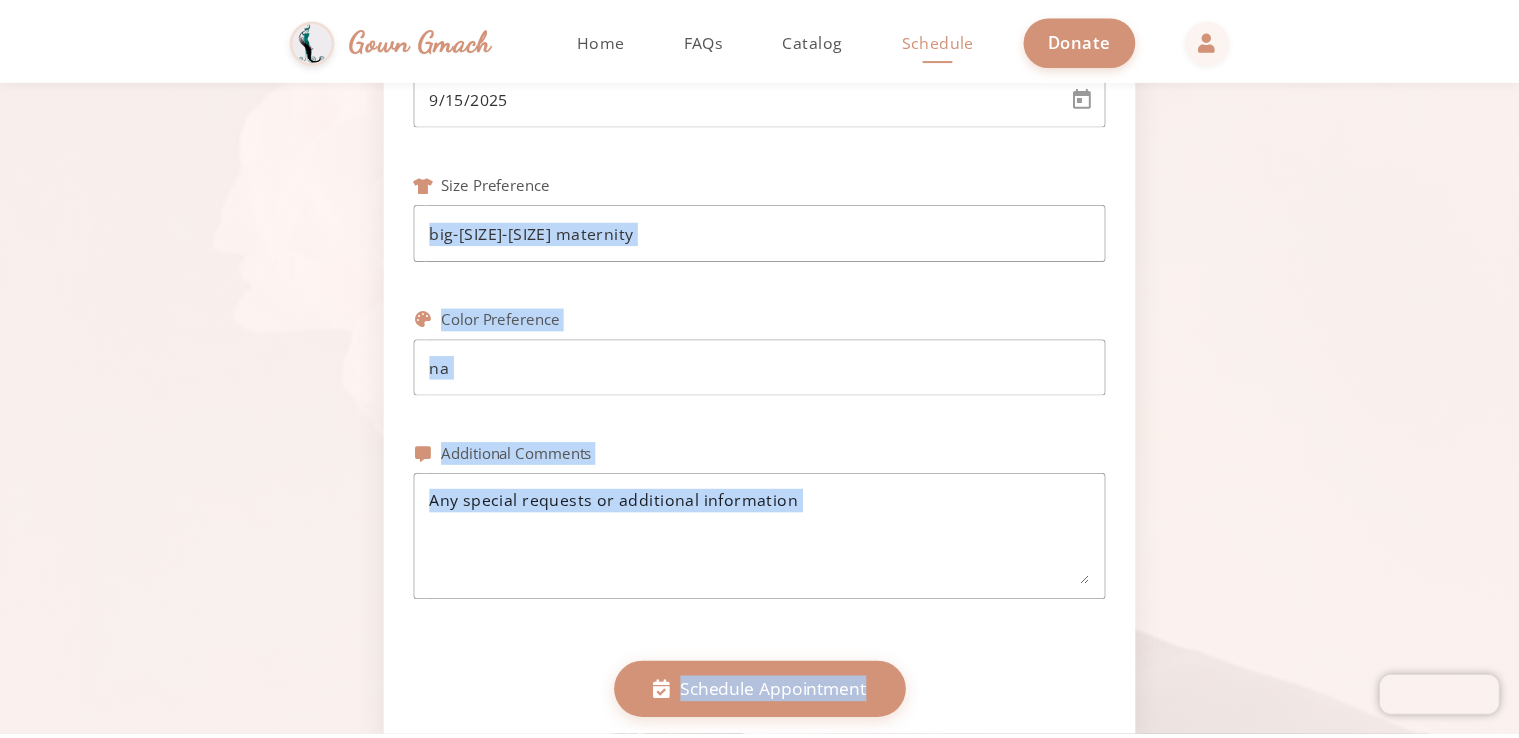 scroll, scrollTop: 1051, scrollLeft: 0, axis: vertical 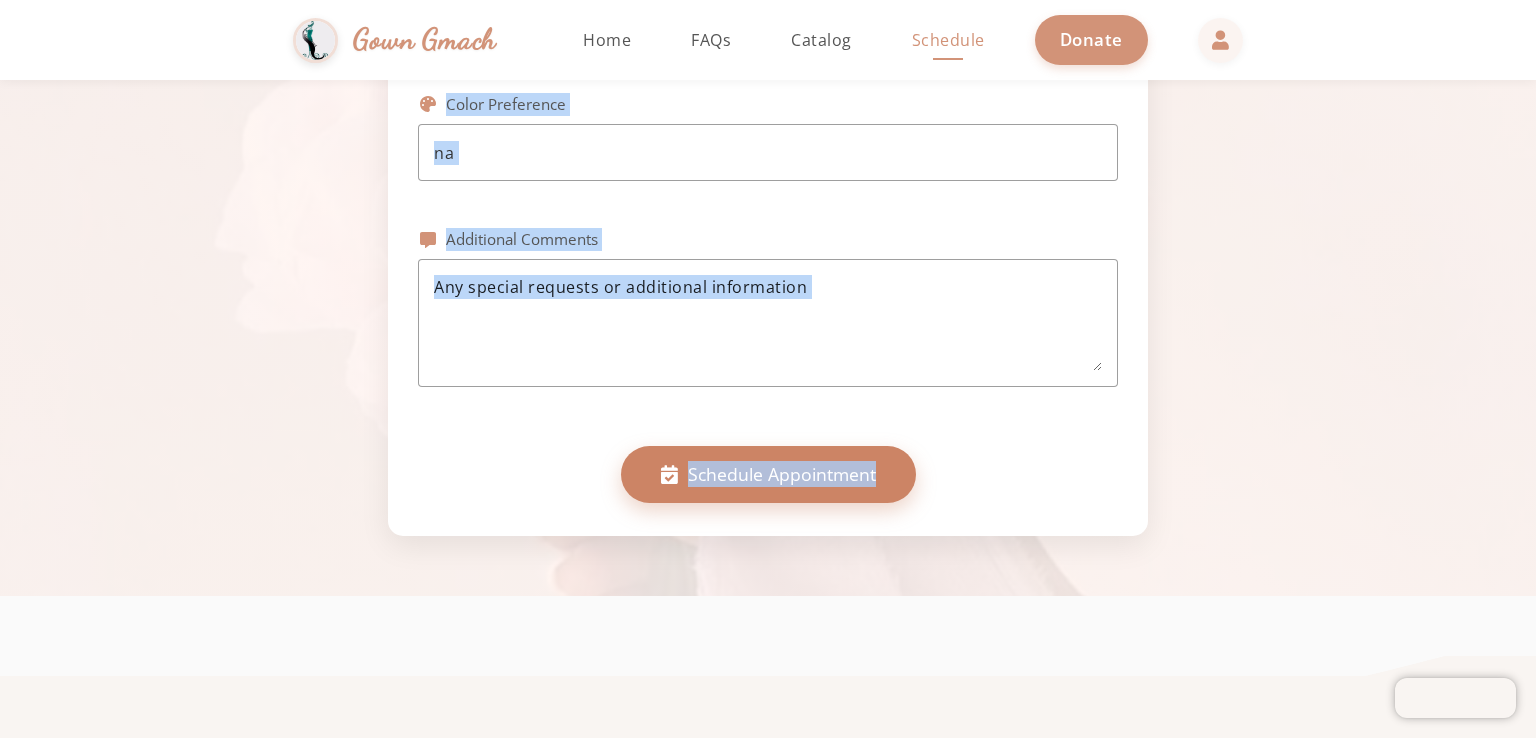 drag, startPoint x: 972, startPoint y: 275, endPoint x: 887, endPoint y: 465, distance: 208.14658 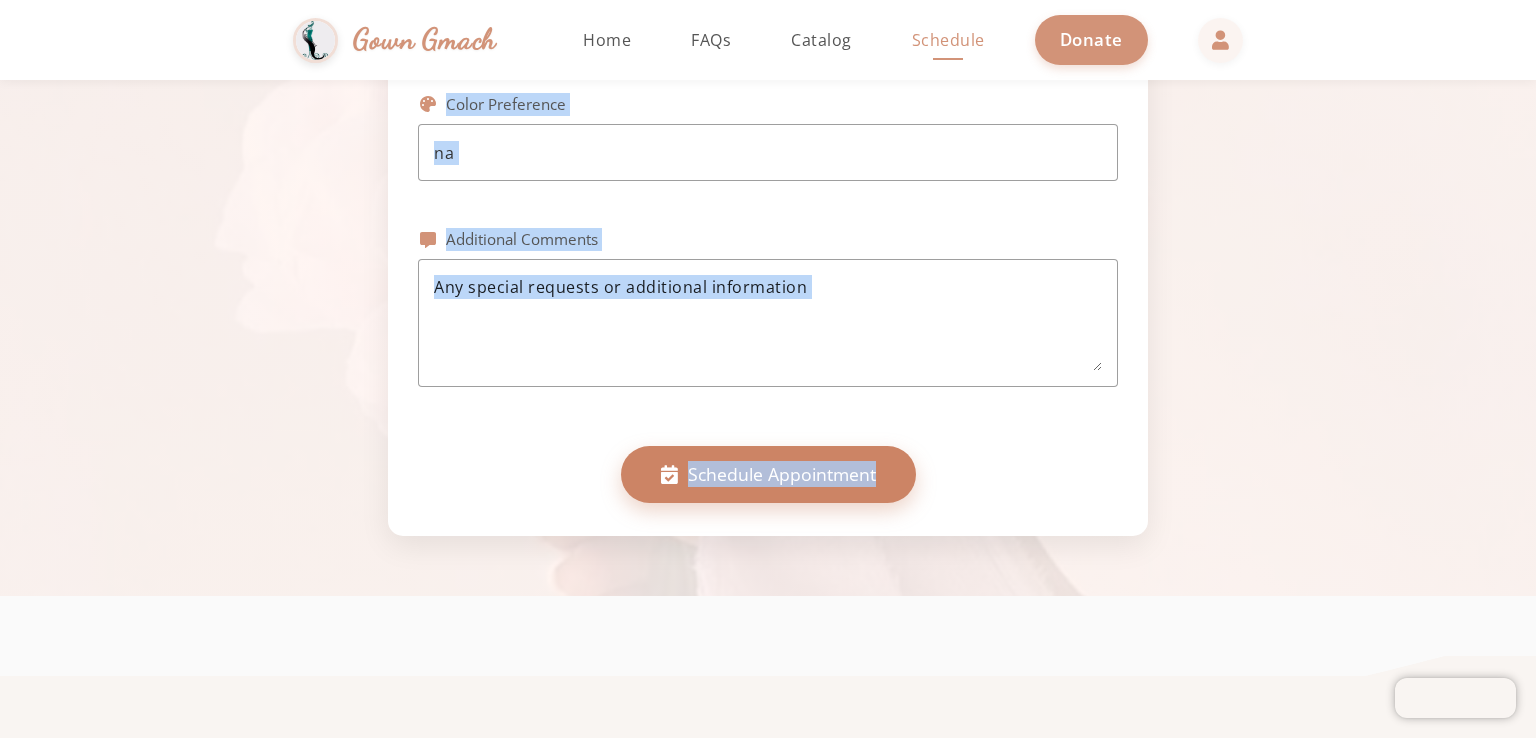 click on "Schedule Appointment" 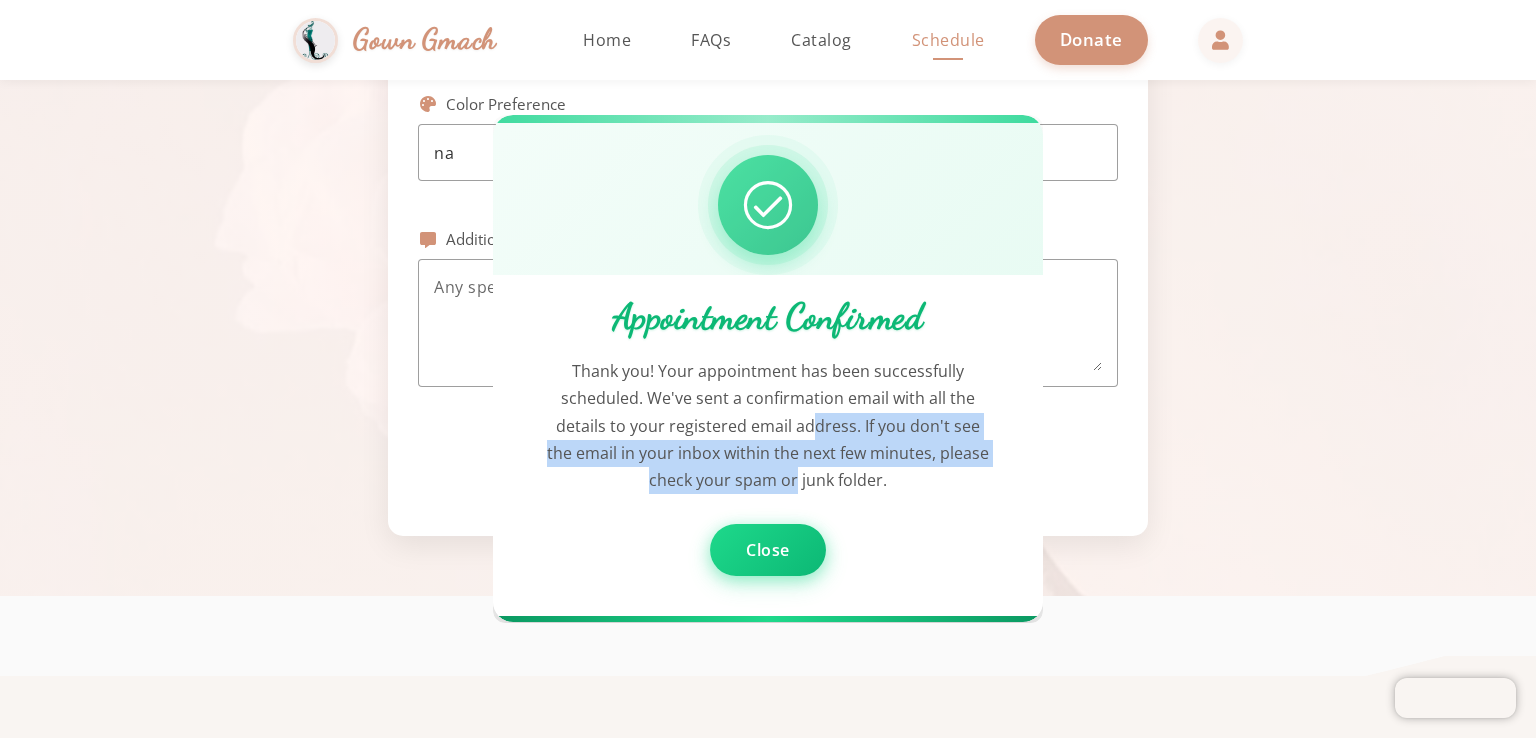 drag, startPoint x: 795, startPoint y: 422, endPoint x: 792, endPoint y: 466, distance: 44.102154 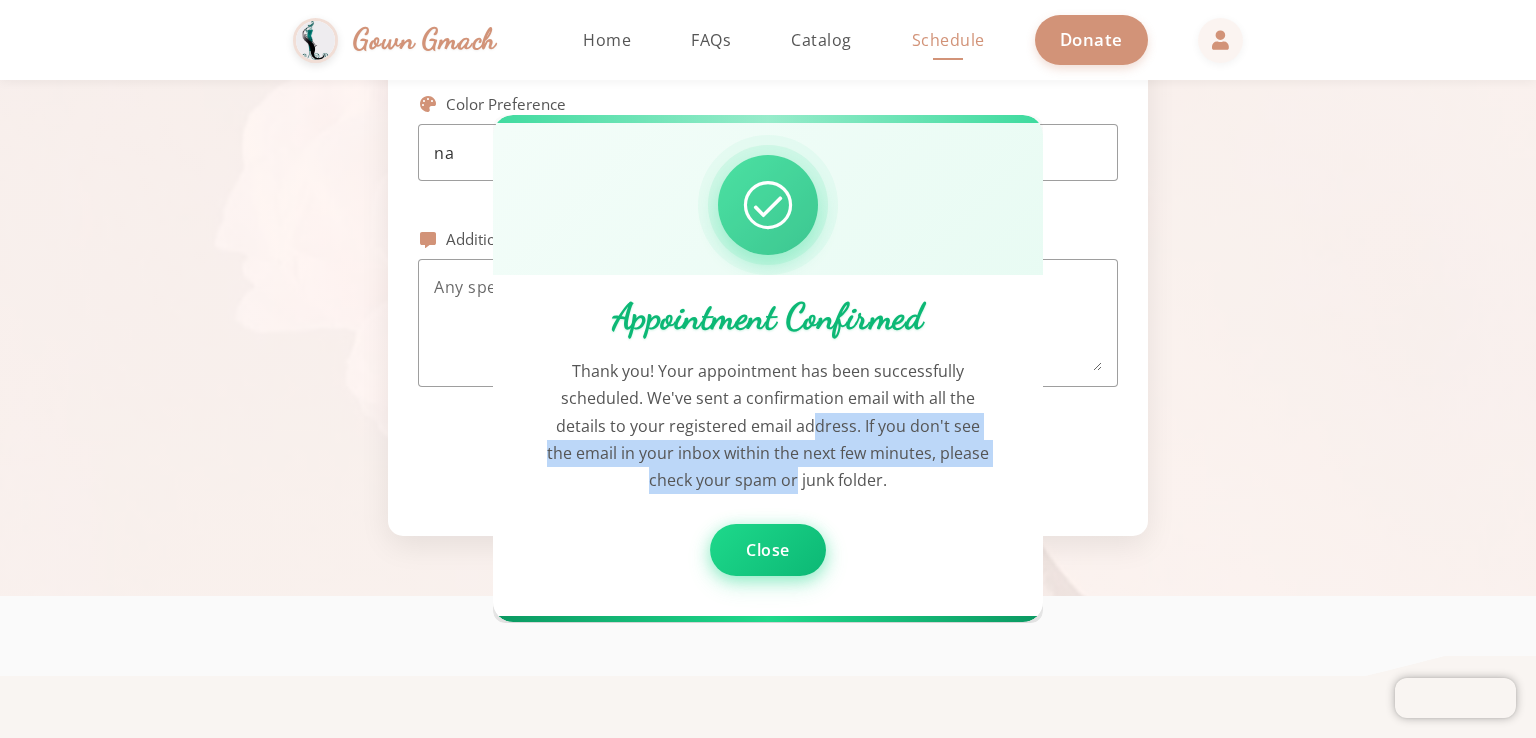 click on "Thank you! Your appointment has been successfully scheduled. We've sent a confirmation email with all the details to your registered email address. If you don't see the email in your inbox within the next few minutes, please check your spam or junk folder." at bounding box center (768, 427) 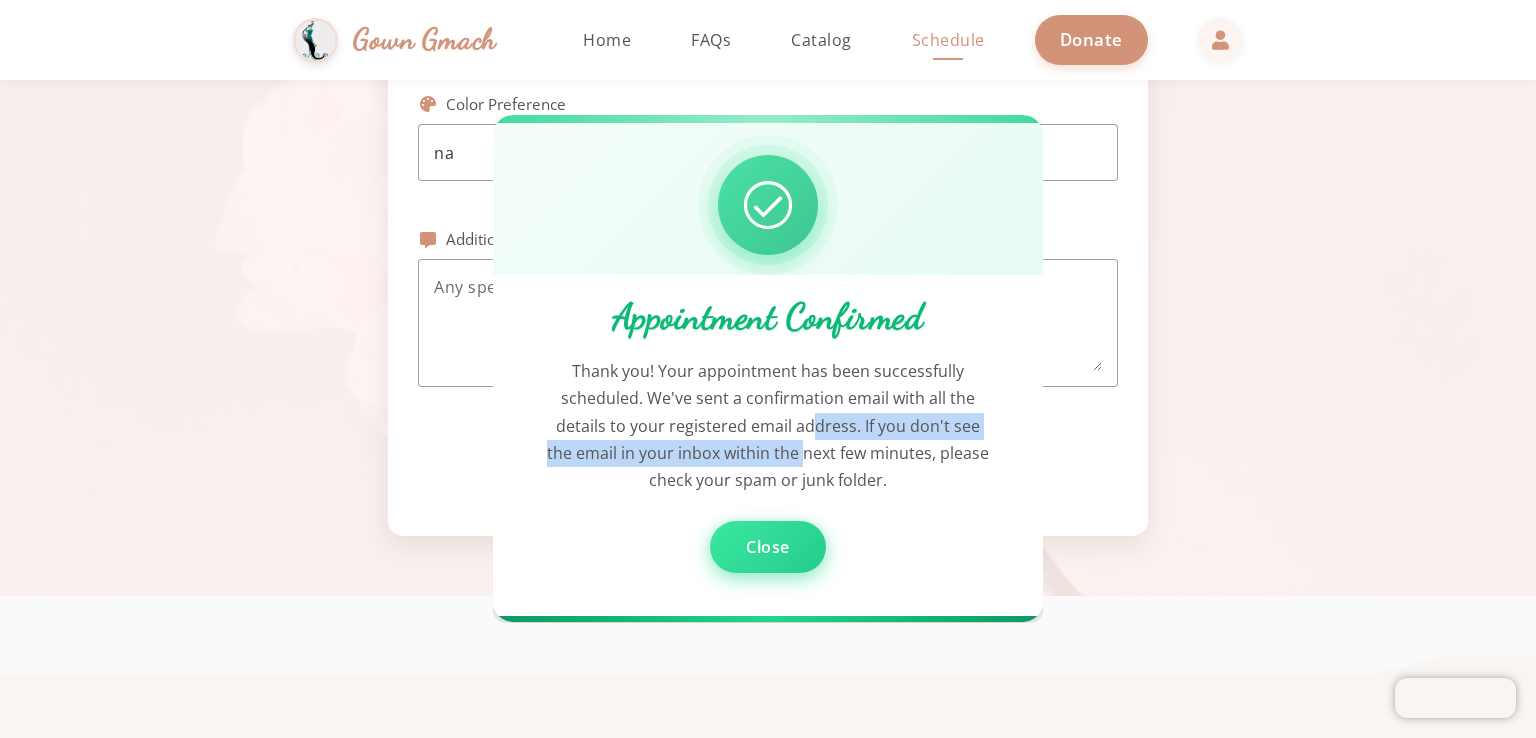 click on "Close" at bounding box center (768, 548) 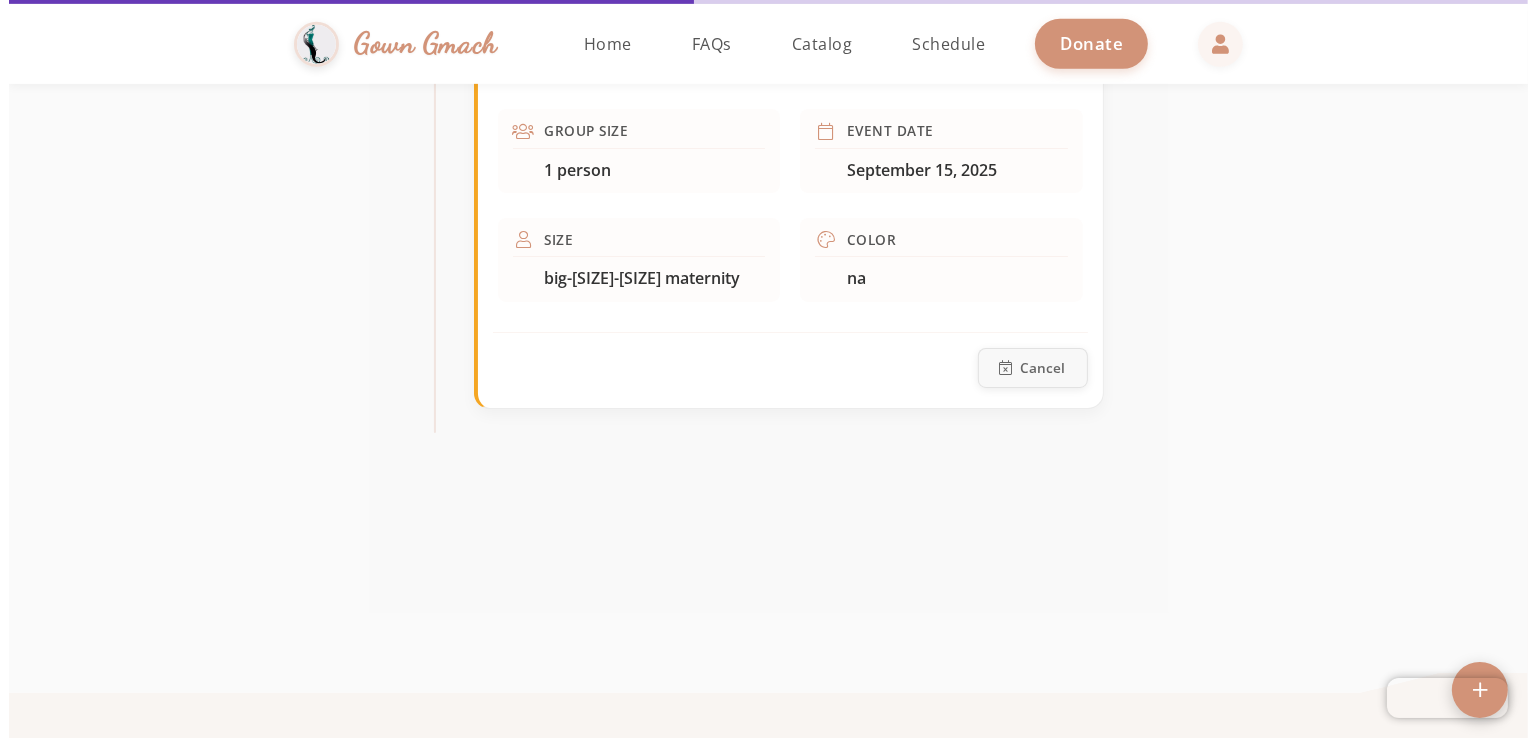 scroll, scrollTop: 1062, scrollLeft: 0, axis: vertical 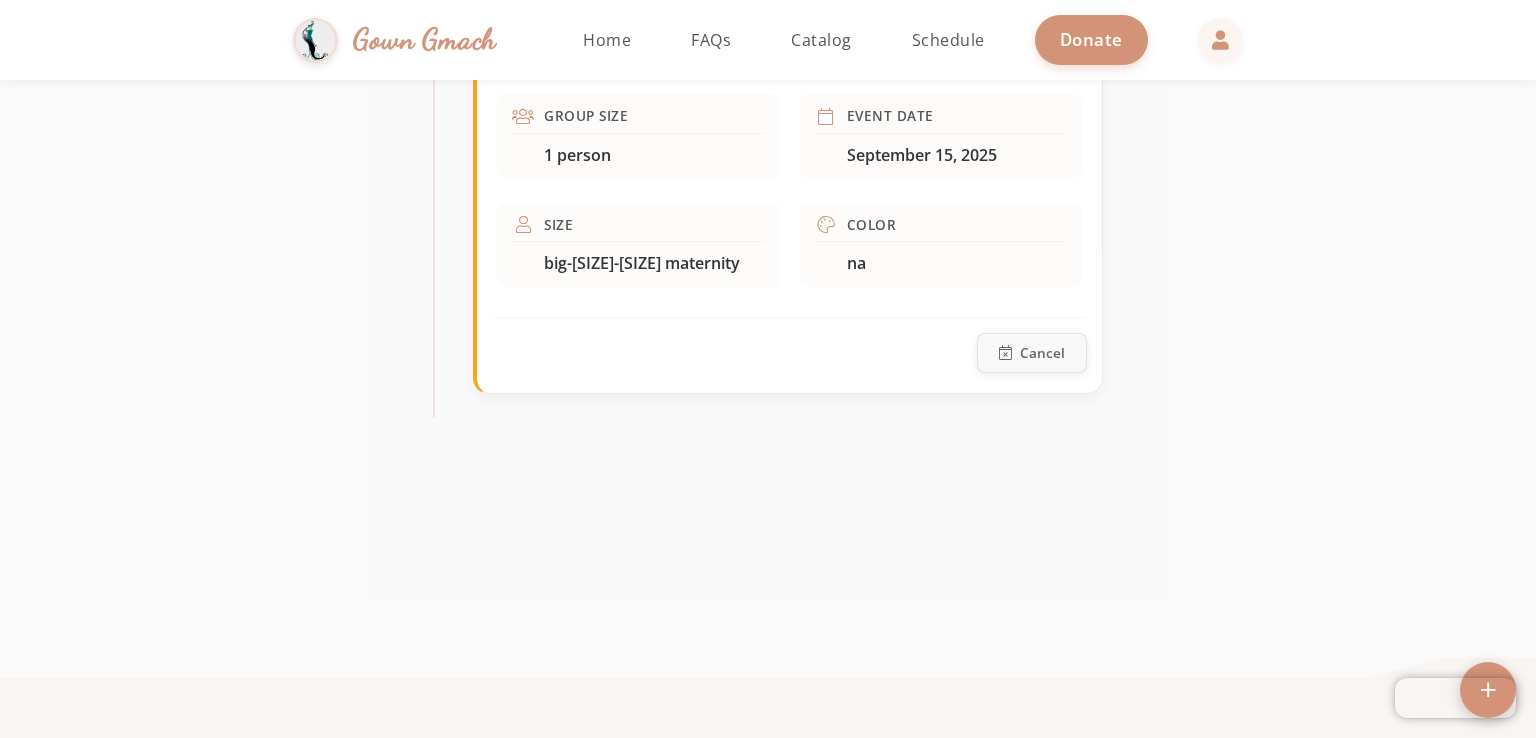drag, startPoint x: 1535, startPoint y: 173, endPoint x: 1535, endPoint y: 145, distance: 28 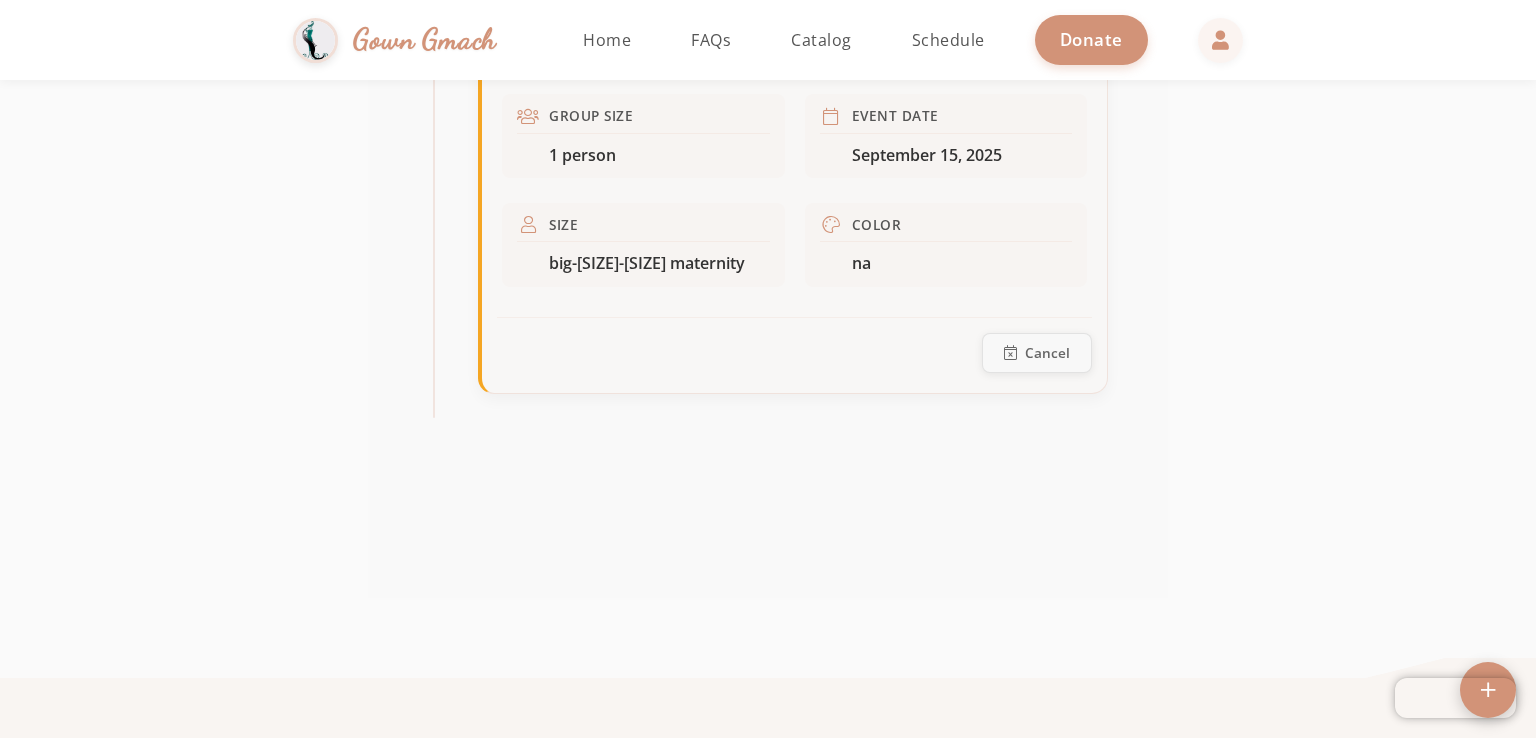 drag, startPoint x: 653, startPoint y: 364, endPoint x: 632, endPoint y: 124, distance: 240.91699 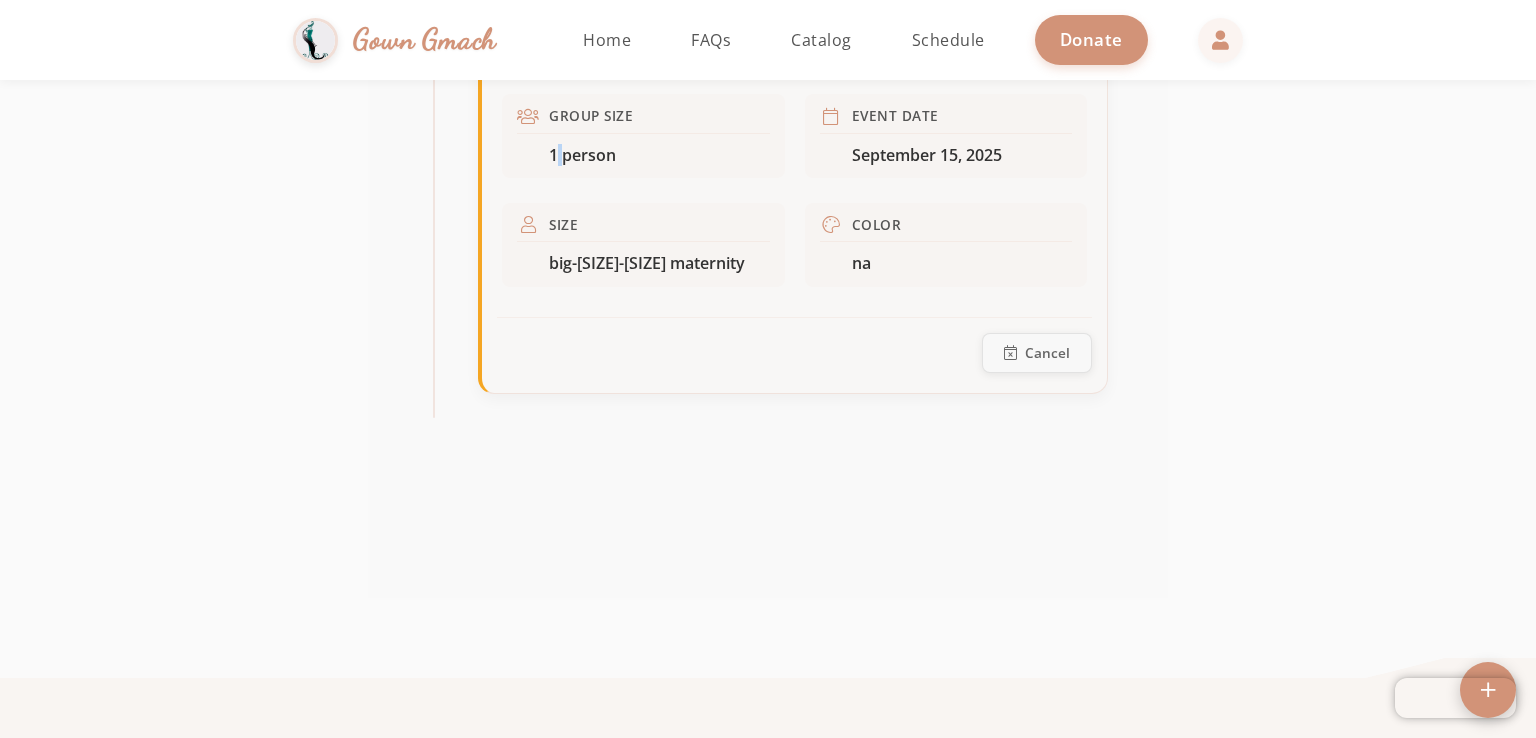 drag, startPoint x: 632, startPoint y: 124, endPoint x: 560, endPoint y: 166, distance: 83.35467 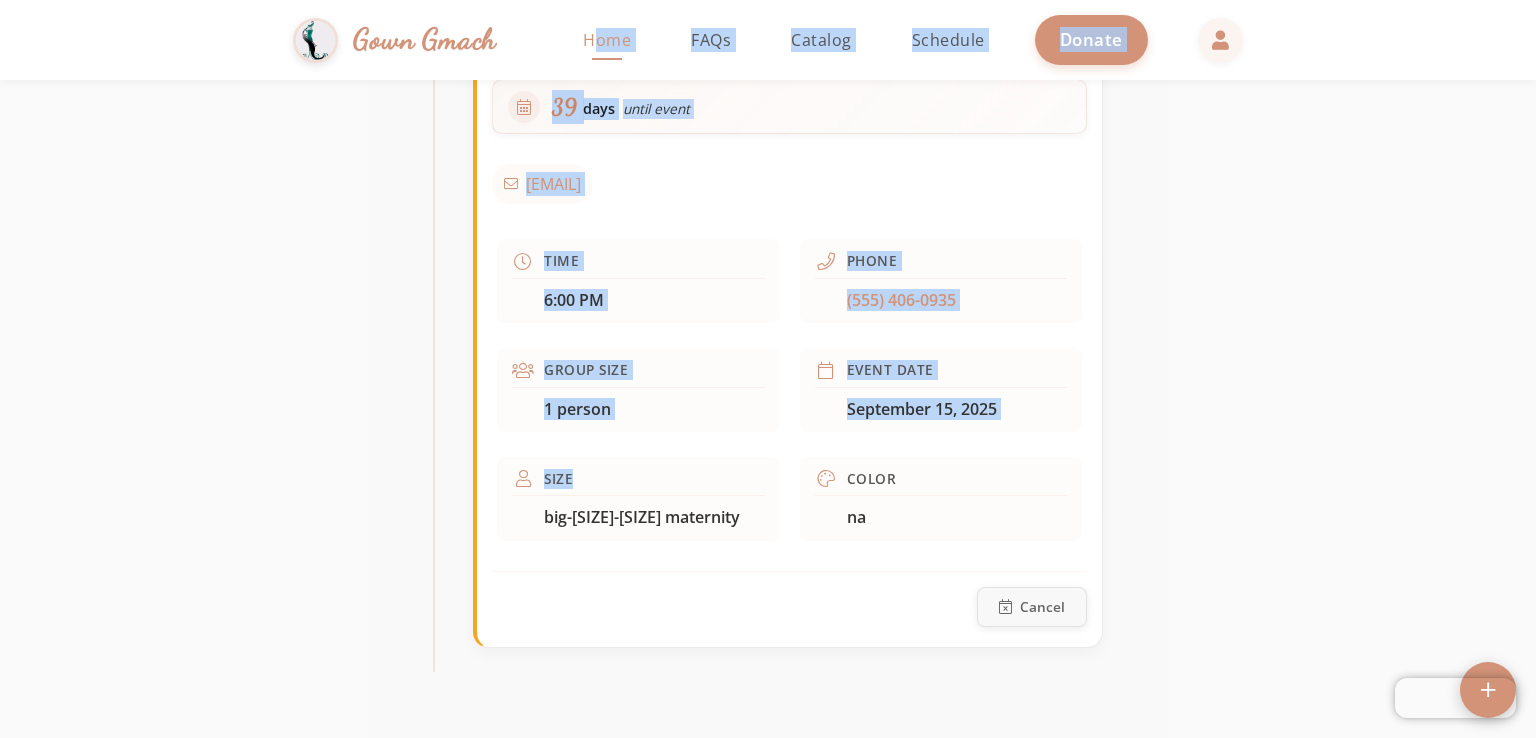 scroll, scrollTop: 736, scrollLeft: 0, axis: vertical 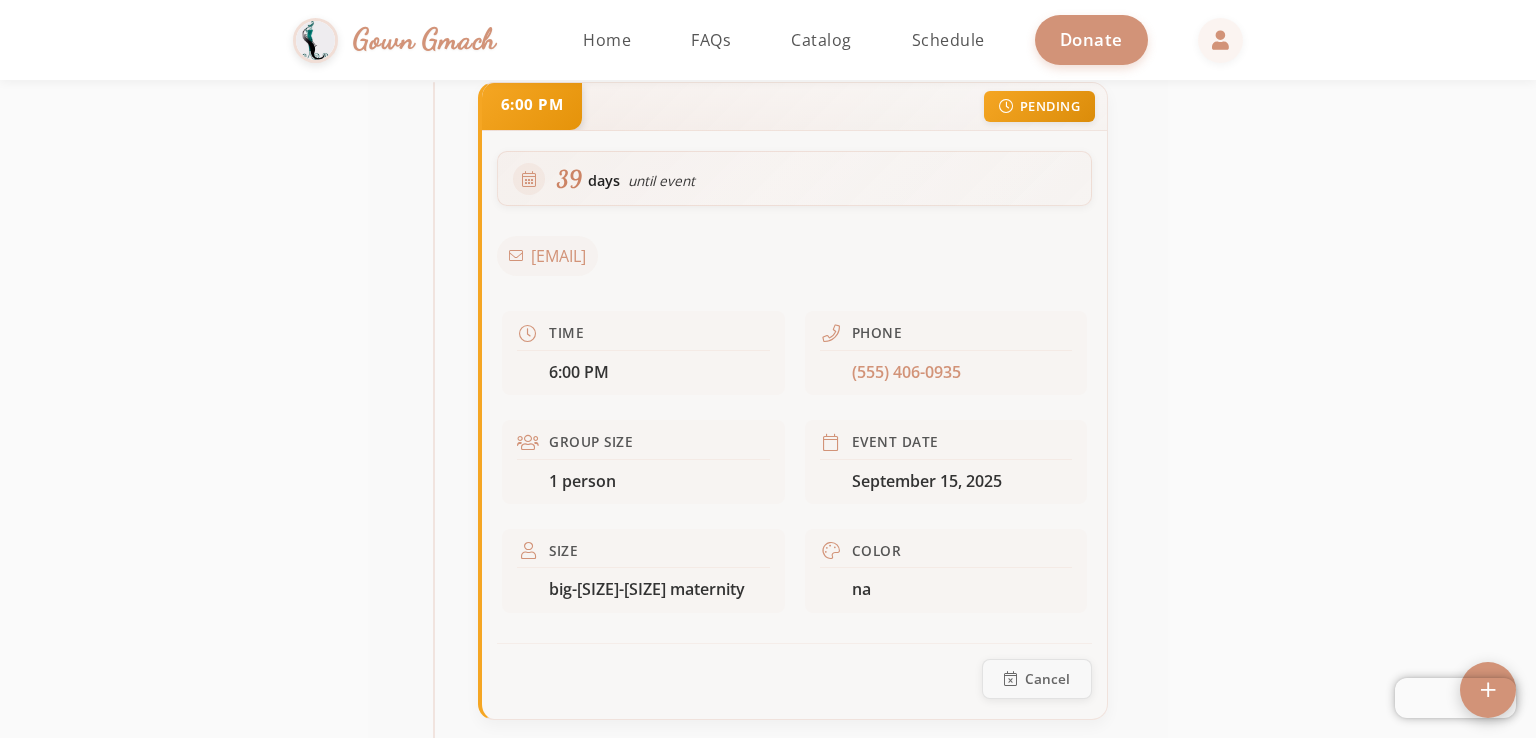 drag, startPoint x: 624, startPoint y: 195, endPoint x: 622, endPoint y: 534, distance: 339.0059 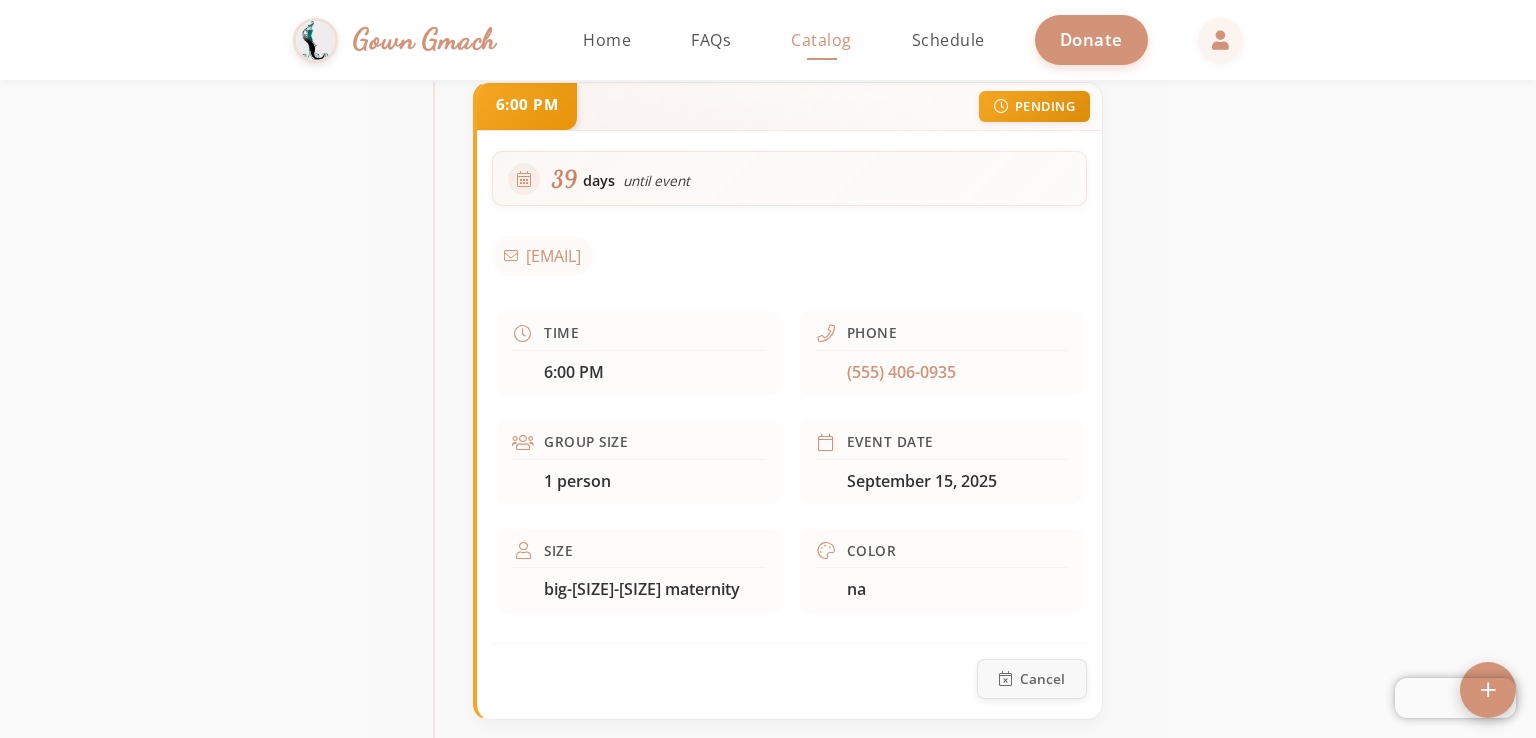 click on "Catalog" 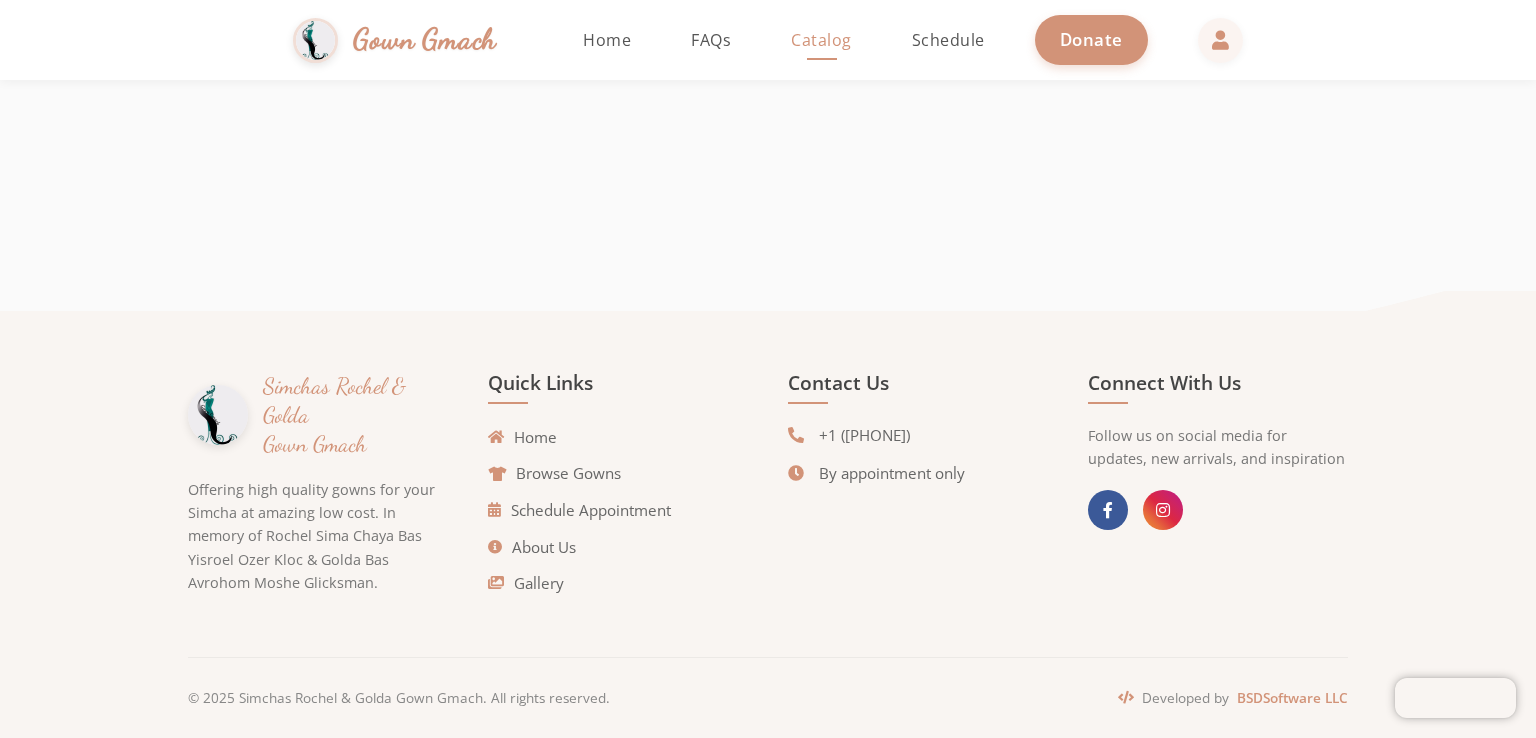scroll, scrollTop: 584, scrollLeft: 0, axis: vertical 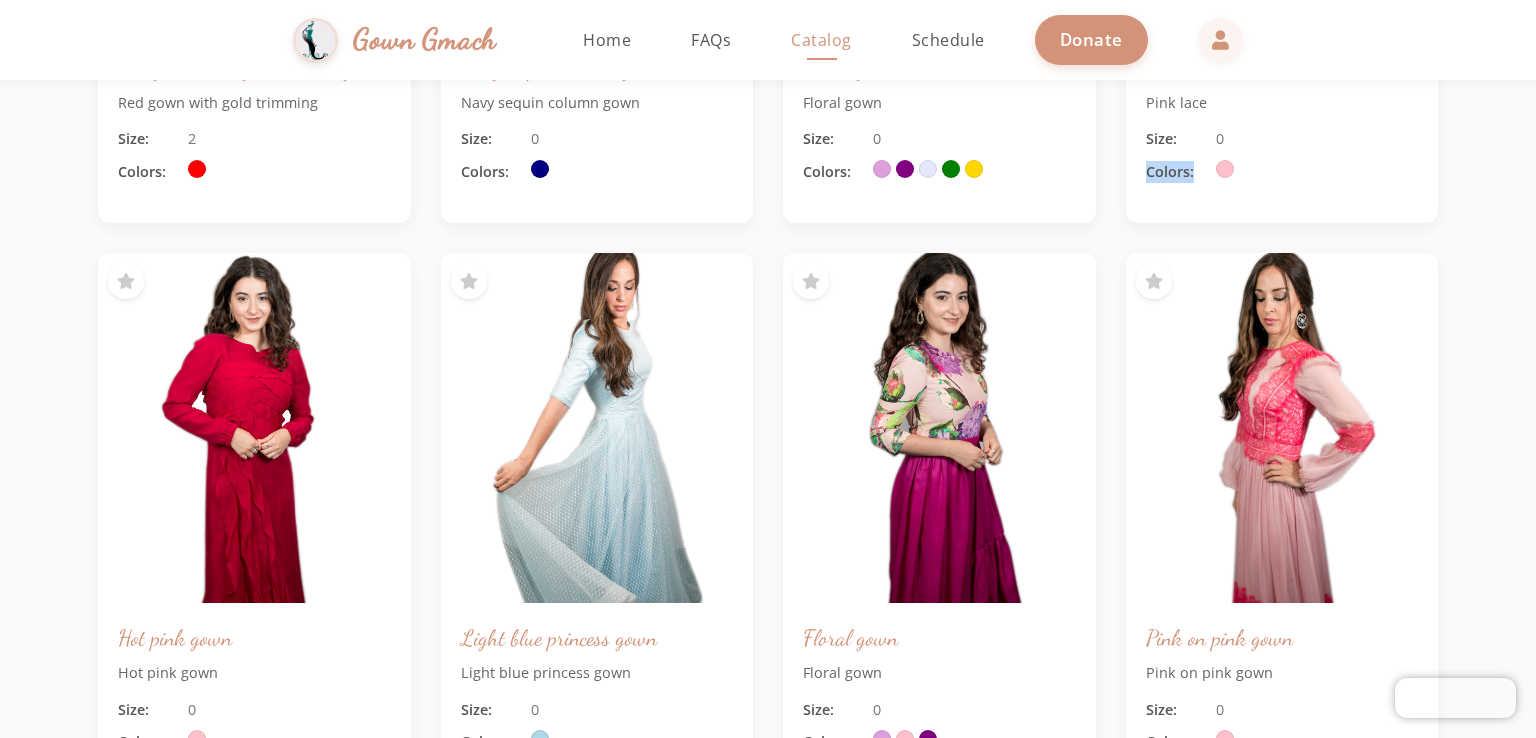drag, startPoint x: 1535, startPoint y: 182, endPoint x: 1514, endPoint y: 137, distance: 49.658836 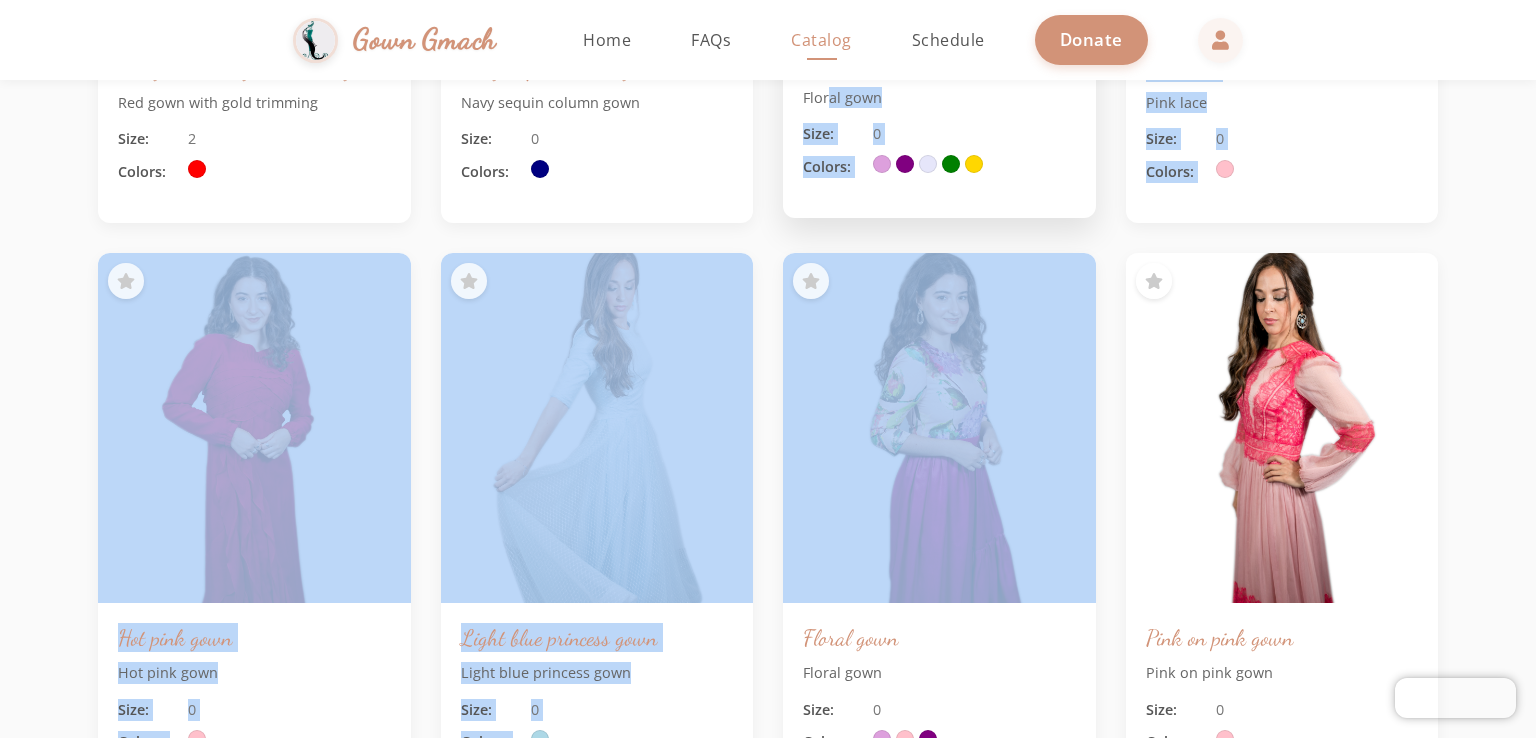 drag, startPoint x: 776, startPoint y: 552, endPoint x: 834, endPoint y: 81, distance: 474.55768 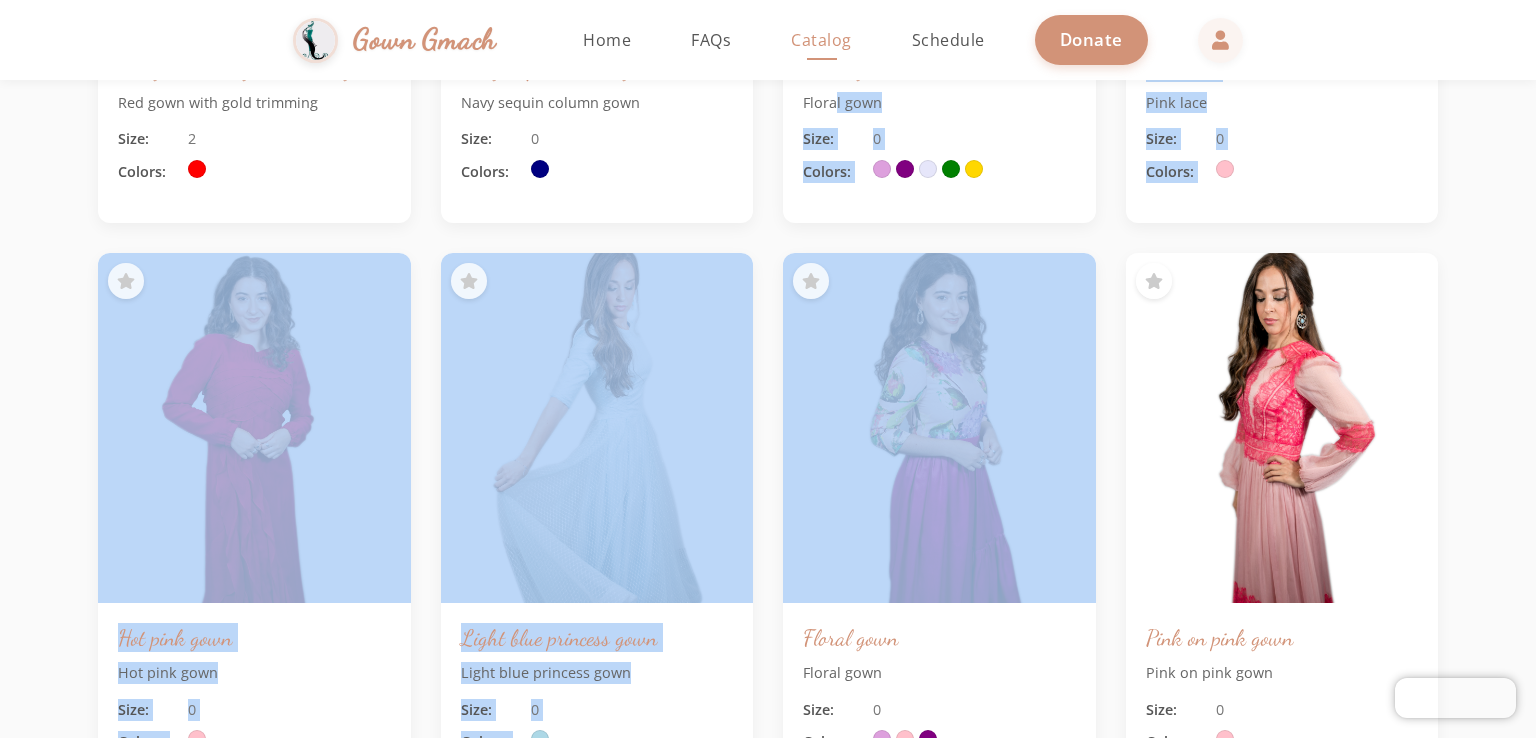 click on "Our Gown Collection Browse our selection of elegant gowns for your special occasion Filter Items per page: 10 1 – 10 of 387 Red gown with gold trimming Red gown with gold trimming Size: 2 Colors: Navy sequin column gown Navy sequin column gown Size: 0 Colors: Floral gown Floral gown Size: 0 Colors: Pink lace Pink lace Size: 0 Colors: Hot pink gown Hot pink gown Size: 0 Colors: Light blue princess gown Light blue princess gown Size: 0 Colors: Floral gown Floral gown Size: 0 Colors: Pink on pink gown Pink on pink gown Size: 0 Colors: White and blue floral White and blue floral Size: 0 Colors: Green beaded gown Green beaded gown Size: 0 Colors: My Favorites Gowns you've marked as favorites No Favorites Yet Click the star icon on any gown to add it to your favorites list" 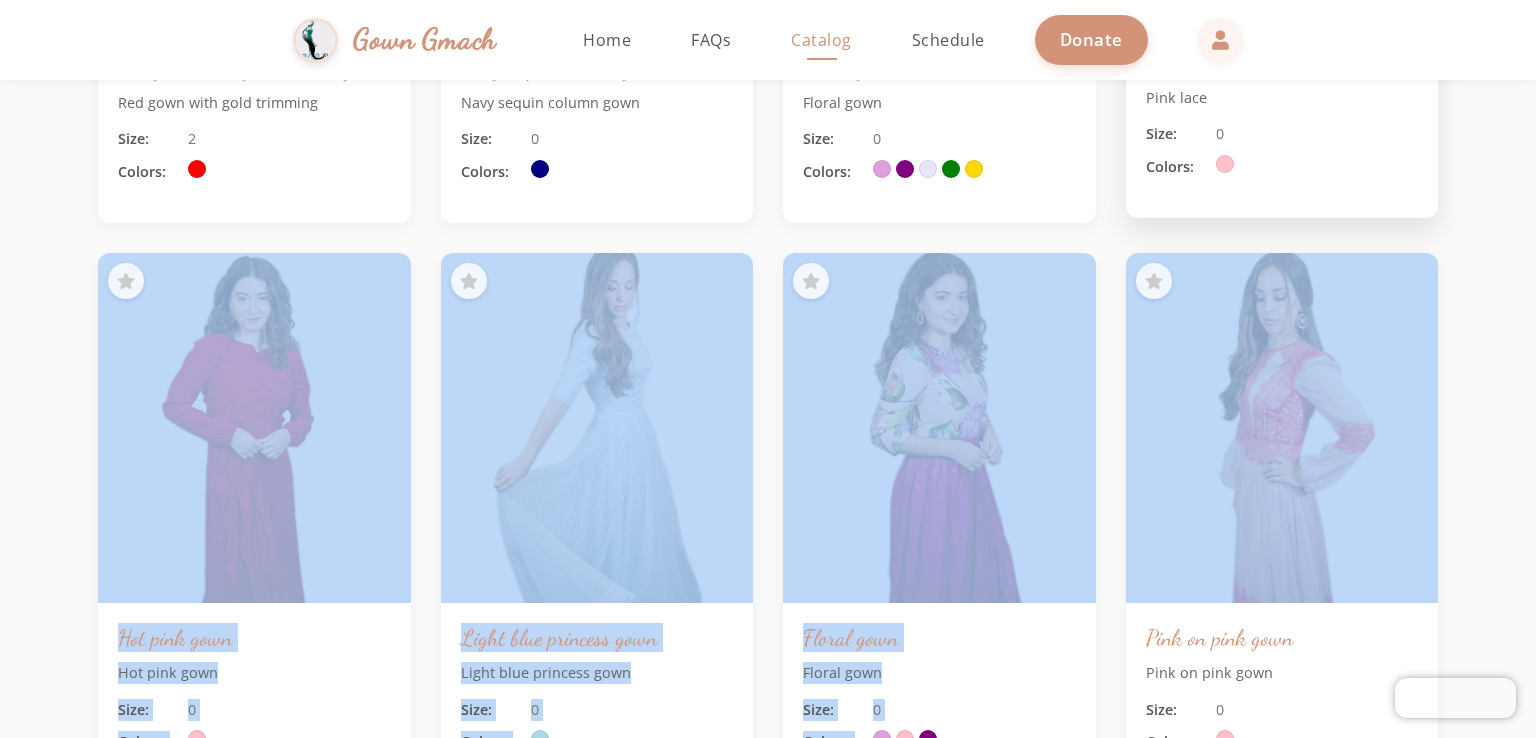 drag, startPoint x: 1533, startPoint y: 482, endPoint x: 1266, endPoint y: 139, distance: 434.66998 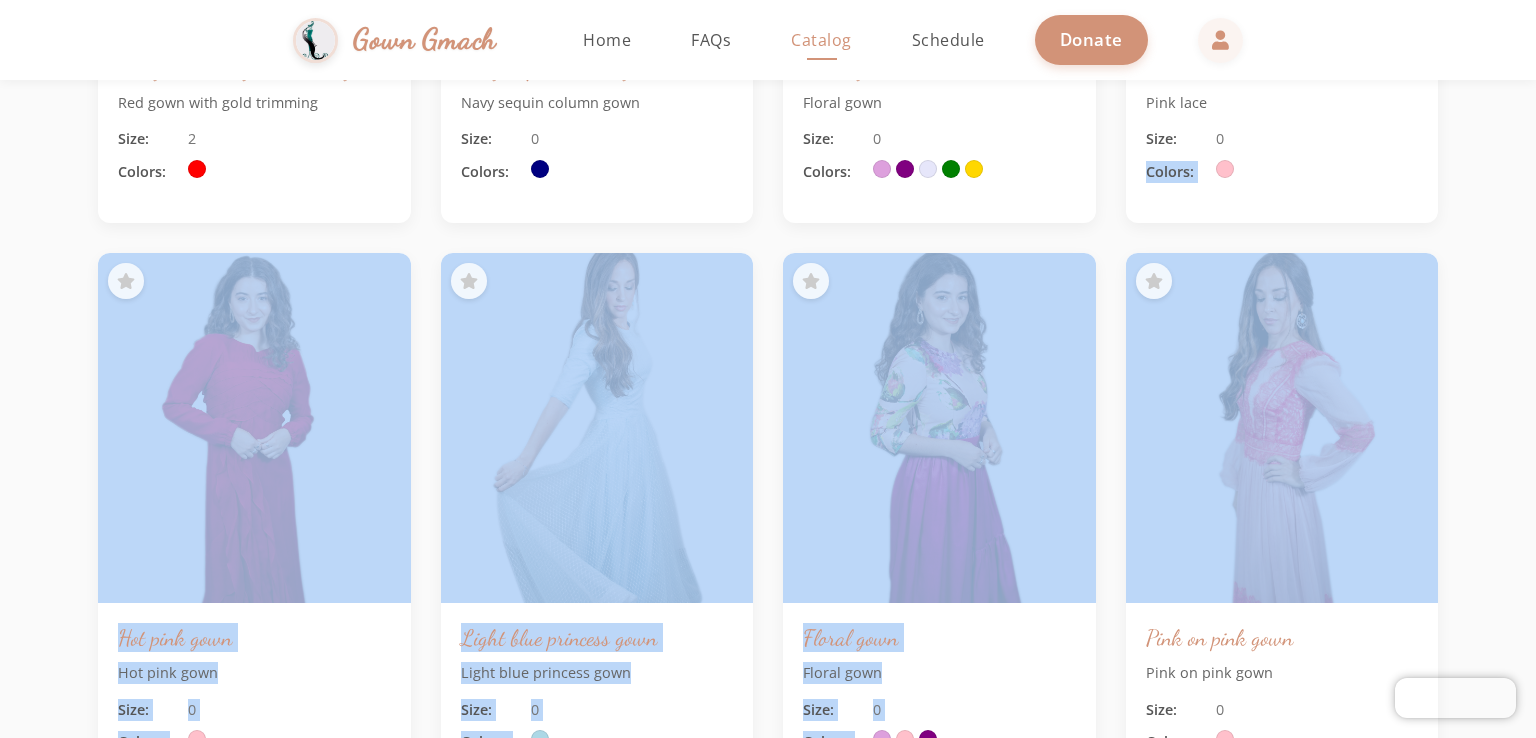 click on "Our Gown Collection Browse our selection of elegant gowns for your special occasion Filter Items per page: 10 1 – 10 of 387 Red gown with gold trimming Red gown with gold trimming Size: 2 Colors: Navy sequin column gown Navy sequin column gown Size: 0 Colors: Floral gown Floral gown Size: 0 Colors: Pink lace Pink lace Size: 0 Colors: Hot pink gown Hot pink gown Size: 0 Colors: Light blue princess gown Light blue princess gown Size: 0 Colors: Floral gown Floral gown Size: 0 Colors: Pink on pink gown Pink on pink gown Size: 0 Colors: White and blue floral White and blue floral Size: 0 Colors: Green beaded gown Green beaded gown Size: 0 Colors: My Favorites Gowns you've marked as favorites No Favorites Yet Click the star icon on any gown to add it to your favorites list" 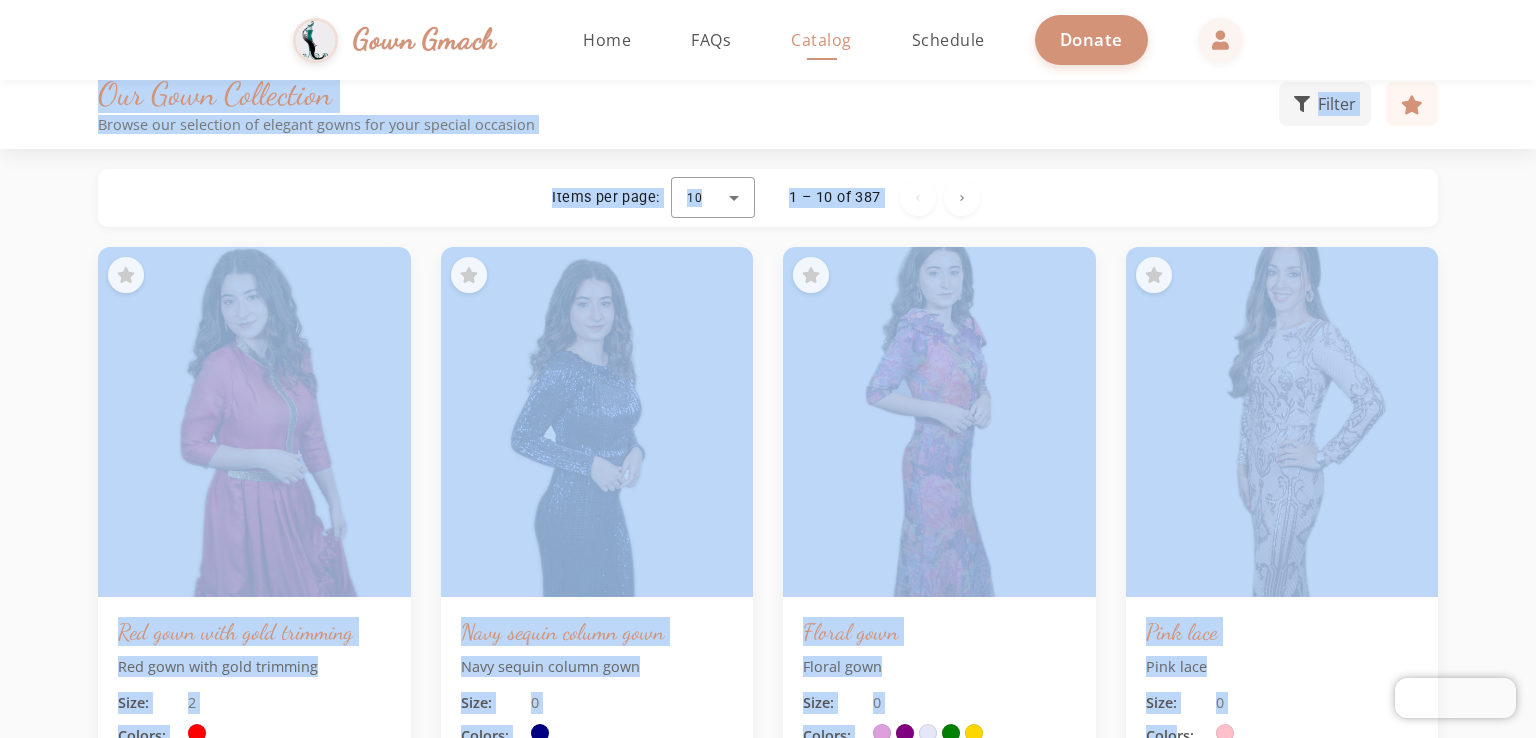 scroll, scrollTop: 0, scrollLeft: 0, axis: both 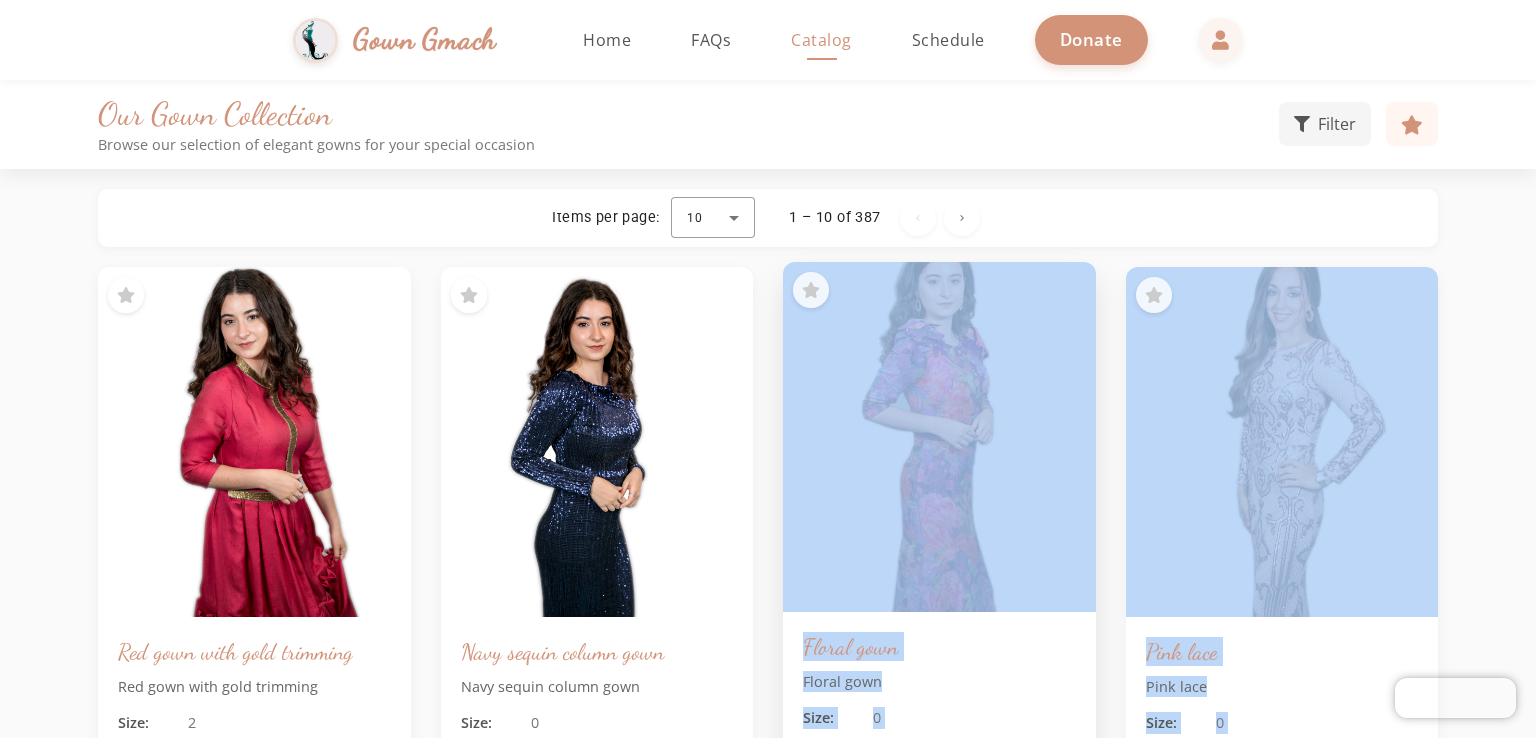 drag, startPoint x: 1176, startPoint y: 188, endPoint x: 968, endPoint y: 429, distance: 318.3473 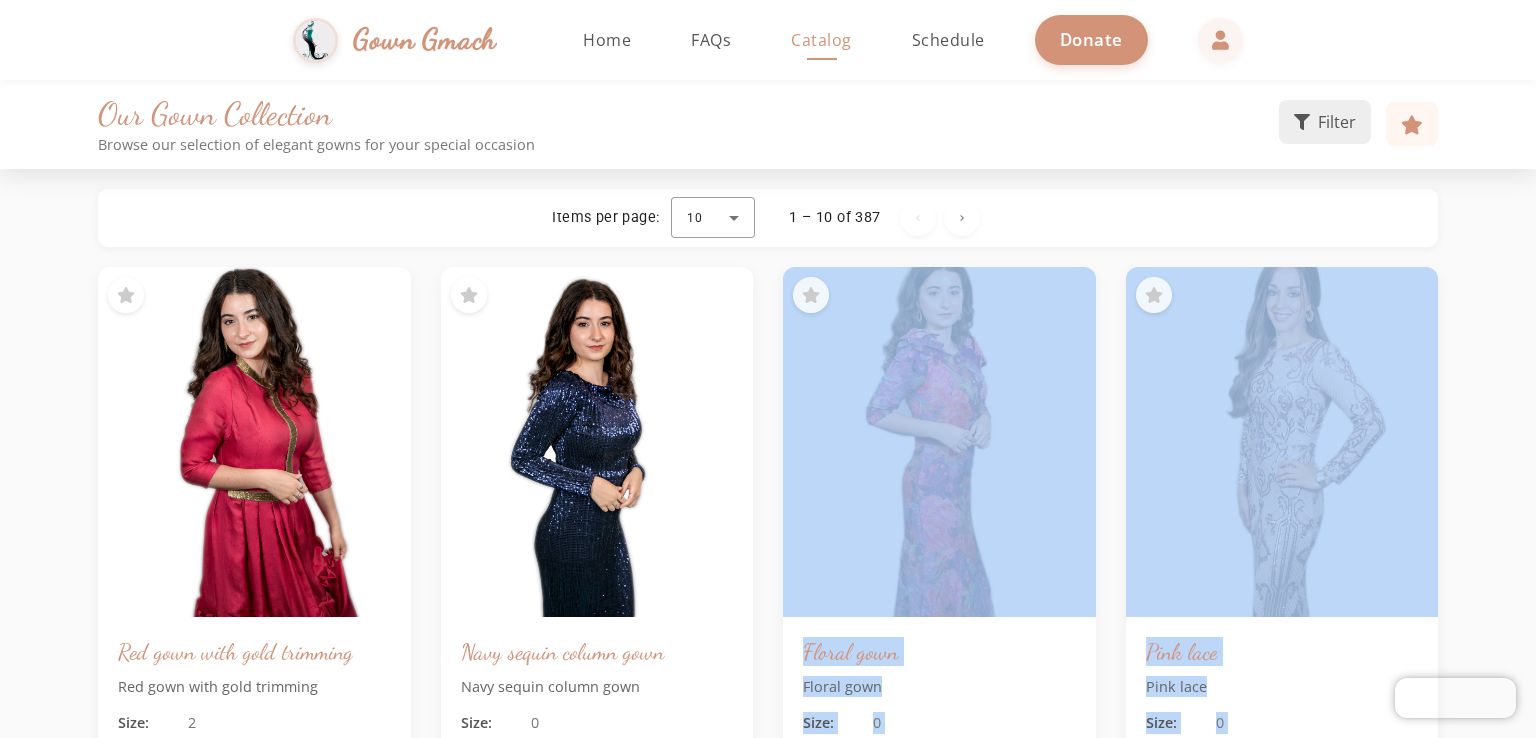 click on "Filter" 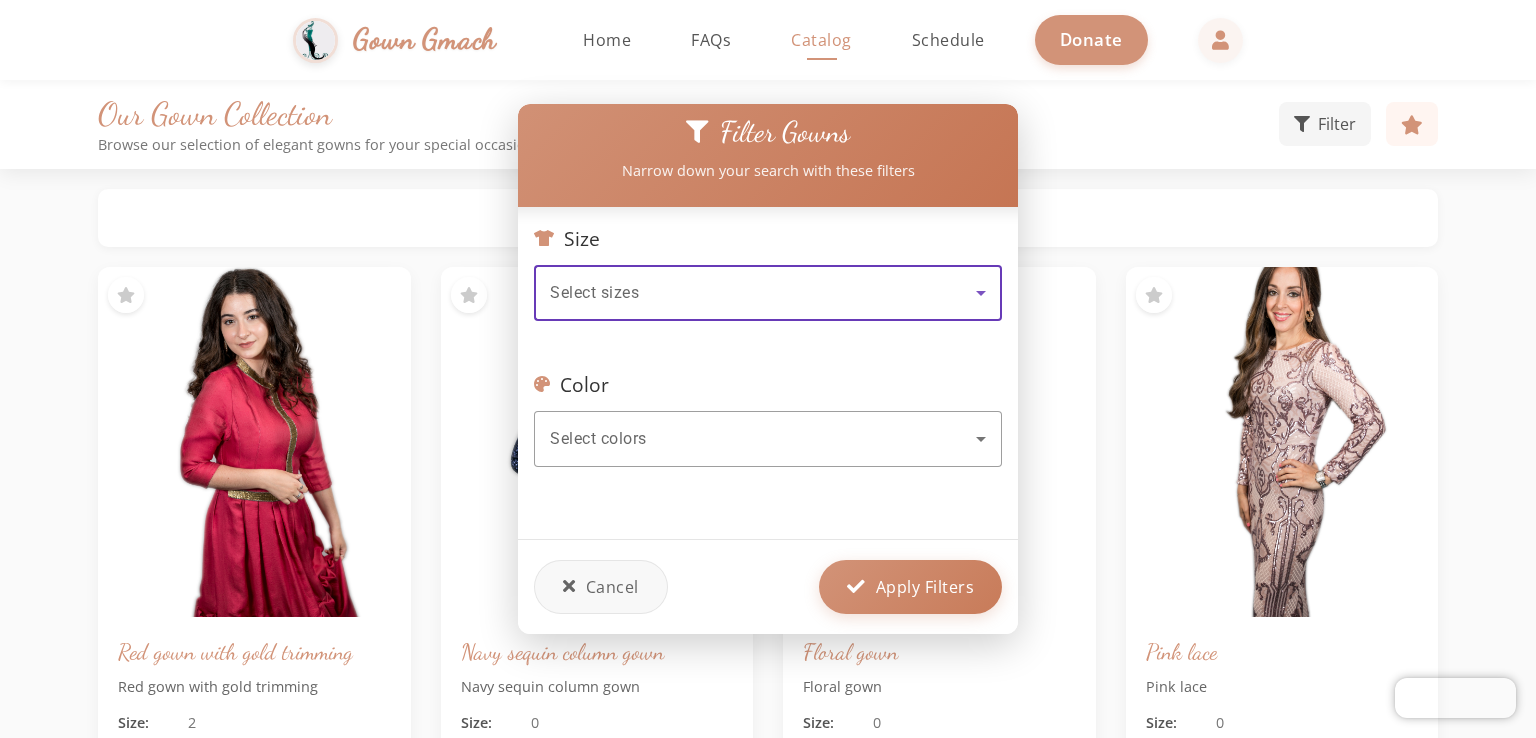 click on "Select sizes" at bounding box center [763, 293] 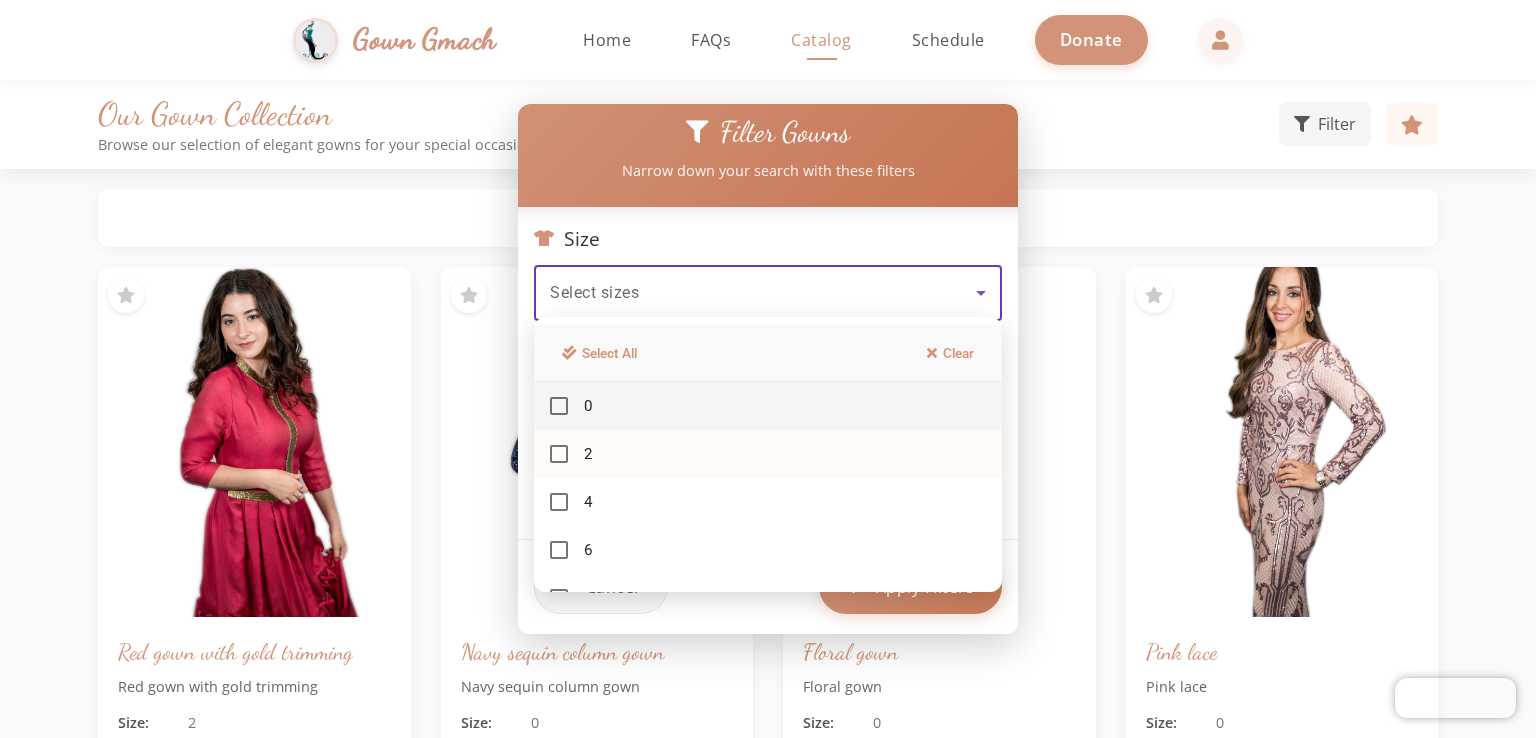 drag, startPoint x: 608, startPoint y: 398, endPoint x: 593, endPoint y: 433, distance: 38.078865 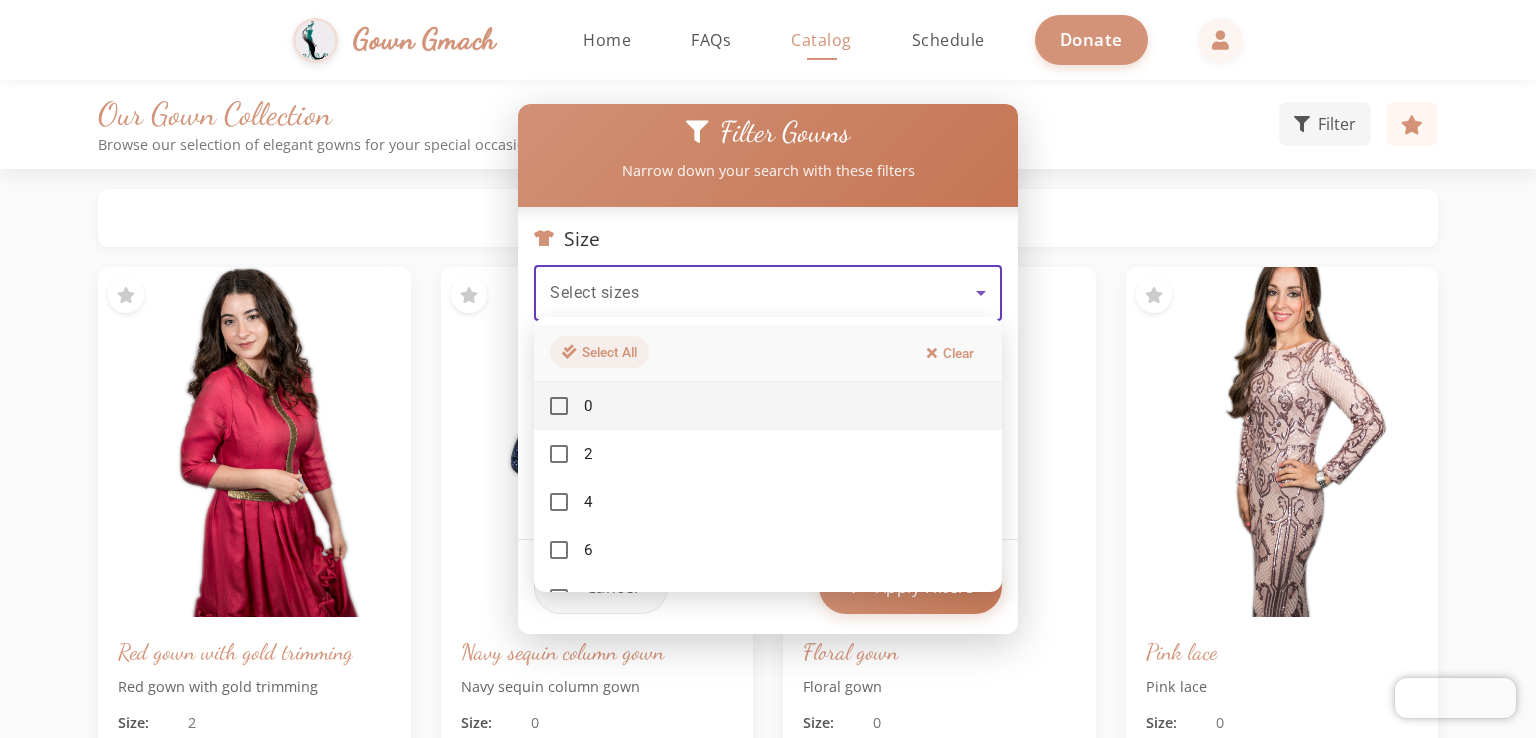 click on "Select All" at bounding box center [599, 352] 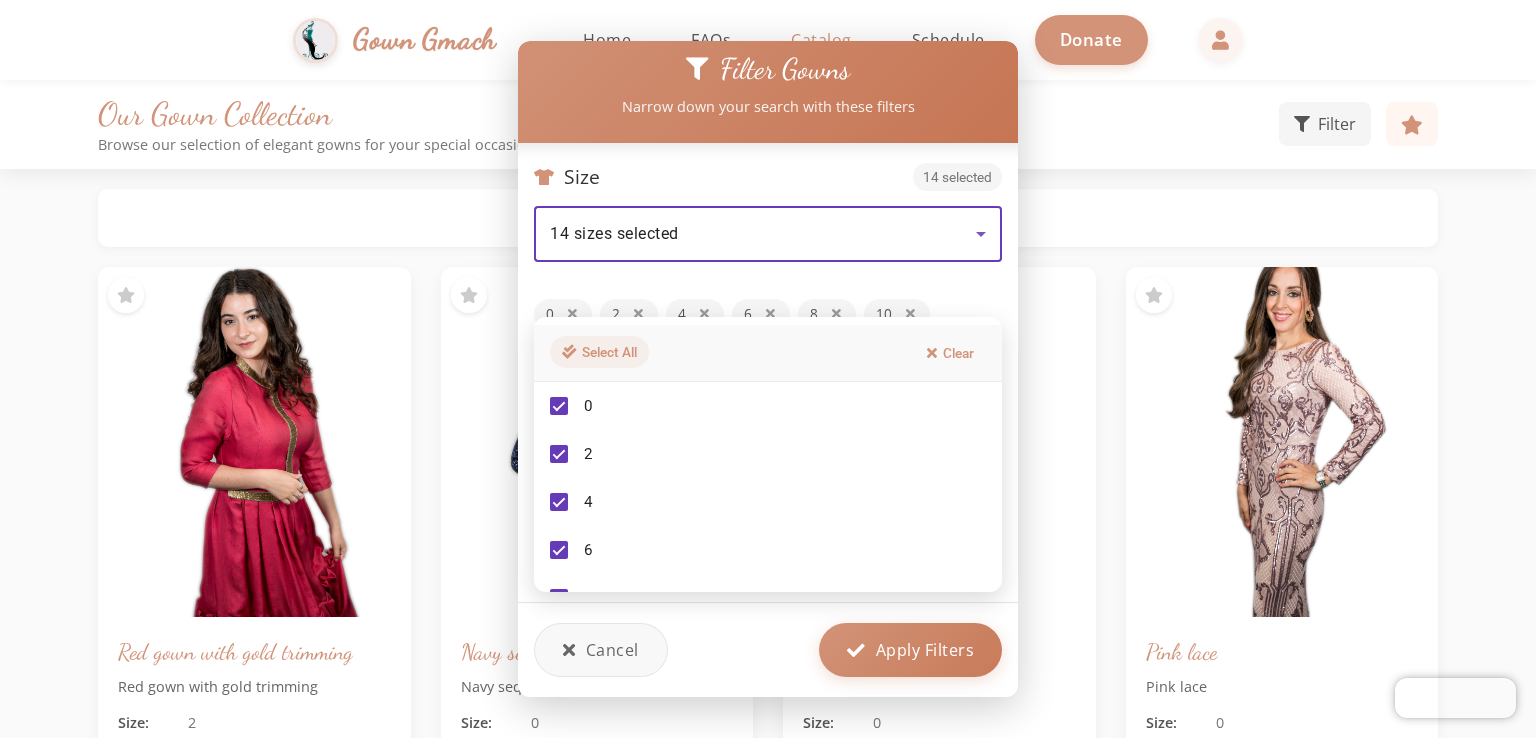click on "Select All" at bounding box center [599, 352] 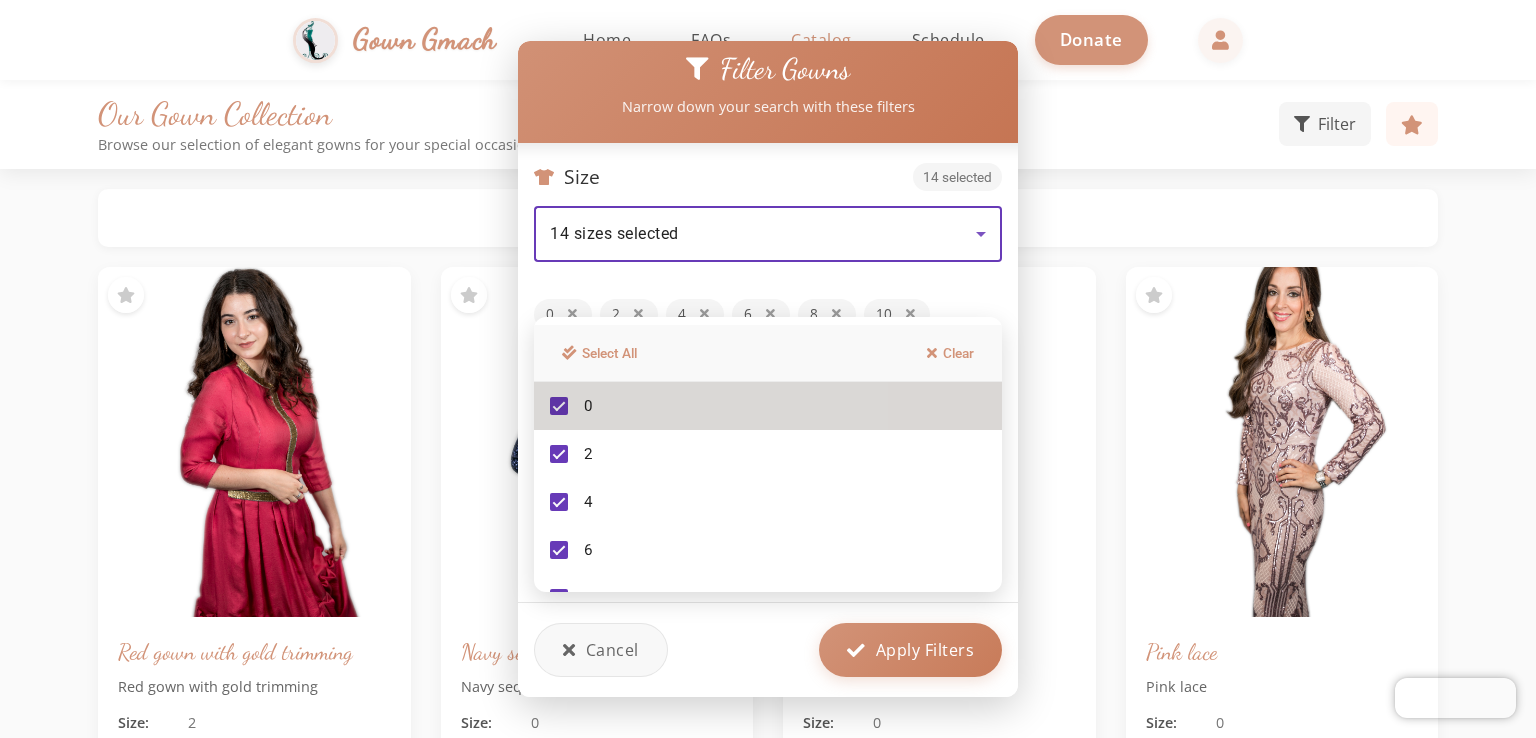 click at bounding box center [559, 406] 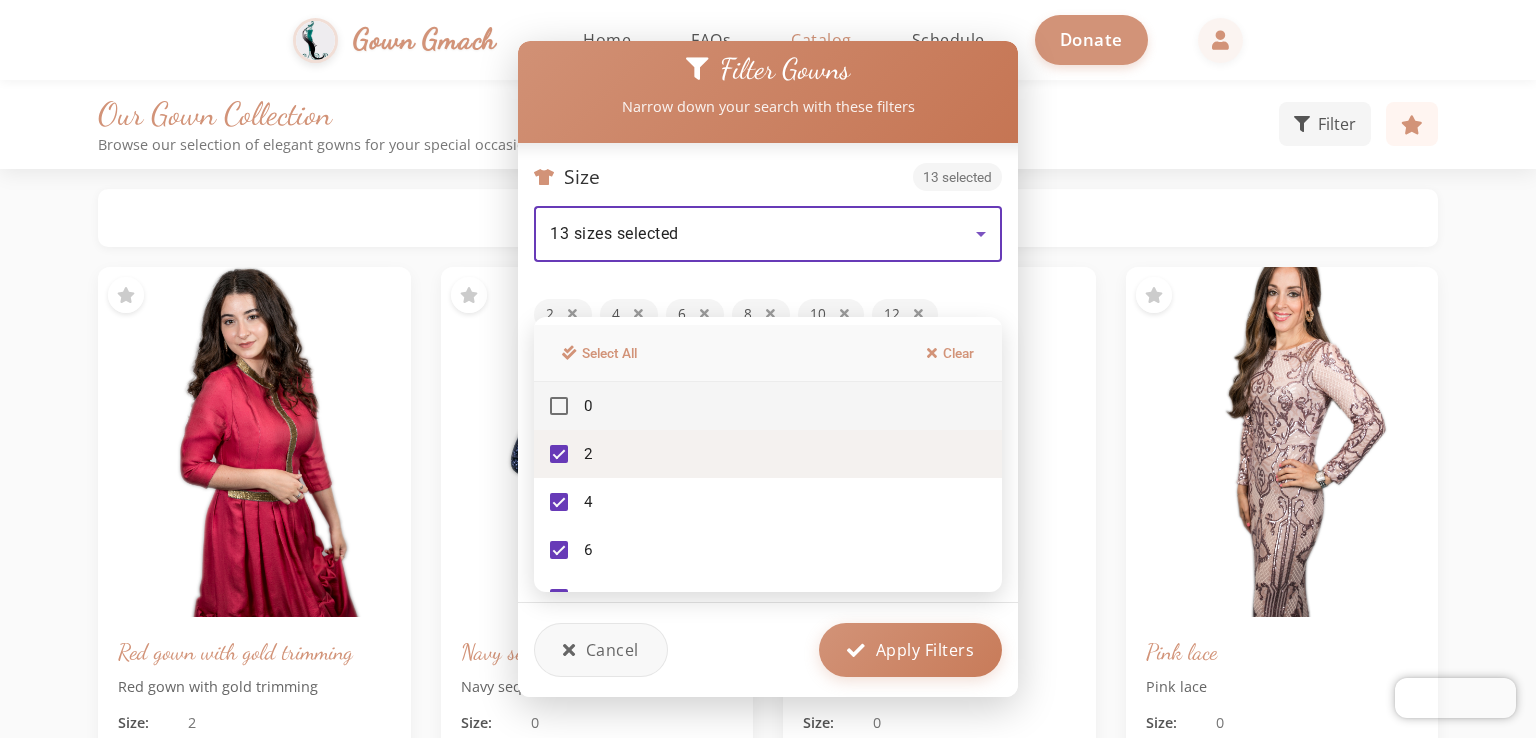click at bounding box center [559, 454] 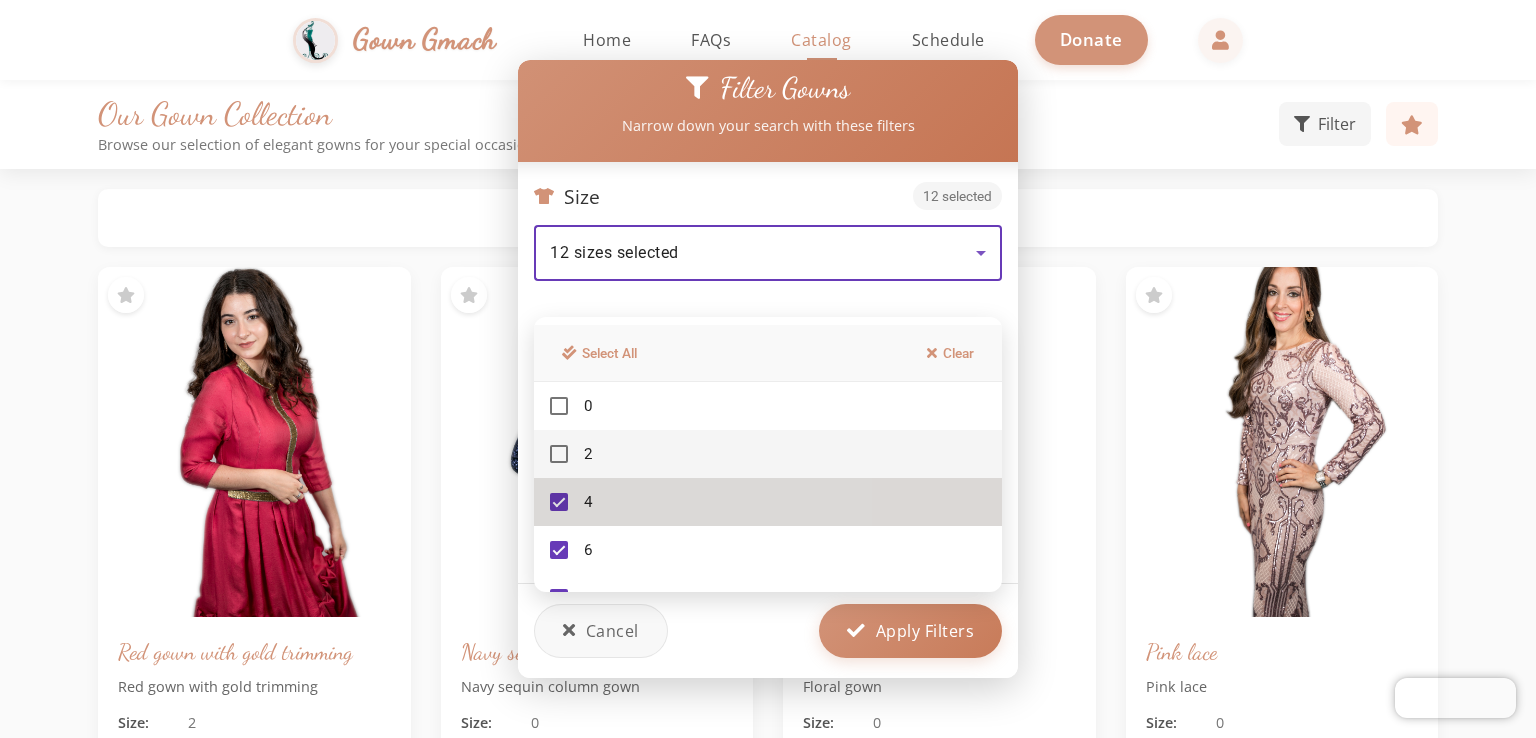 click at bounding box center (559, 502) 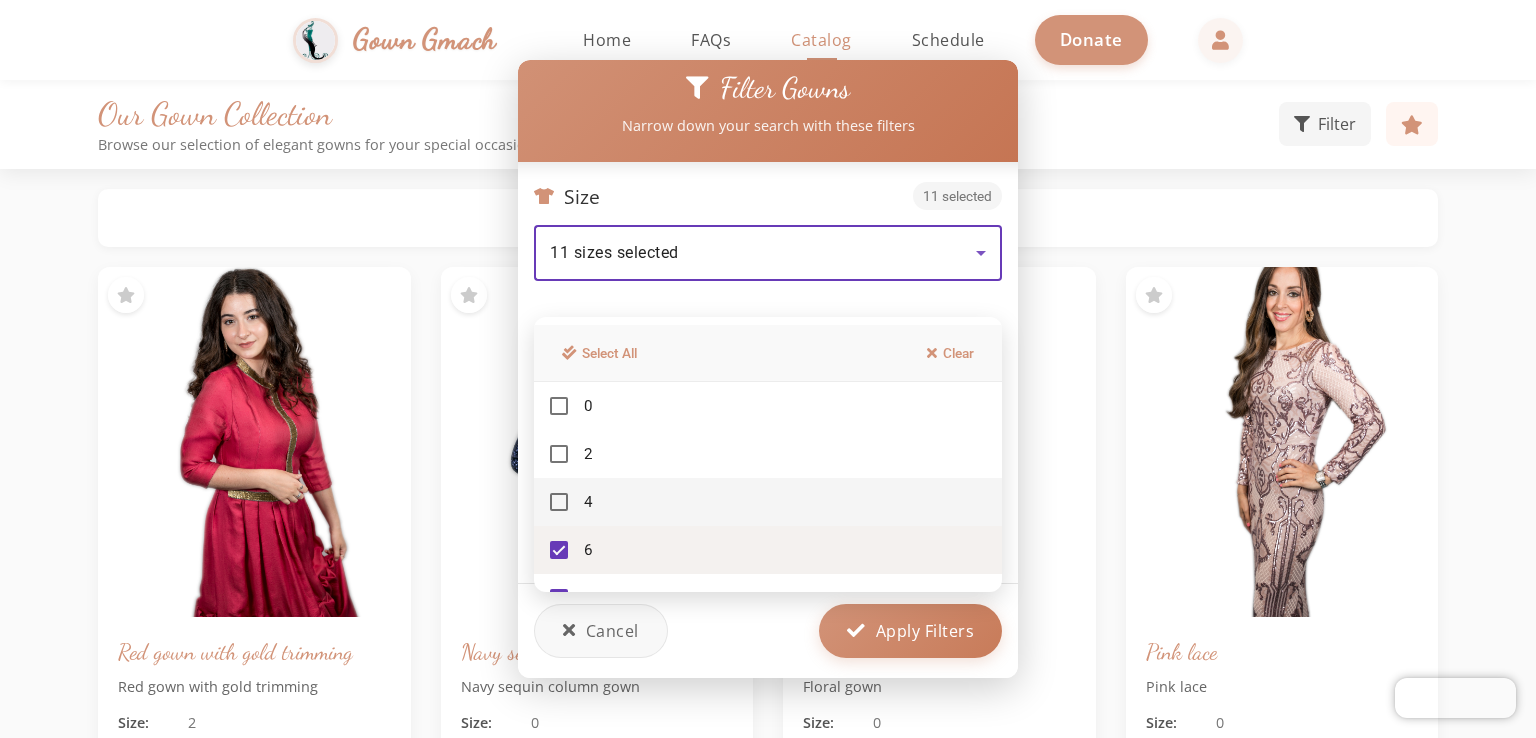 click at bounding box center (559, 550) 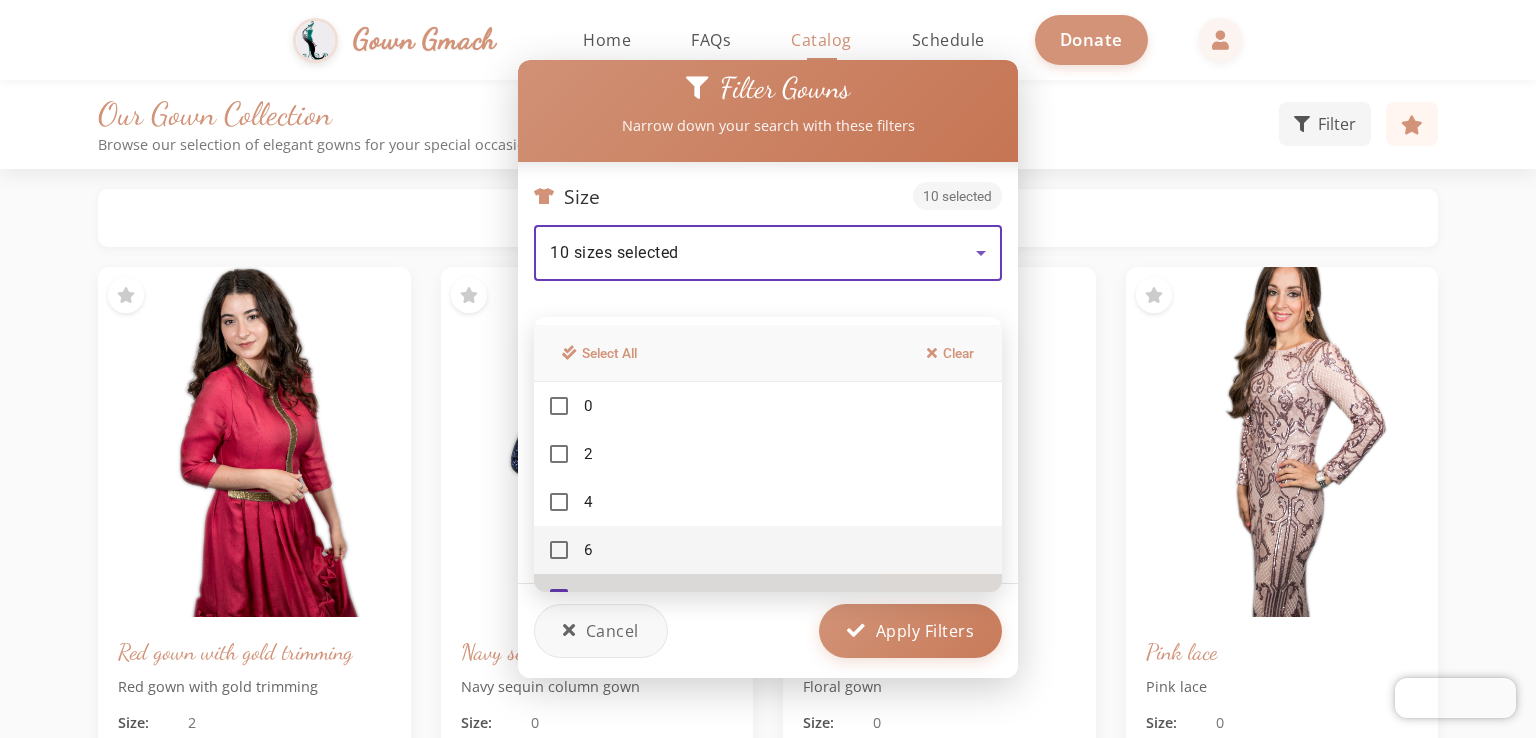 click on "8" at bounding box center (768, 598) 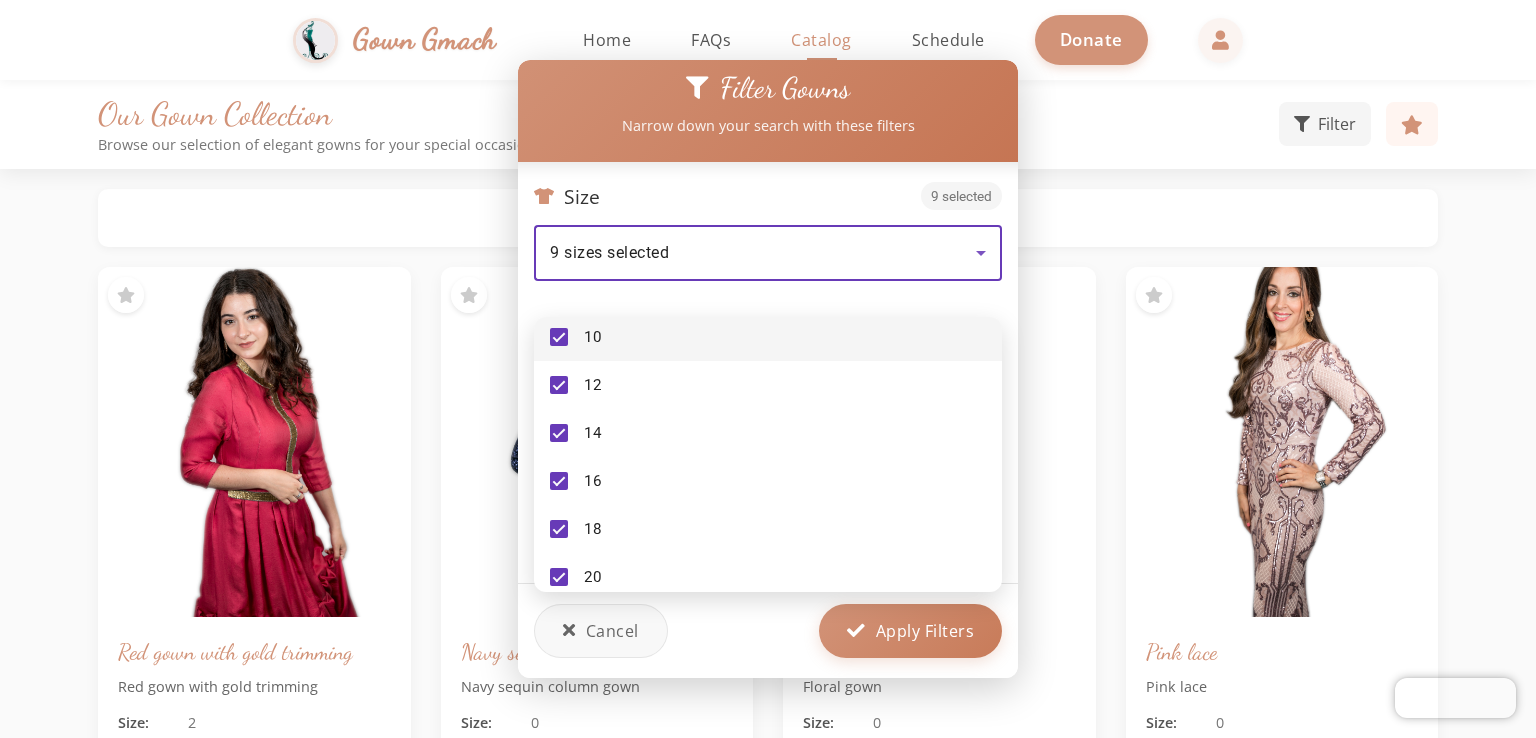 scroll, scrollTop: 261, scrollLeft: 0, axis: vertical 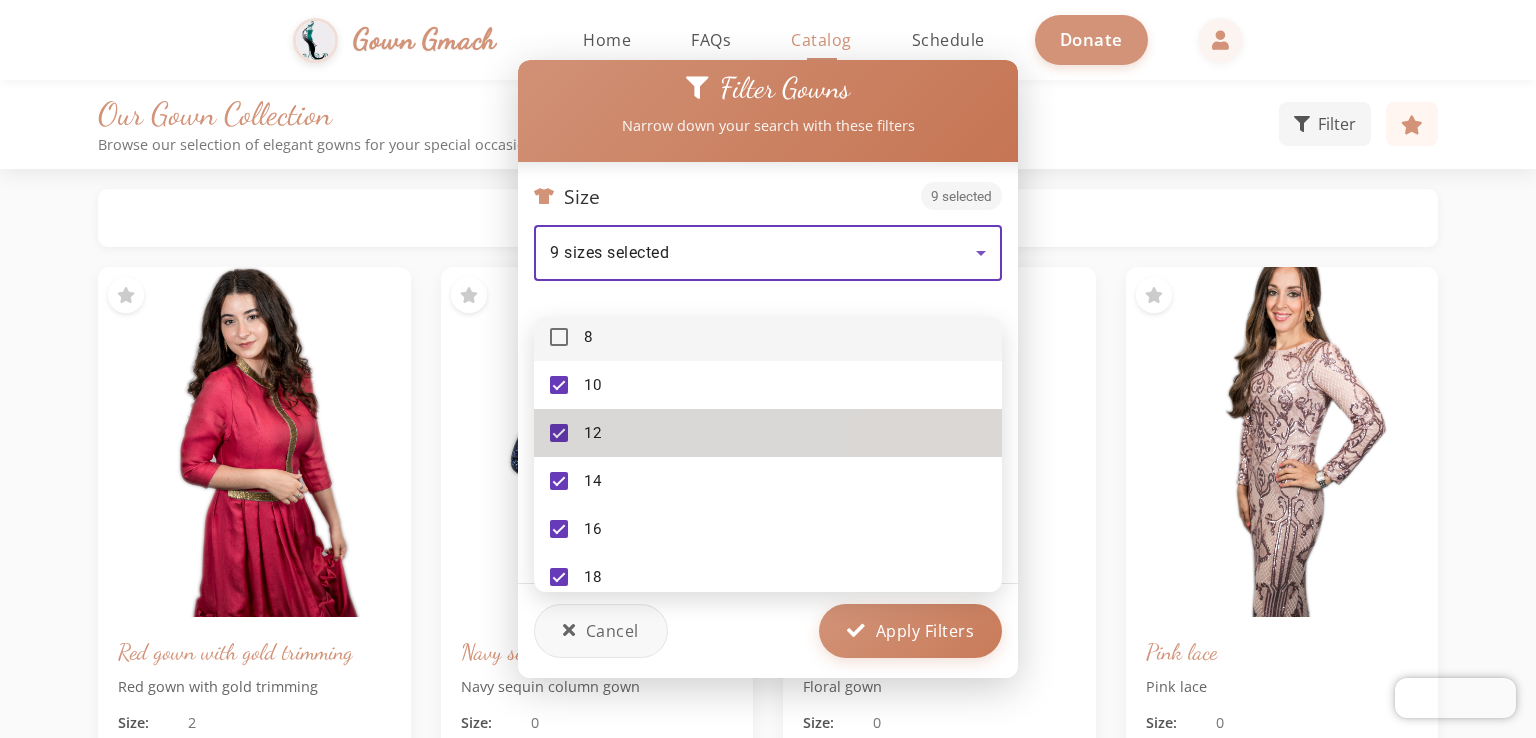 click at bounding box center [559, 433] 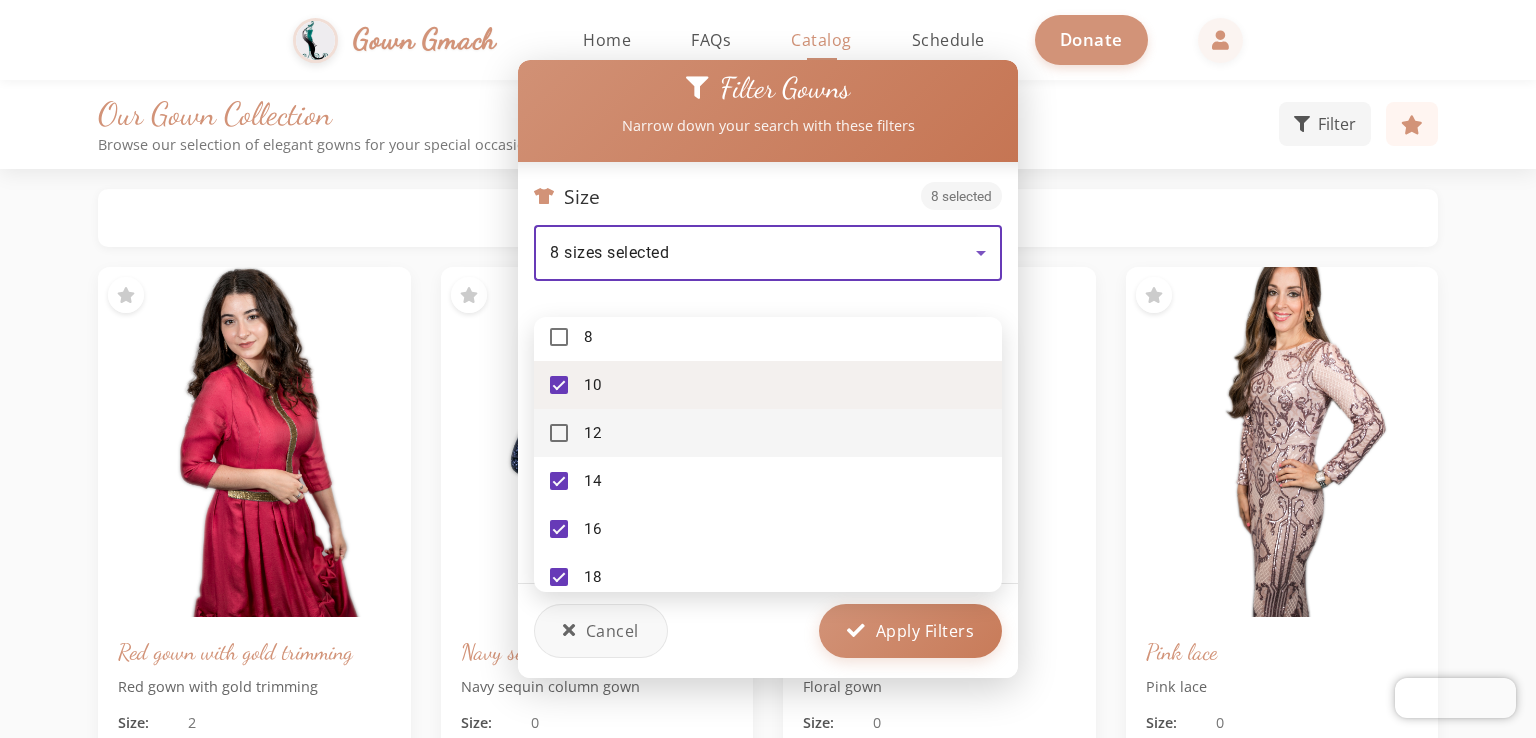click at bounding box center (559, 385) 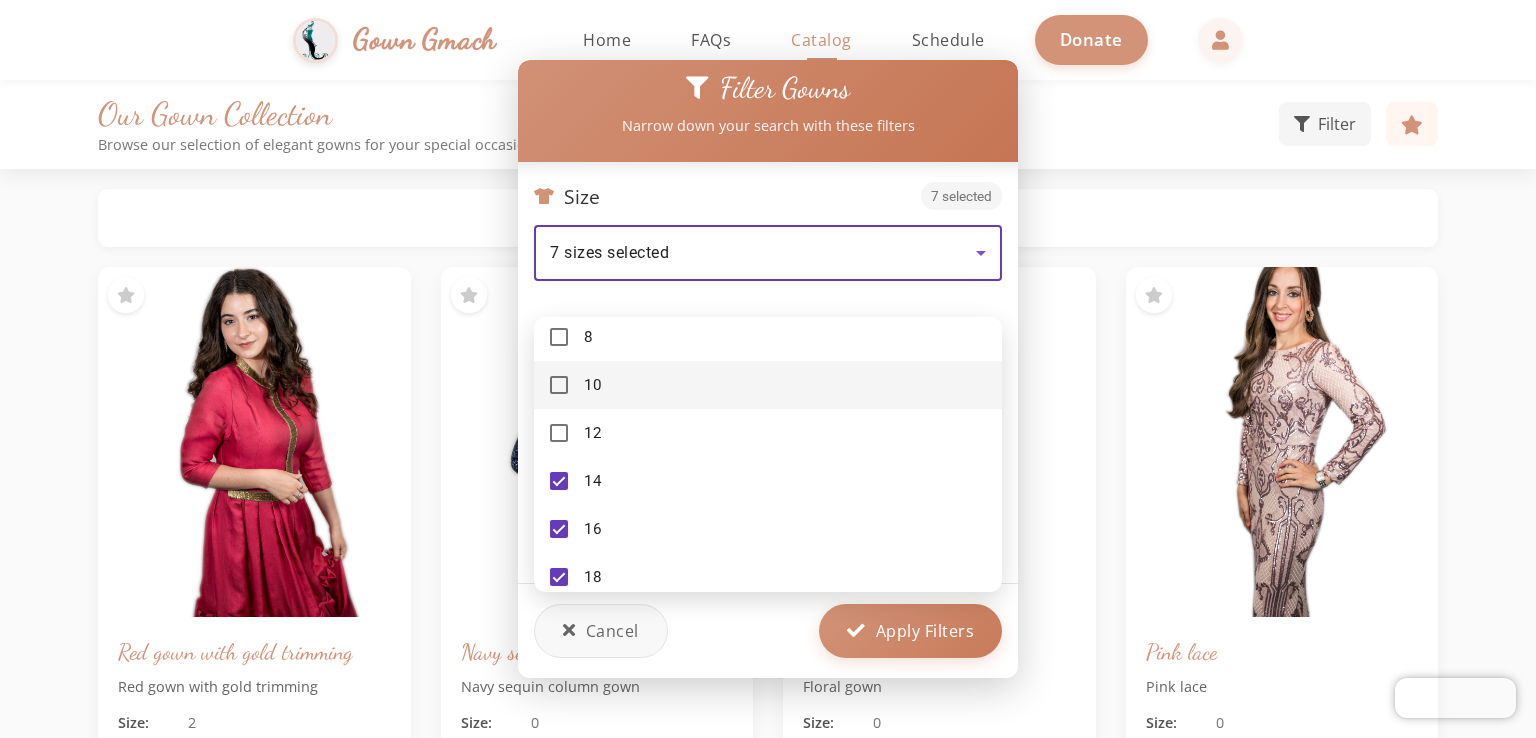 click at bounding box center [768, 369] 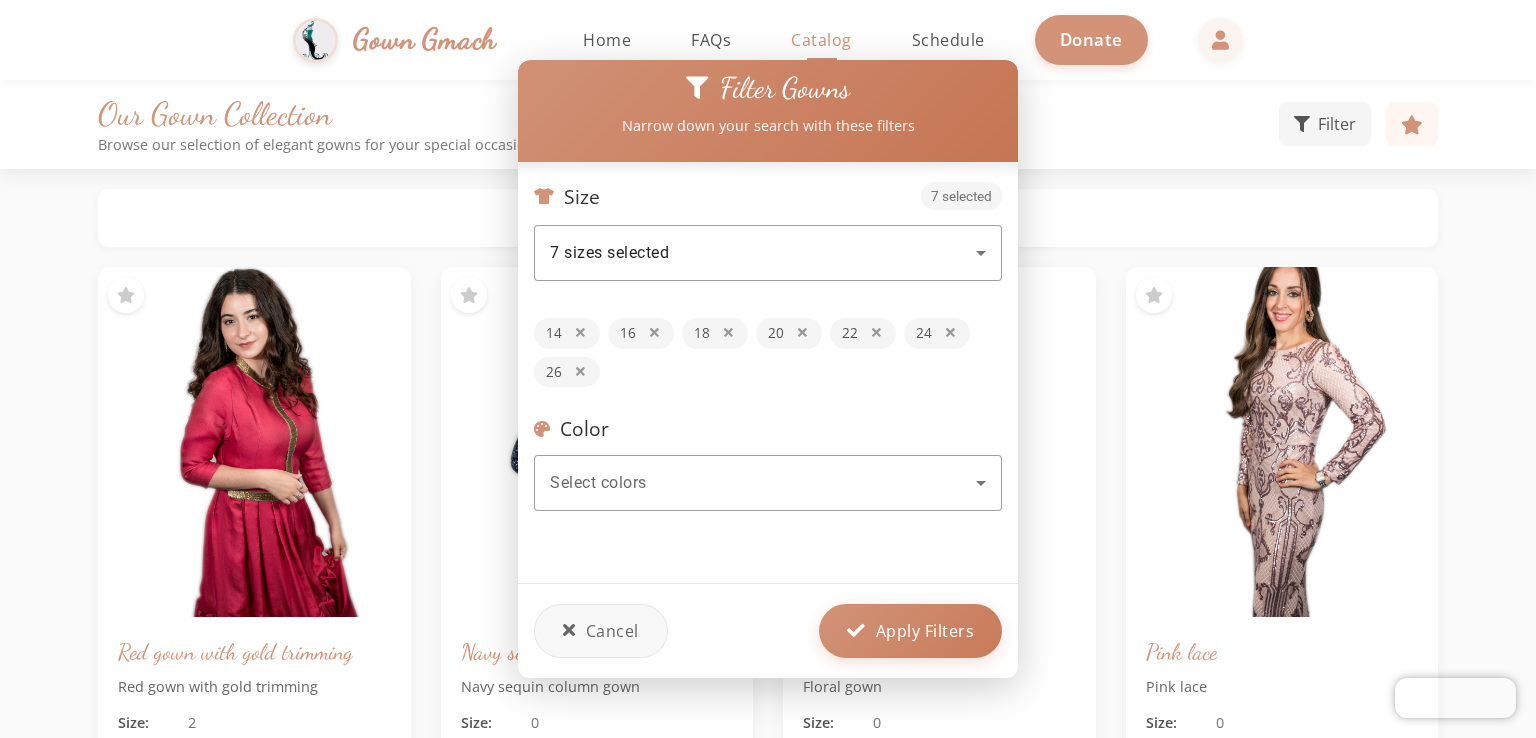 click on "Apply Filters" at bounding box center [925, 631] 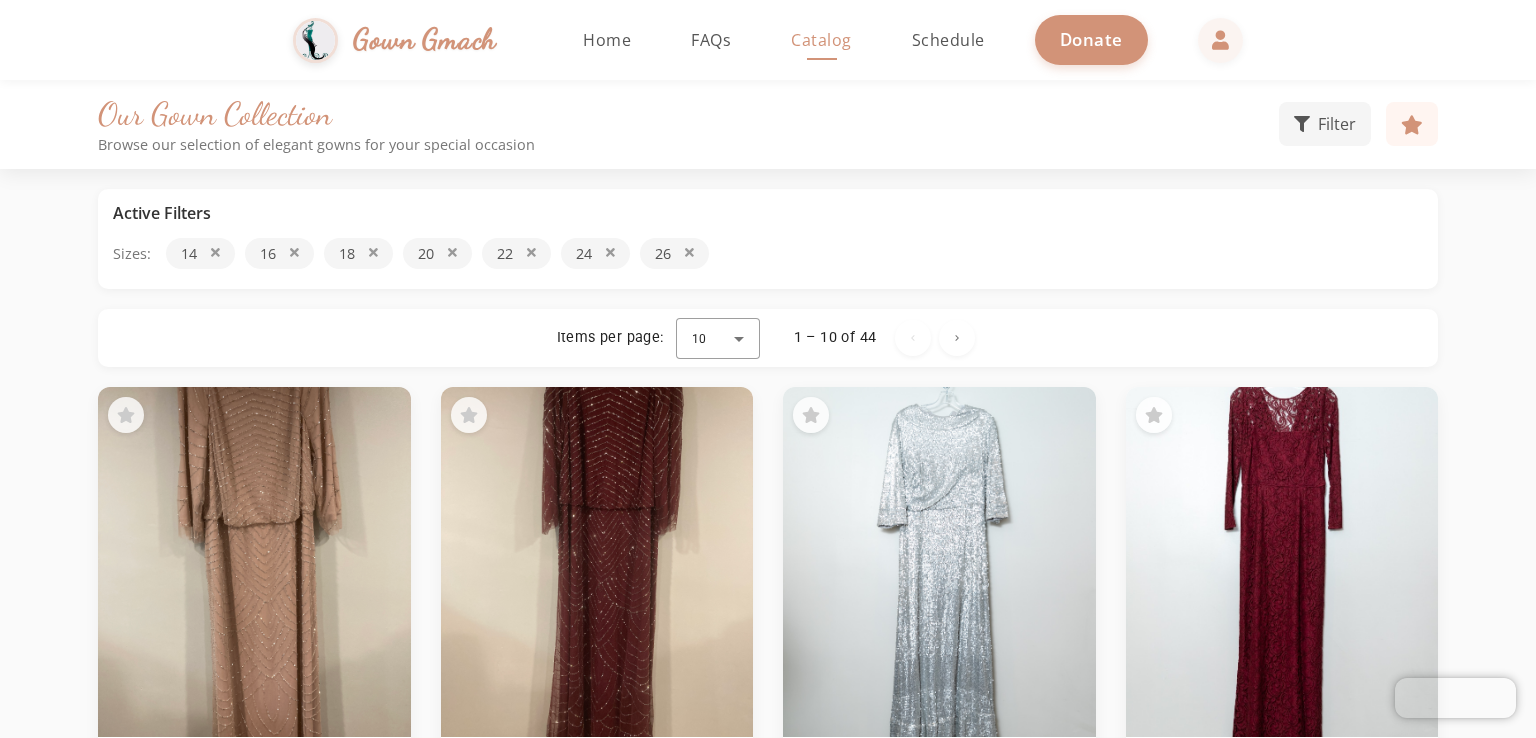 type 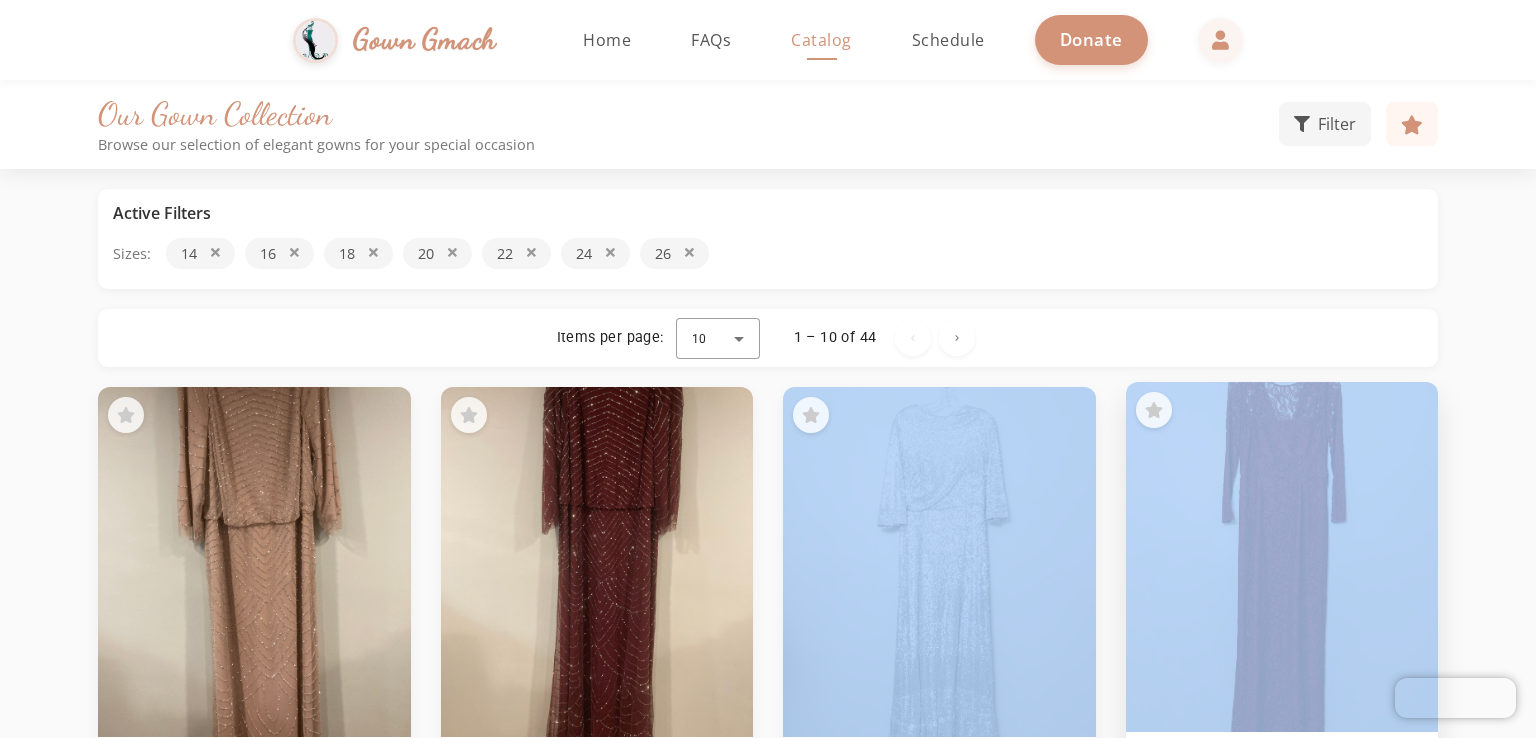 drag, startPoint x: 1108, startPoint y: 392, endPoint x: 1272, endPoint y: 397, distance: 164.0762 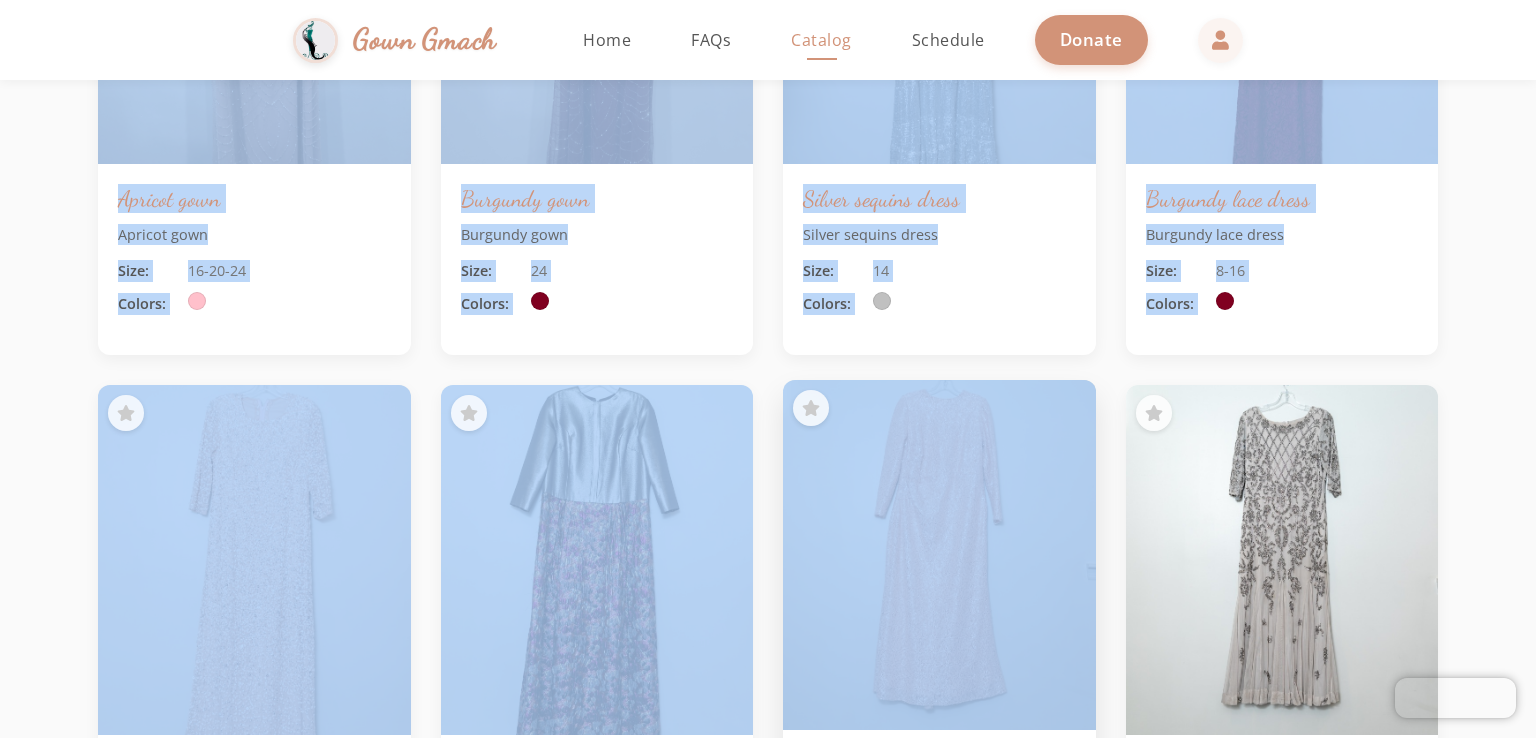 scroll, scrollTop: 728, scrollLeft: 0, axis: vertical 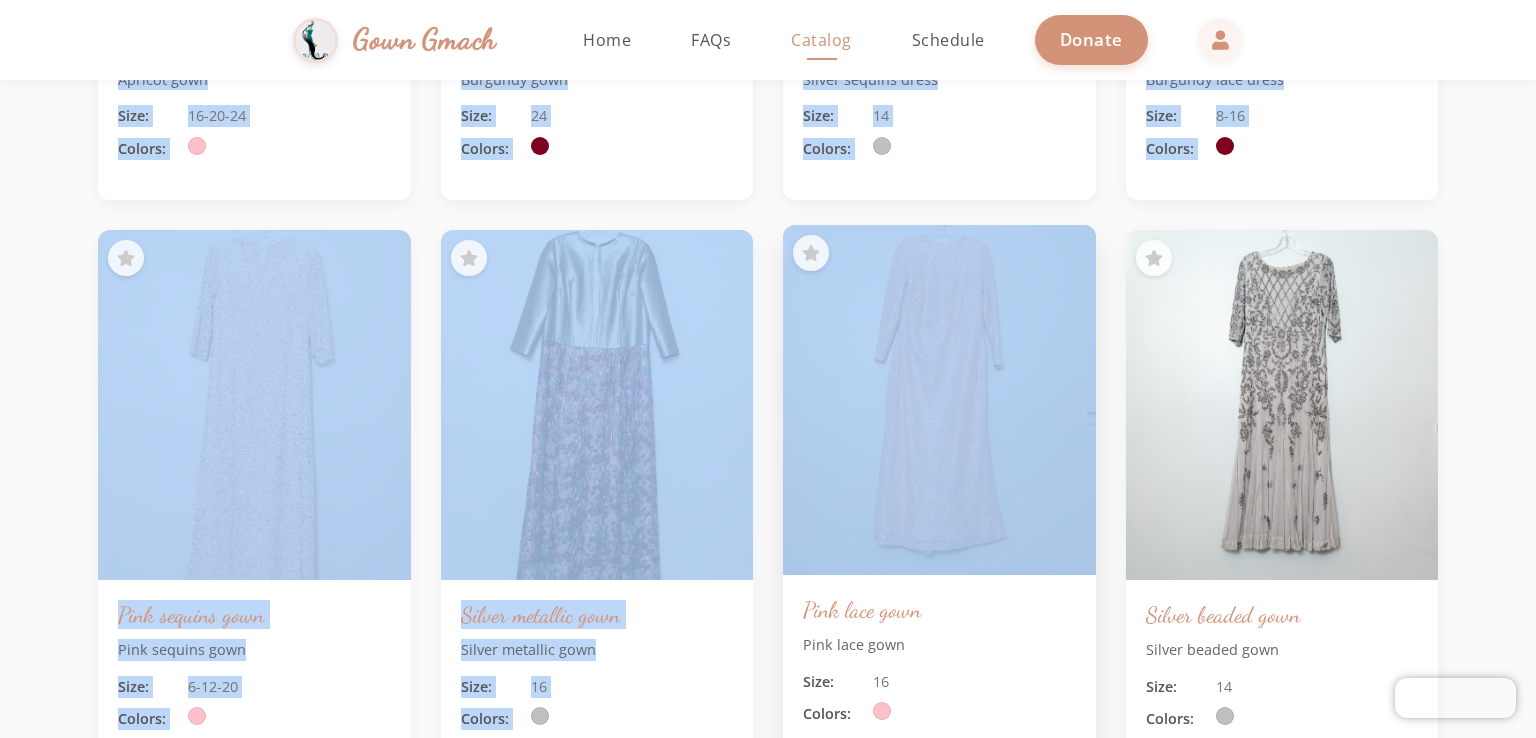 drag, startPoint x: 1535, startPoint y: 81, endPoint x: 977, endPoint y: 345, distance: 617.3006 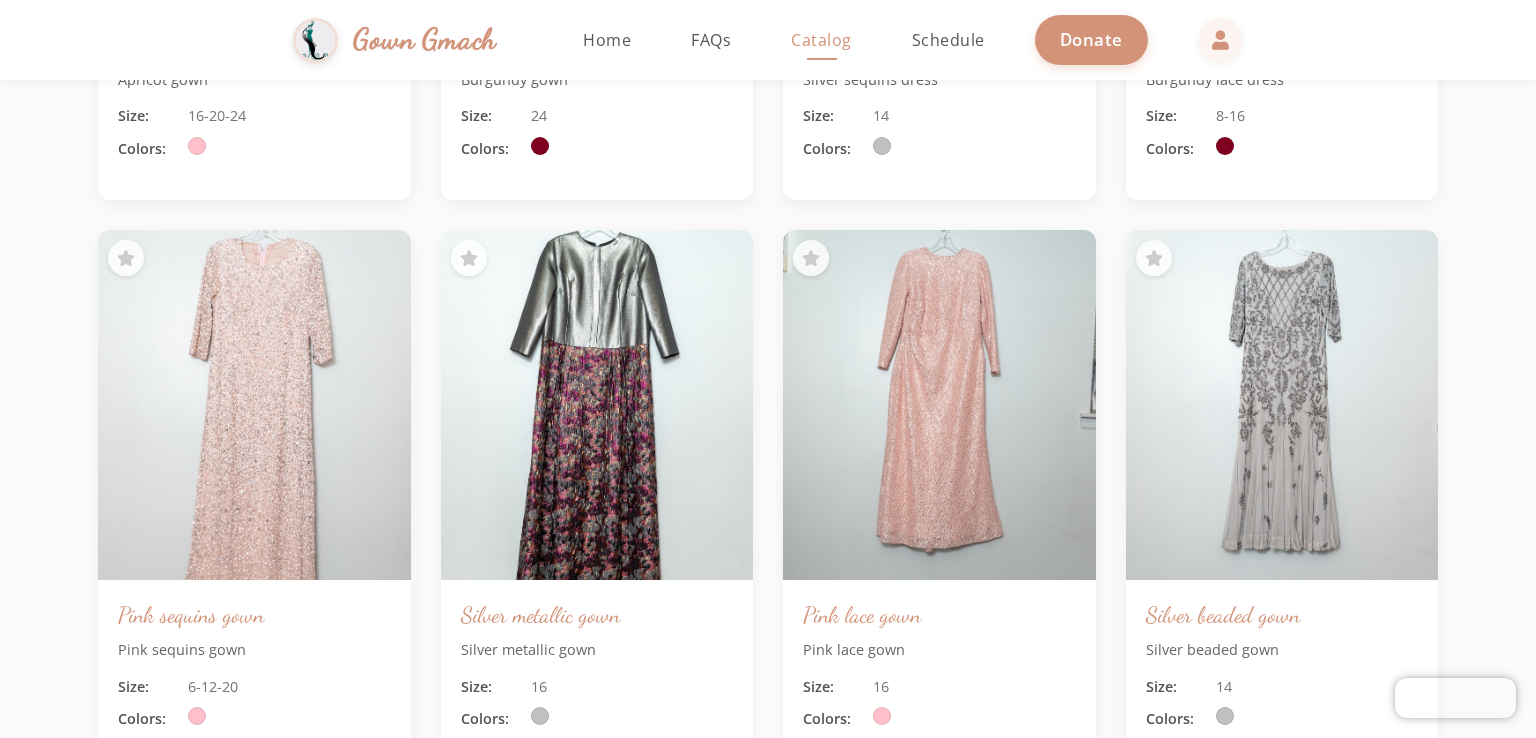 click on "Our Gown Collection Browse our selection of elegant gowns for your special occasion Filter Active Filters Sizes: 14 16 18 20 22 24 26 Items per page: 10 1 – 10 of 44 Apricot gown Apricot gown Size: 16-20-24 Colors: Burgundy gown Burgundy gown Size: 24 Colors: Silver sequins dress Silver sequins dress Size: 14 Colors: Burgundy lace dress Burgundy lace dress Size: 8-16 Colors: Pink sequins gown Pink sequins gown Size: 6-12-20 Colors: Silver metallic gown Silver metallic gown Size: 16 Colors: Pink lace gown Pink lace gown Size: 16 Colors: Silver beaded gown Silver beaded gown Size: 14 Colors: Taupe beaded gown Taupe beaded gown Size: 4-14 Colors: Lace dress Lace dress Size: 18 Colors: Teri john black and white lace Teri john black and white lace Size: 0-20 Colors: Wine lace gown Wine lace gown Size: 18 Colors: Seafoam floral gown Seafoam floral gown Size: 16 Colors: Silver floral gown Silver floral gown Size: 16 Colors: Royal blue lace gown Royal blue lace gown Size: 18 Colors: Size: 16 Colors: Size:" 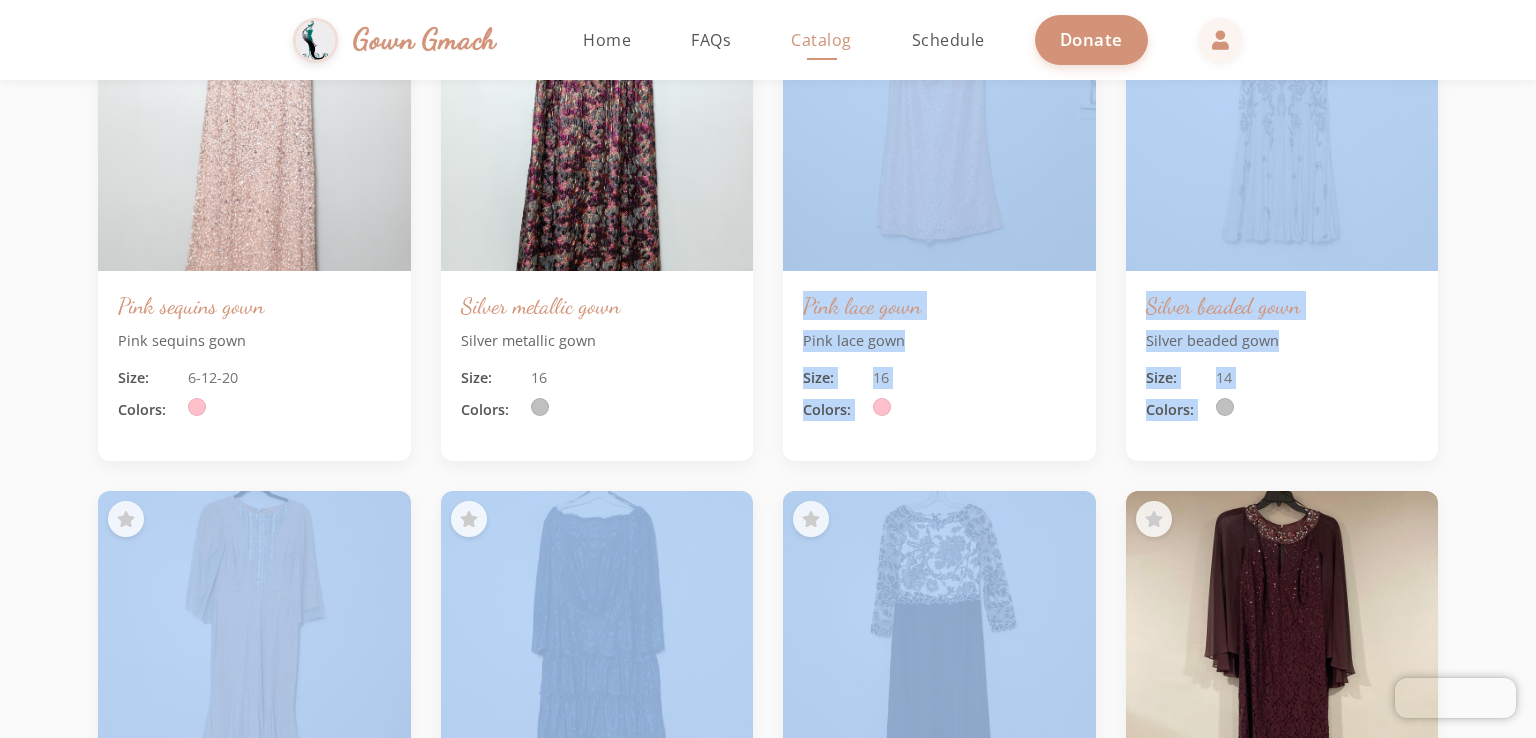 scroll, scrollTop: 1178, scrollLeft: 0, axis: vertical 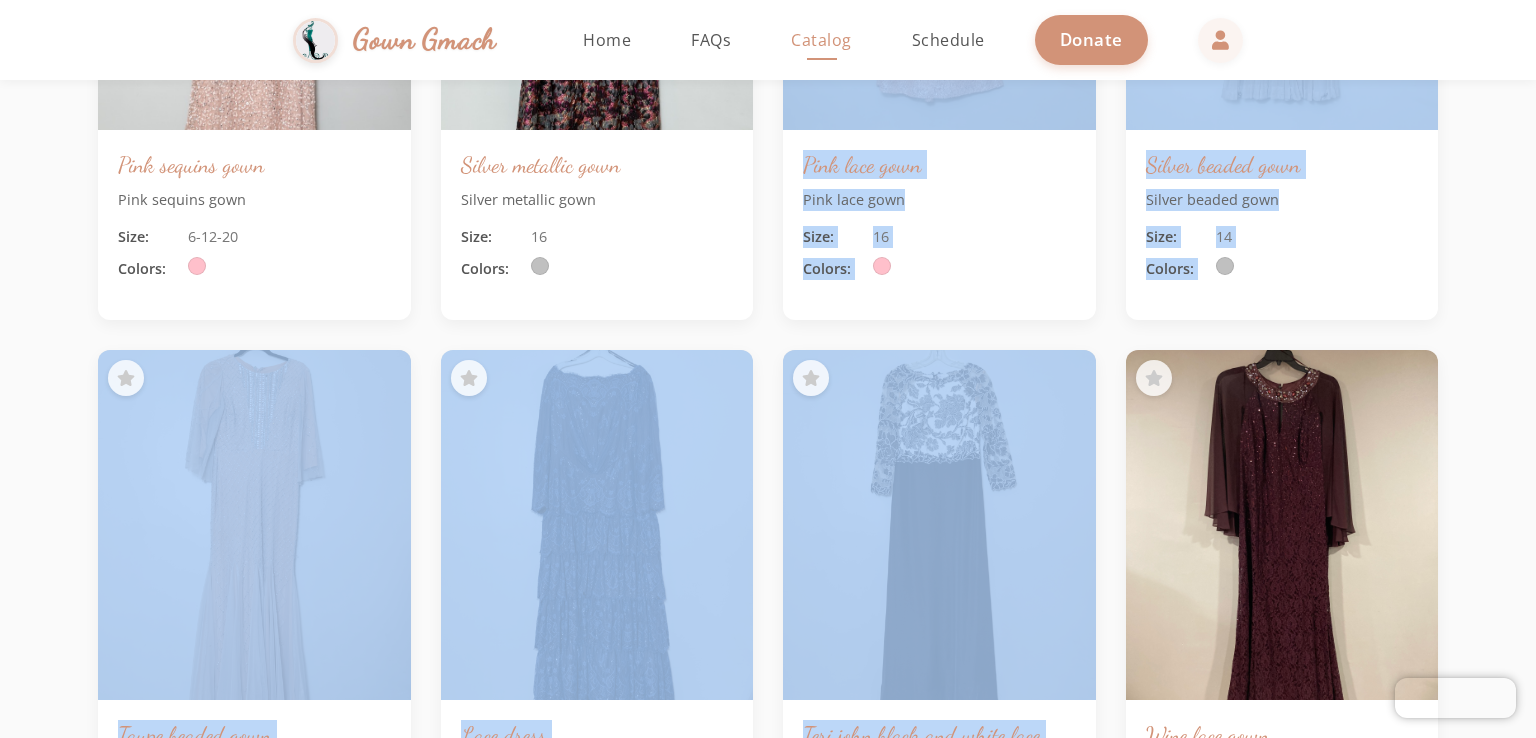 drag, startPoint x: 776, startPoint y: 445, endPoint x: 1104, endPoint y: 609, distance: 366.71515 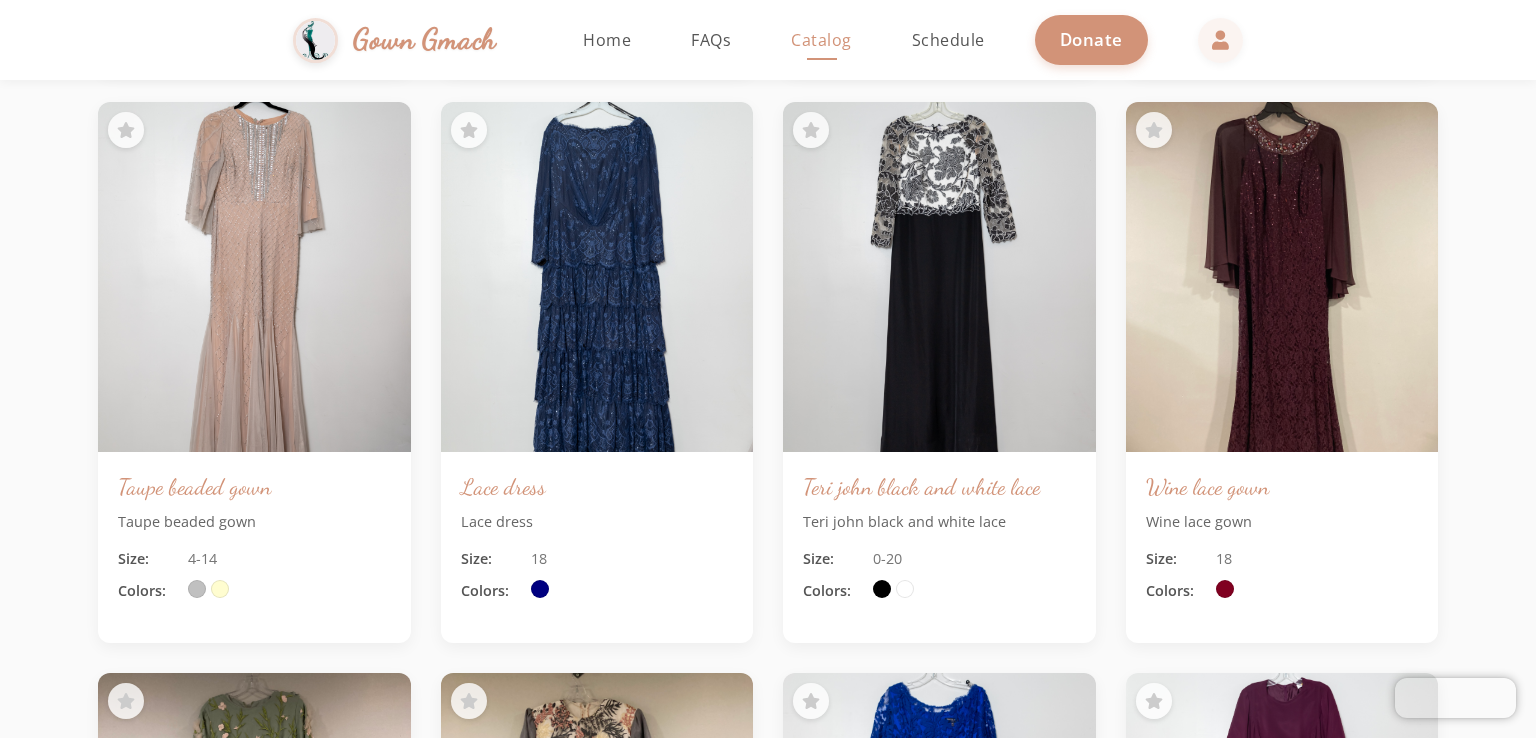 click on "Apricot gown Apricot gown Size: [SIZE]-[SIZE]-[SIZE] Colors: Burgundy gown Burgundy gown Size: [SIZE] Colors: Silver sequins dress Silver sequins dress Size: [SIZE] Colors: Burgundy lace dress Burgundy lace dress Size: [SIZE]-[SIZE] Colors: Pink sequins gown Pink sequins gown Size: [SIZE]-[SIZE]-[SIZE] Colors: Silver metallic gown Silver metallic gown Size: [SIZE] Colors: Pink lace gown Pink lace gown Size: [SIZE] Colors: Silver beaded gown Silver beaded gown Size: [SIZE] Colors: Taupe beaded gown Taupe beaded gown Size: [SIZE]-[SIZE] Colors: Lace dress Lace dress Size: [SIZE] Colors: Teri john black and white lace Teri john black and white lace Size: [SIZE]-[SIZE] Colors: Wine lace gown Wine lace gown Size: [SIZE] Colors: Seafoam floral gown Seafoam floral gown Size: [SIZE] Colors: Silver floral gown Silver floral gown Size: [SIZE] Colors: Royal blue lace gown Size: [SIZE] Colors: Plum gown with floral 3d bottom Plum gown with floral 3d bottom Size: [SIZE] Colors: Plus size khaki lace gown Plus size khaki lace gown Size: [SIZE] Colors: Creme velour gown Creme velour gown Size: [SIZE]" 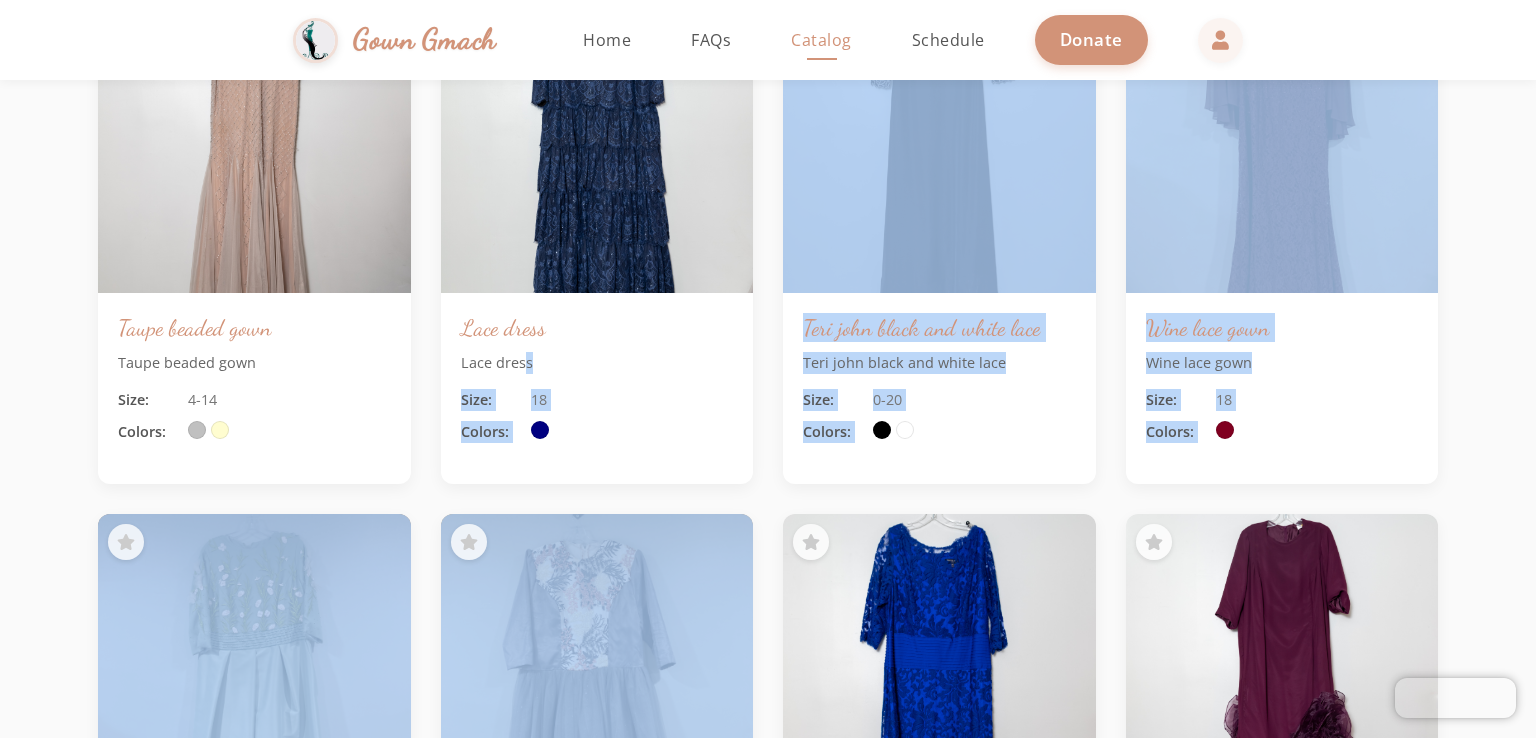 scroll, scrollTop: 1867, scrollLeft: 0, axis: vertical 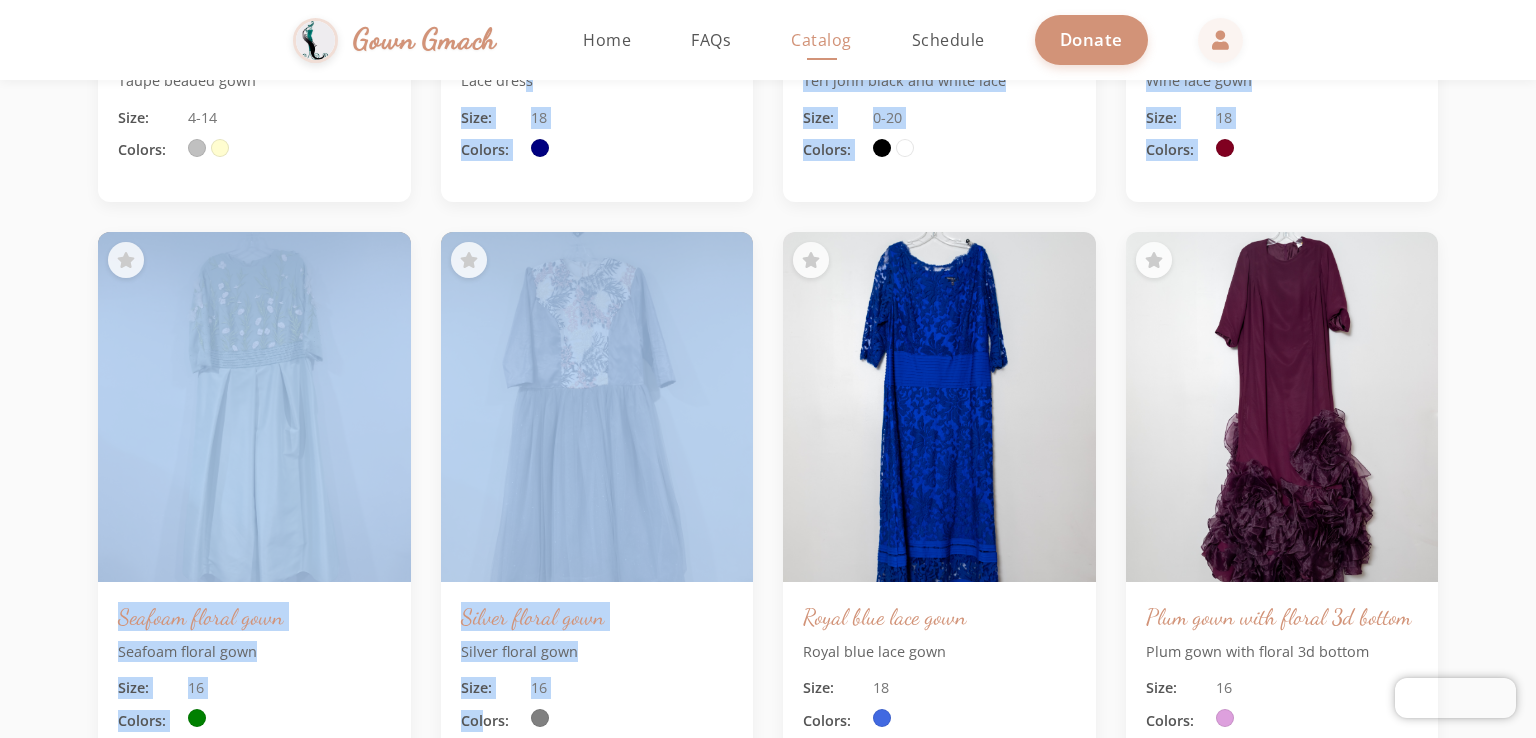drag, startPoint x: 524, startPoint y: 514, endPoint x: 419, endPoint y: 477, distance: 111.32835 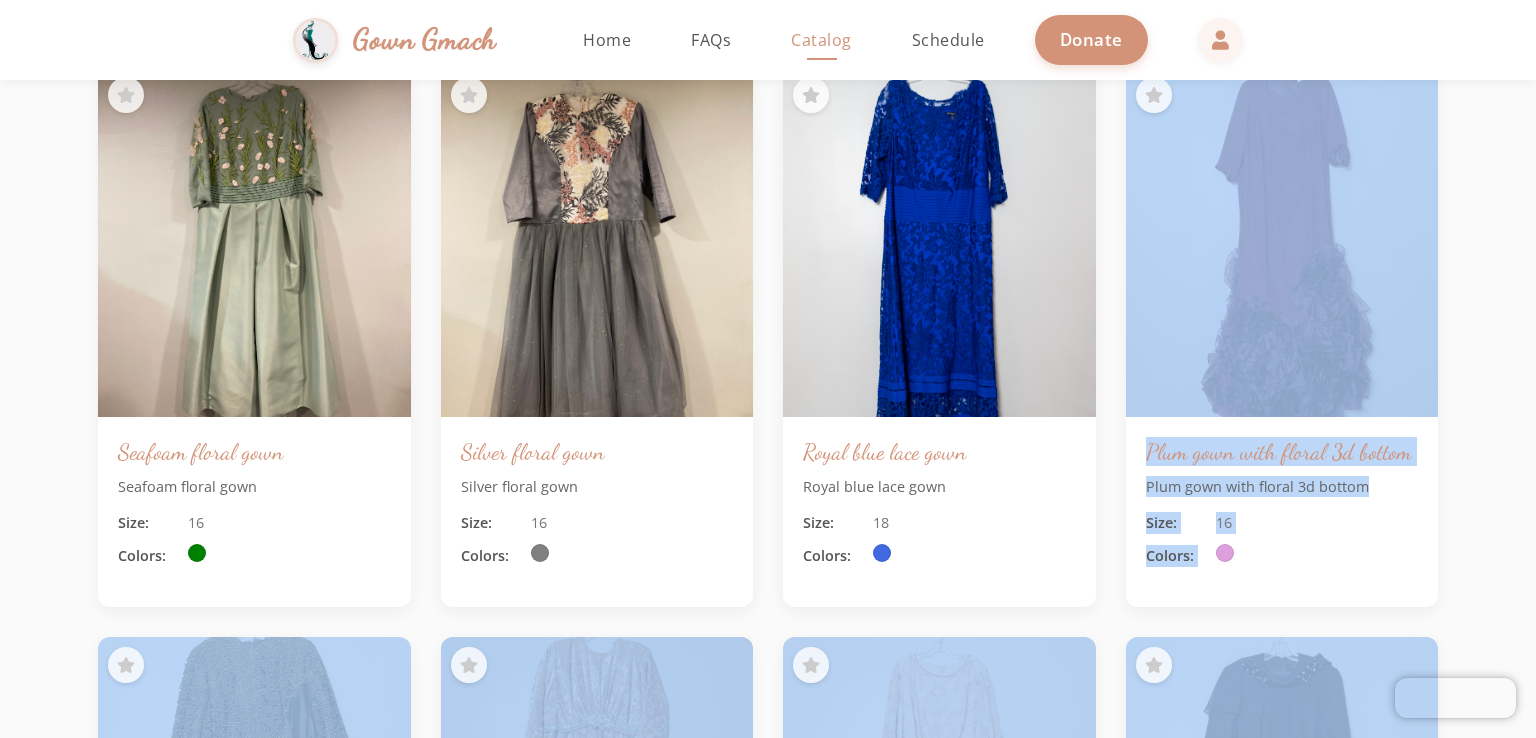 scroll, scrollTop: 2280, scrollLeft: 0, axis: vertical 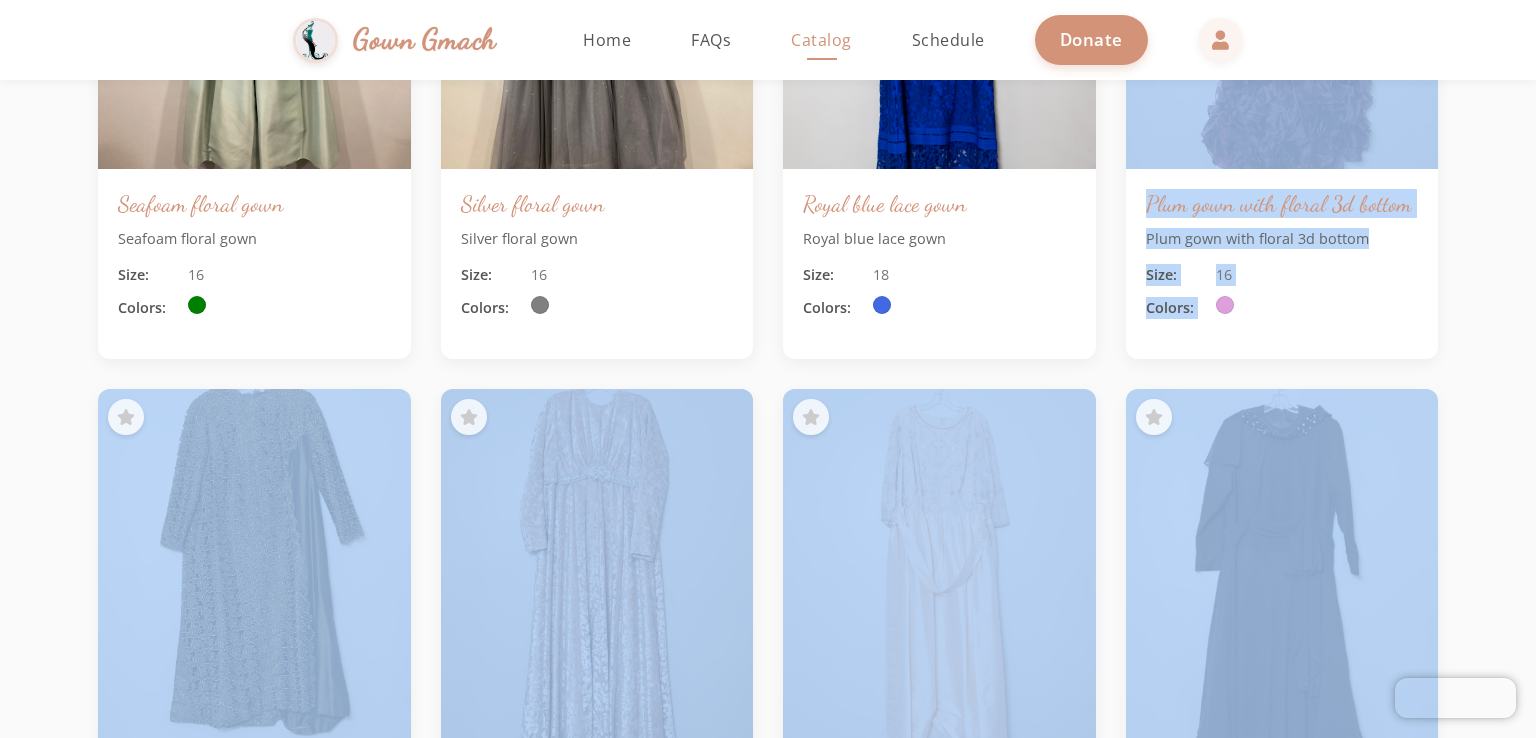 drag, startPoint x: 1476, startPoint y: 350, endPoint x: 1381, endPoint y: 776, distance: 436.4642 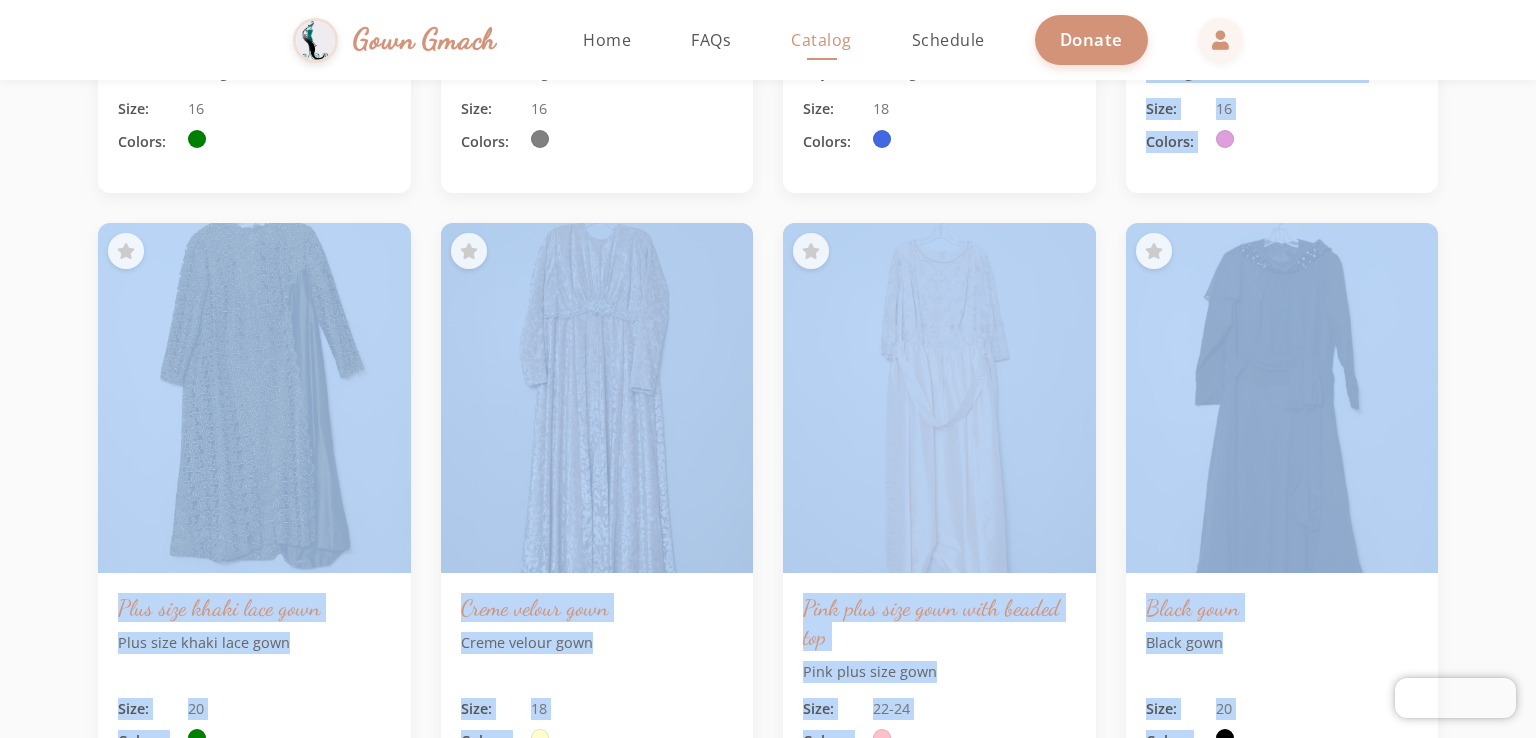 click on "Our Gown Collection Browse our selection of elegant gowns for your special occasion Filter Active Filters Sizes: 14 16 18 20 22 24 26 Items per page: 10 1 – 10 of 44 Apricot gown Apricot gown Size: 16-20-24 Colors: Burgundy gown Burgundy gown Size: 24 Colors: Silver sequins dress Silver sequins dress Size: 14 Colors: Burgundy lace dress Burgundy lace dress Size: 8-16 Colors: Pink sequins gown Pink sequins gown Size: 6-12-20 Colors: Silver metallic gown Silver metallic gown Size: 16 Colors: Pink lace gown Pink lace gown Size: 16 Colors: Silver beaded gown Silver beaded gown Size: 14 Colors: Taupe beaded gown Taupe beaded gown Size: 4-14 Colors: Lace dress Lace dress Size: 18 Colors: Teri john black and white lace Teri john black and white lace Size: 0-20 Colors: Wine lace gown Wine lace gown Size: 18 Colors: Seafoam floral gown Seafoam floral gown Size: 16 Colors: Silver floral gown Silver floral gown Size: 16 Colors: Royal blue lace gown Royal blue lace gown Size: 18 Colors: Size: 16 Colors: Size:" 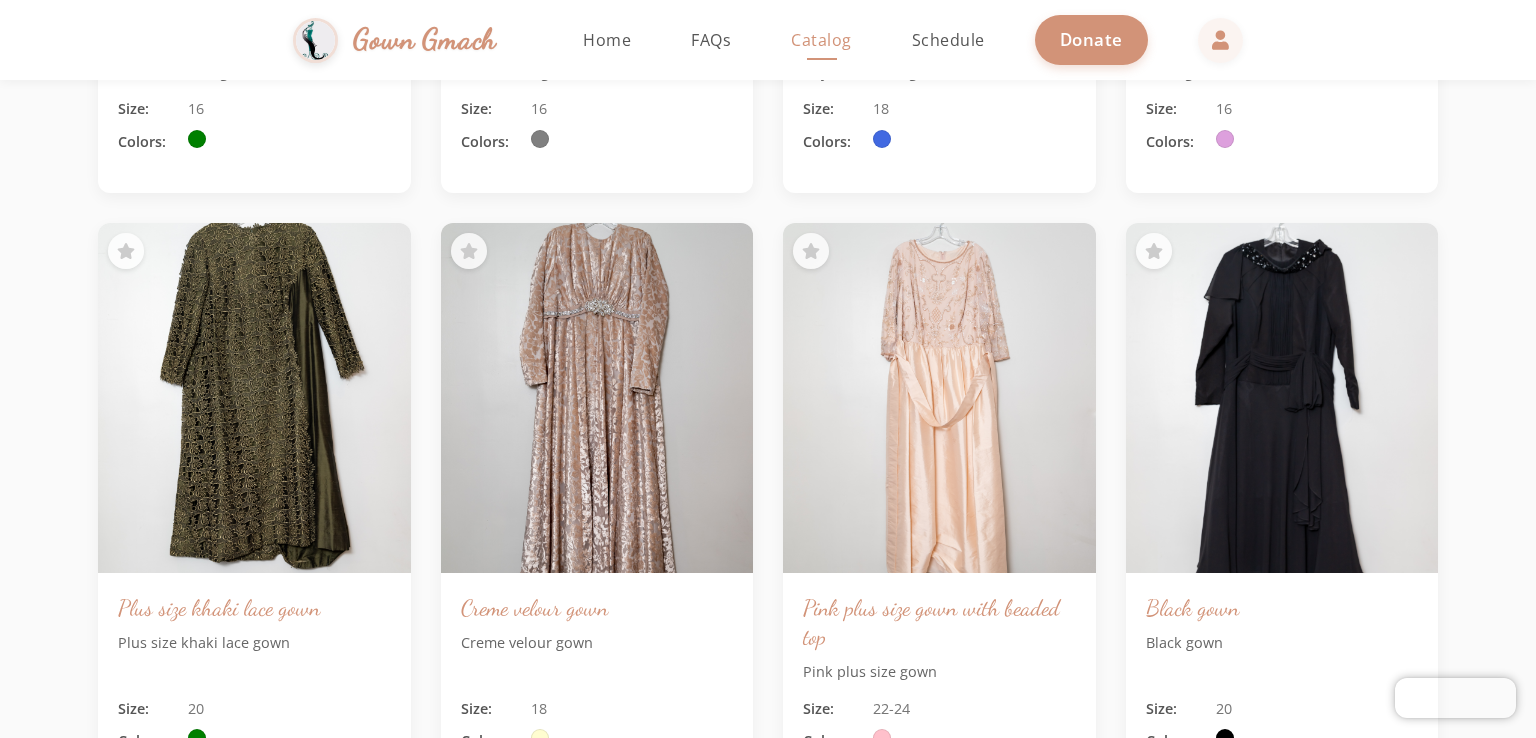 drag, startPoint x: 1478, startPoint y: 265, endPoint x: 1535, endPoint y: 243, distance: 61.09828 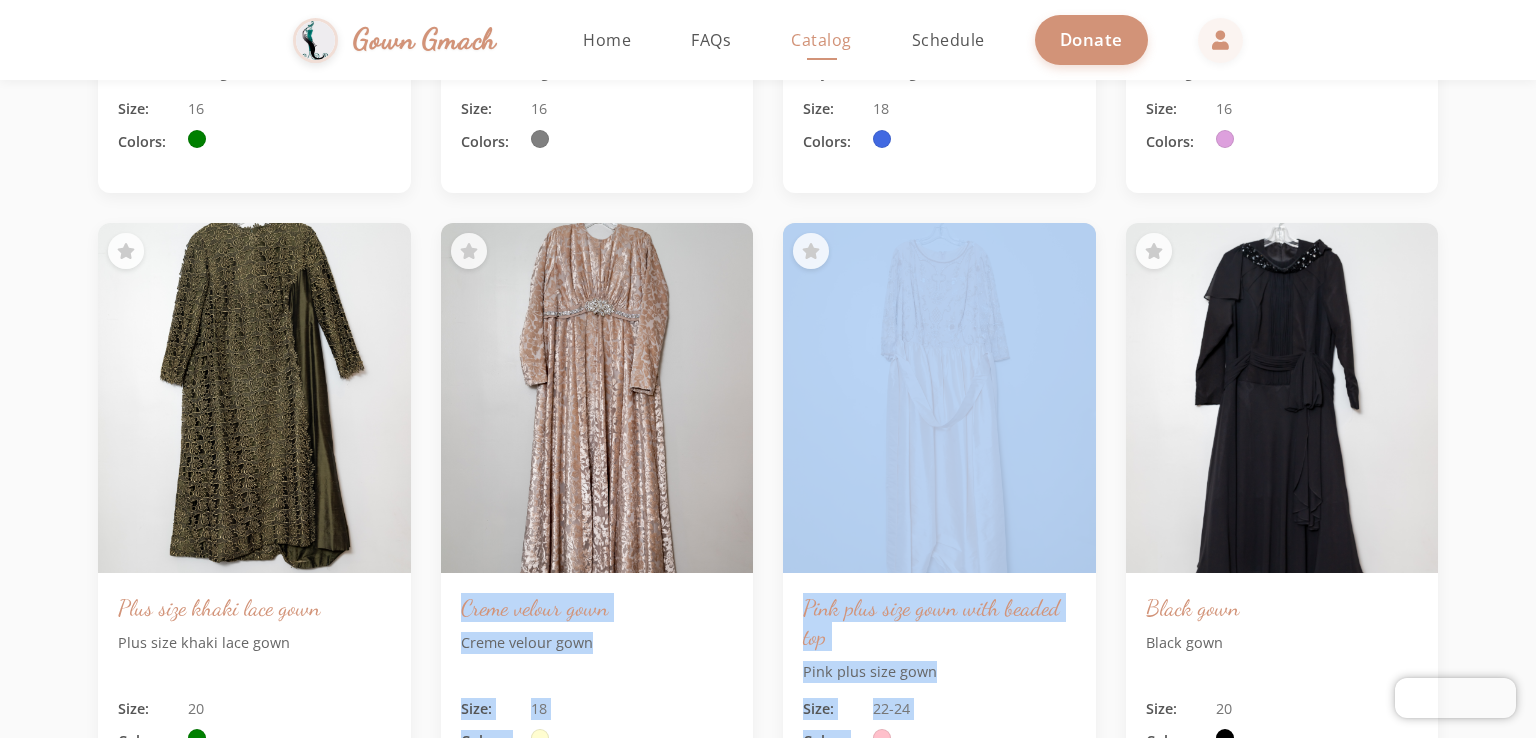 drag, startPoint x: 445, startPoint y: 776, endPoint x: 1005, endPoint y: 776, distance: 560 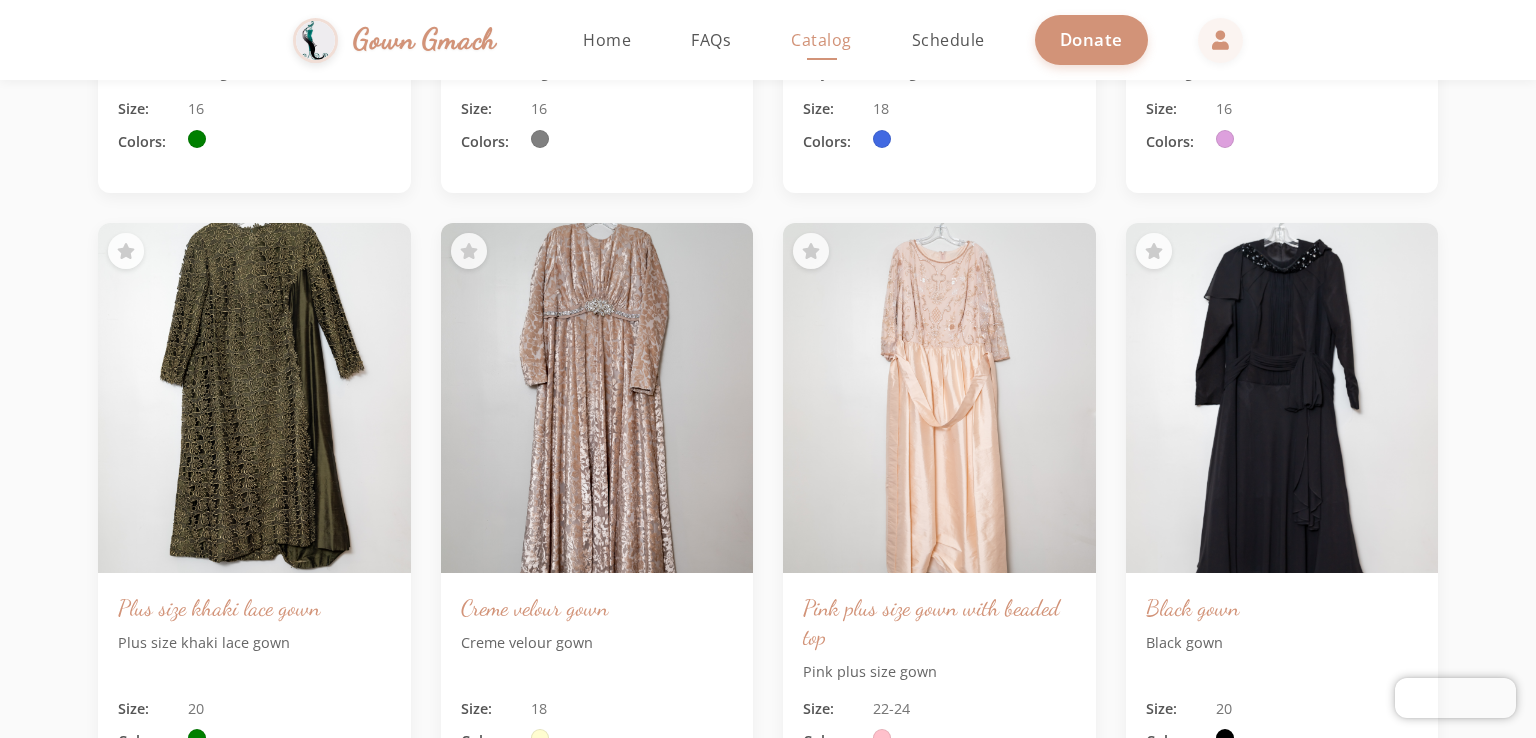 click on "Our Gown Collection Browse our selection of elegant gowns for your special occasion Filter Active Filters Sizes: 14 16 18 20 22 24 26 Items per page: 10 1 – 10 of 44 Apricot gown Apricot gown Size: 16-20-24 Colors: Burgundy gown Burgundy gown Size: 24 Colors: Silver sequins dress Silver sequins dress Size: 14 Colors: Burgundy lace dress Burgundy lace dress Size: 8-16 Colors: Pink sequins gown Pink sequins gown Size: 6-12-20 Colors: Silver metallic gown Silver metallic gown Size: 16 Colors: Pink lace gown Pink lace gown Size: 16 Colors: Silver beaded gown Silver beaded gown Size: 14 Colors: Taupe beaded gown Taupe beaded gown Size: 4-14 Colors: Lace dress Lace dress Size: 18 Colors: Teri john black and white lace Teri john black and white lace Size: 0-20 Colors: Wine lace gown Wine lace gown Size: 18 Colors: Seafoam floral gown Seafoam floral gown Size: 16 Colors: Silver floral gown Silver floral gown Size: 16 Colors: Royal blue lace gown Royal blue lace gown Size: 18 Colors: Size: 16 Colors: Size:" 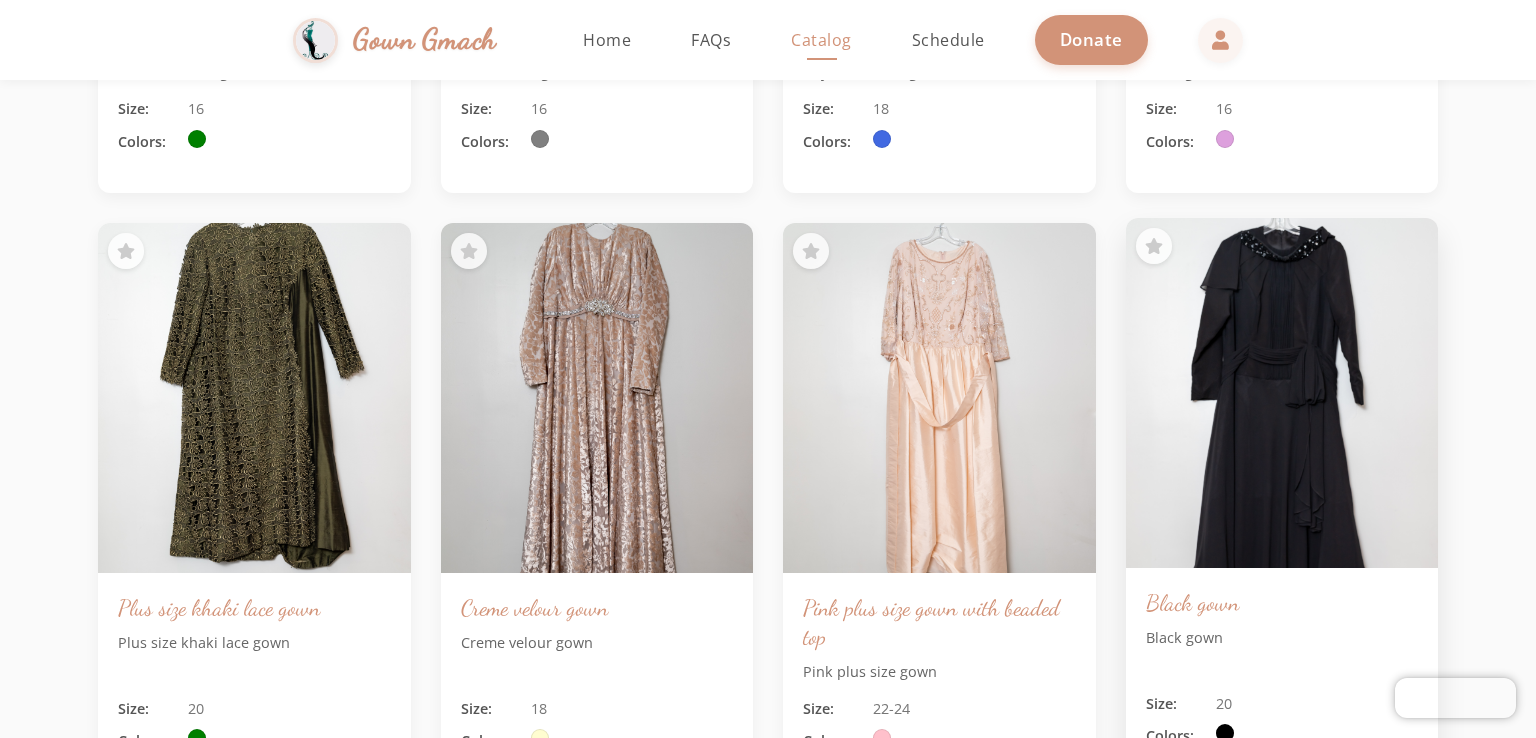 click on "Simchas Rochel & Golda Gown Gmach Home Return to homepage Catalog Browse our gown collection Schedule Book an appointment FAQs Frequently asked questions About Us Learn about our mission Donate Now Gown Gmach Home FAQs Catalog Schedule Donate Our Gown Collection Browse our selection of elegant gowns for your special occasion Filter Active Filters Sizes: 14 16 18 20 22 24 26 Items per page: 10 1 – 10 of 44 Apricot gown Apricot gown Size: 16-20-24 Colors: Burgundy gown Burgundy gown Size: 24 Colors: Silver sequins dress Silver sequins dress Size: 14 Colors: Burgundy lace dress Burgundy lace dress Size: 8-16 Colors: Pink sequins gown Pink sequins gown Size: 6-12-20 Colors: Silver metallic gown Silver metallic gown Size: 16 Colors: Pink lace gown Pink lace gown Size: 16 Colors: Silver beaded gown Silver beaded gown Size: 14 Colors: Taupe beaded gown Taupe beaded gown Size: 4-14 Colors: Lace dress Lace dress Size: 18 Colors: Teri john black and white lace Teri john black and white lace Size:" at bounding box center [768, 369] 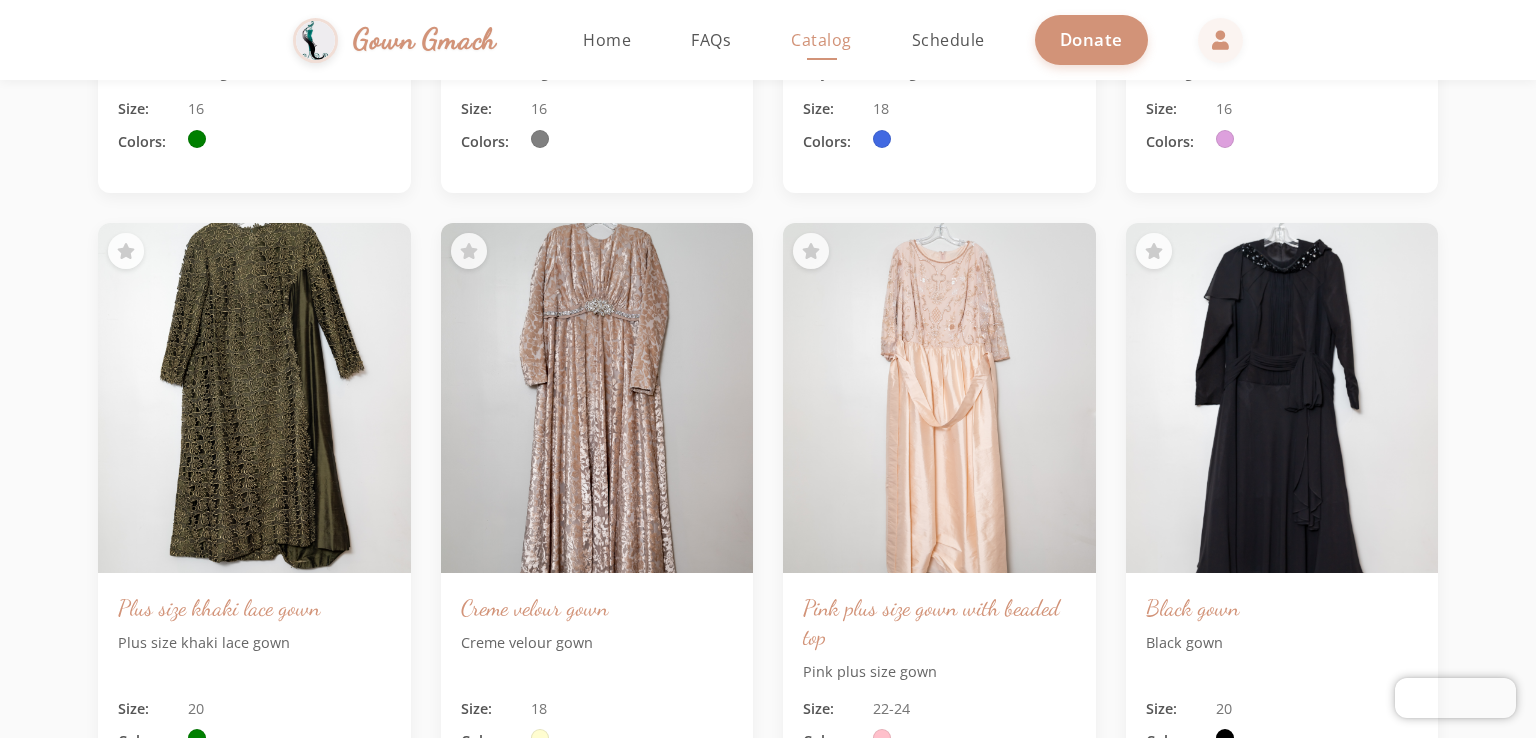 scroll, scrollTop: 2567, scrollLeft: 0, axis: vertical 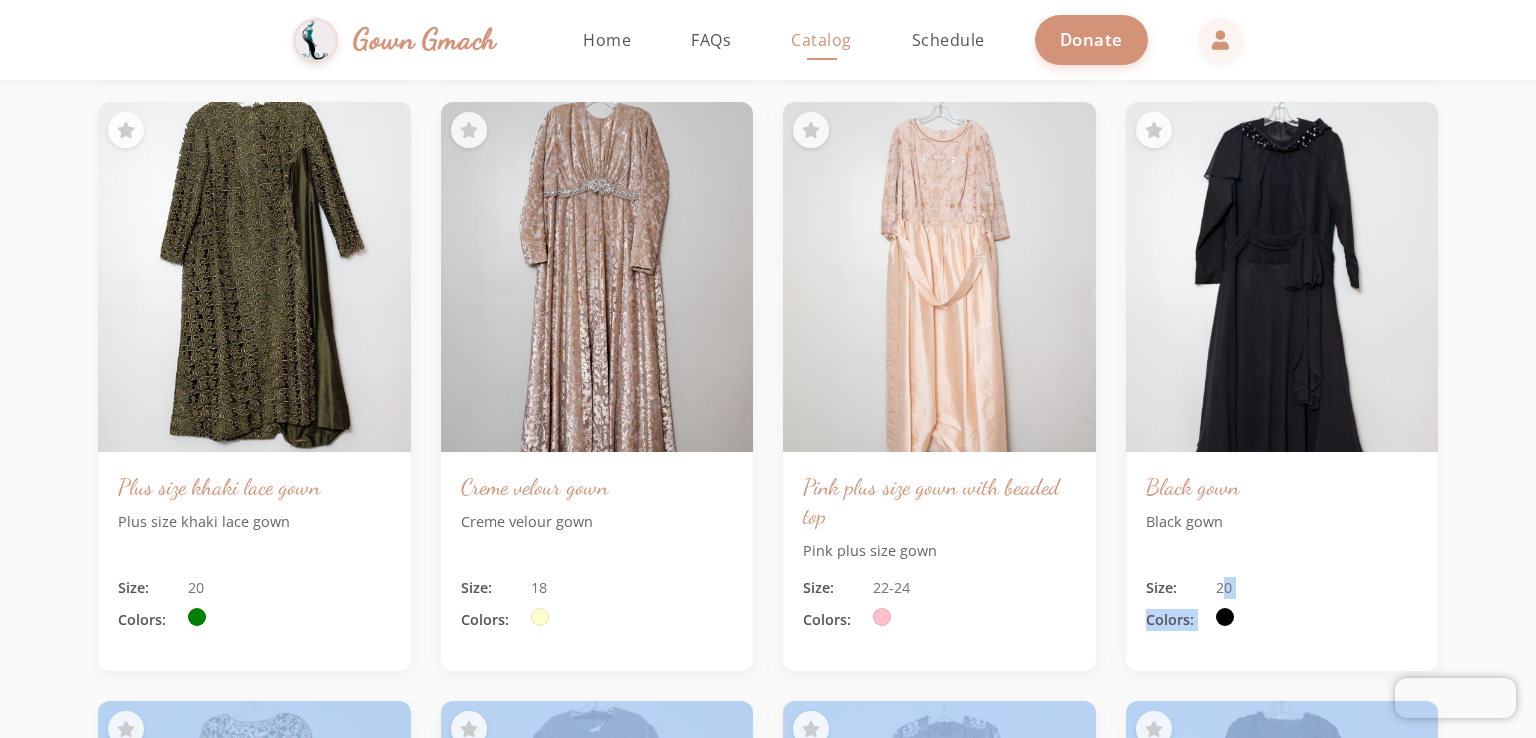 click on "Apricot gown Apricot gown Size: [SIZE]-[SIZE]-[SIZE] Colors: Burgundy gown Burgundy gown Size: [SIZE] Colors: Silver sequins dress Silver sequins dress Size: [SIZE] Colors: Burgundy lace dress Burgundy lace dress Size: [SIZE]-[SIZE] Colors: Pink sequins gown Pink sequins gown Size: [SIZE]-[SIZE]-[SIZE] Colors: Silver metallic gown Silver metallic gown Size: [SIZE] Colors: Pink lace gown Pink lace gown Size: [SIZE] Colors: Silver beaded gown Silver beaded gown Size: [SIZE] Colors: Taupe beaded gown Taupe beaded gown Size: [SIZE]-[SIZE] Colors: Lace dress Lace dress Size: [SIZE] Colors: Teri john black and white lace Teri john black and white lace Size: [SIZE]-[SIZE] Colors: Wine lace gown Wine lace gown Size: [SIZE] Colors: Seafoam floral gown Seafoam floral gown Size: [SIZE] Colors: Silver floral gown Silver floral gown Size: [SIZE] Colors: Royal blue lace gown Size: [SIZE] Colors: Plum gown with floral 3d bottom Plum gown with floral 3d bottom Size: [SIZE] Colors: Plus size khaki lace gown Plus size khaki lace gown Size: [SIZE] Colors: Creme velour gown Creme velour gown Size: [SIZE]" 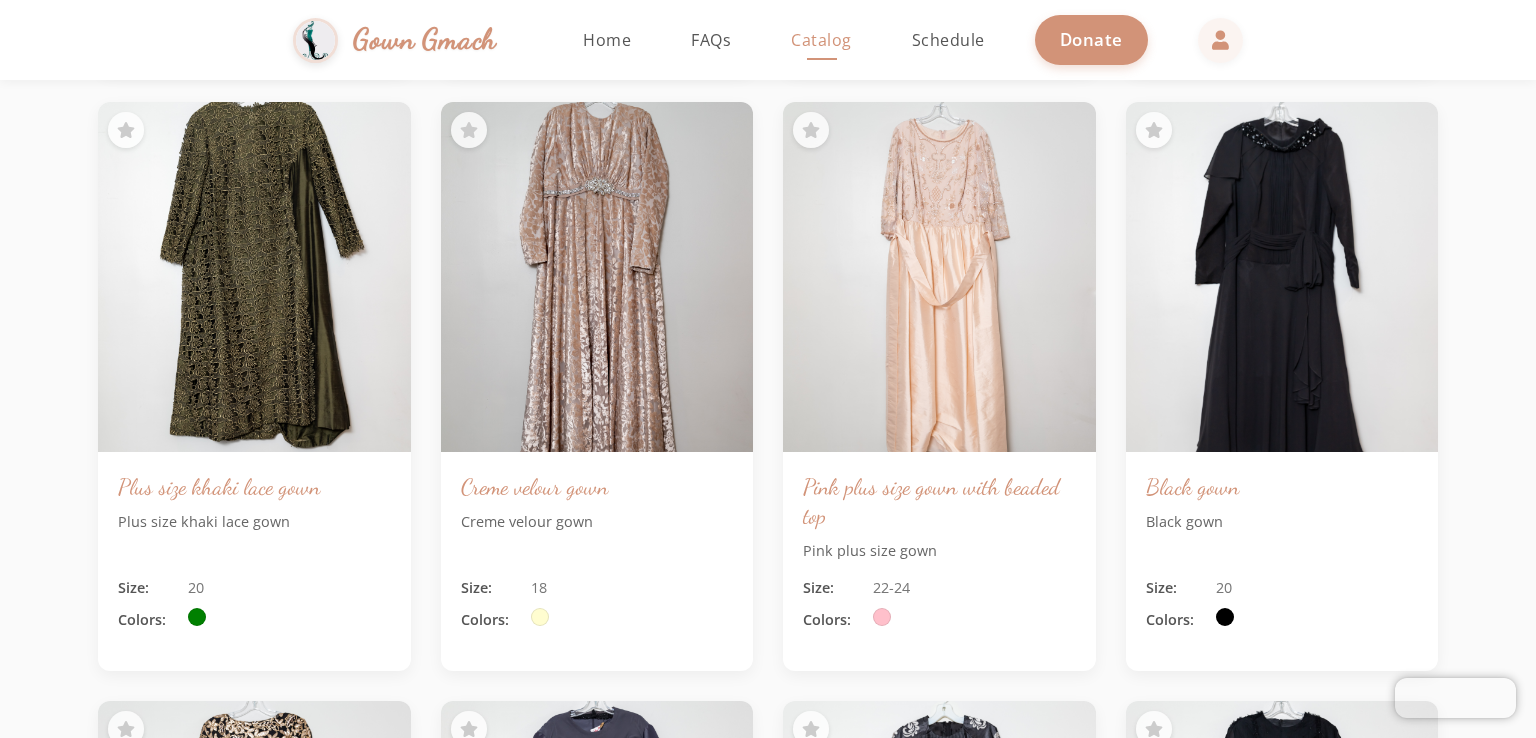 scroll, scrollTop: 94, scrollLeft: 0, axis: vertical 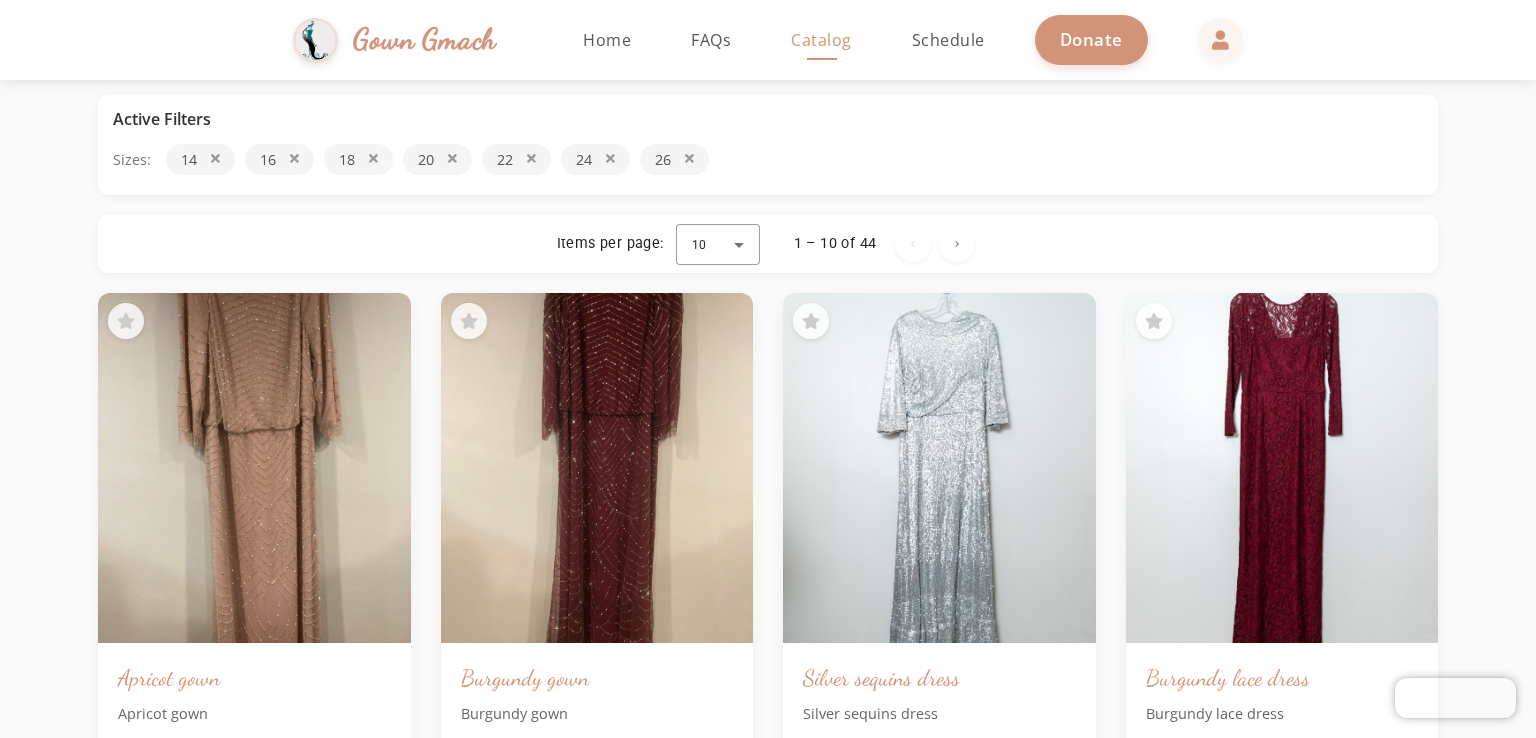 type 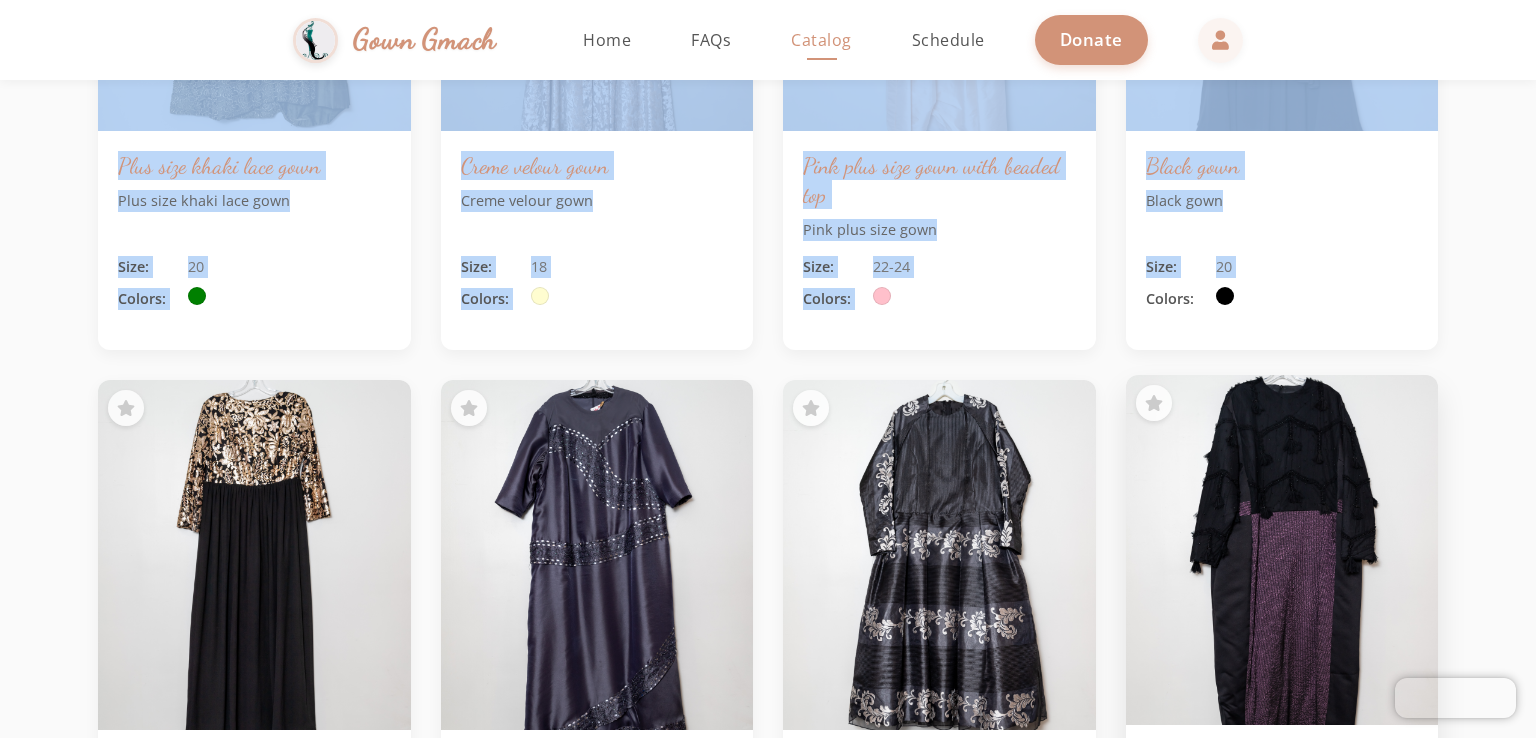 scroll, scrollTop: 2944, scrollLeft: 0, axis: vertical 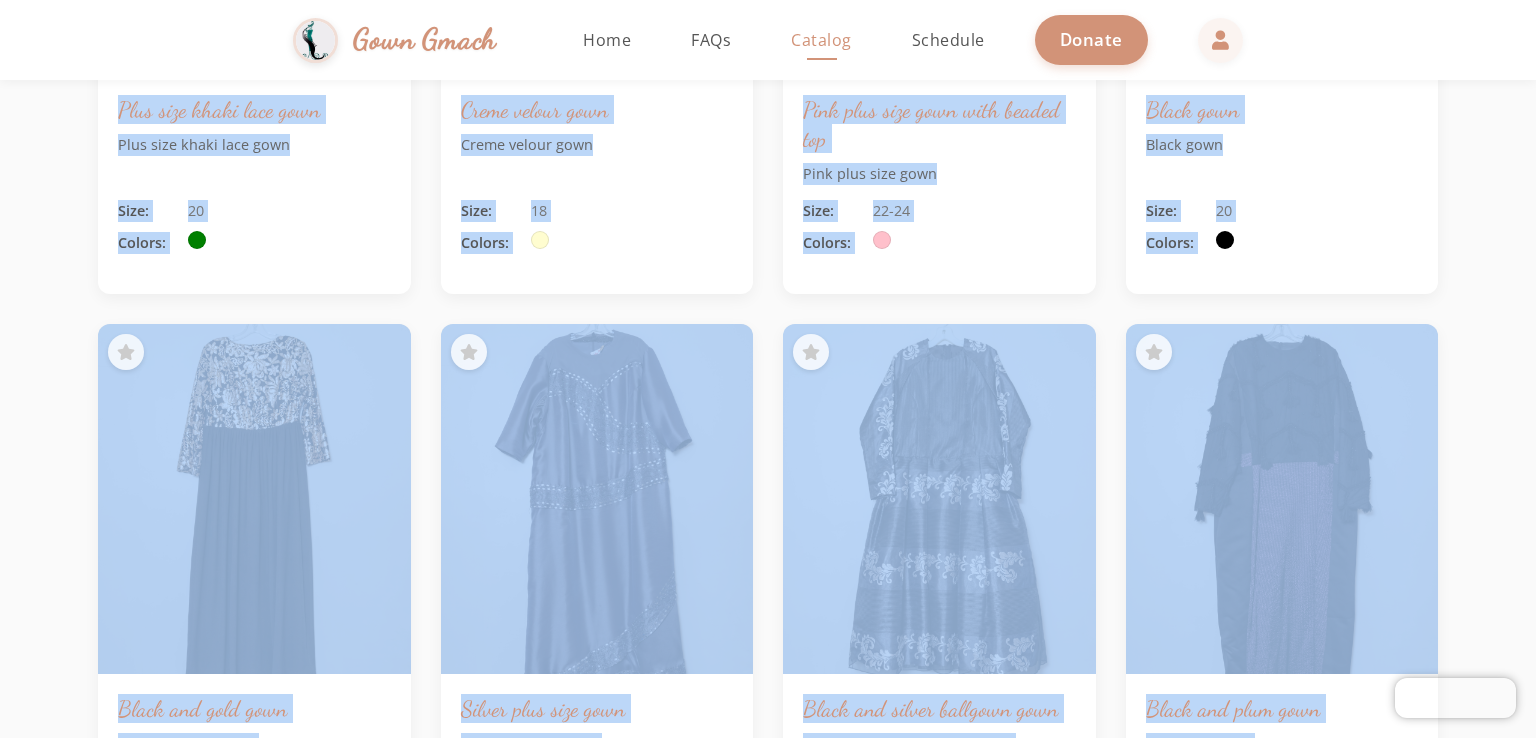 drag, startPoint x: 770, startPoint y: 333, endPoint x: 1249, endPoint y: 741, distance: 629.20984 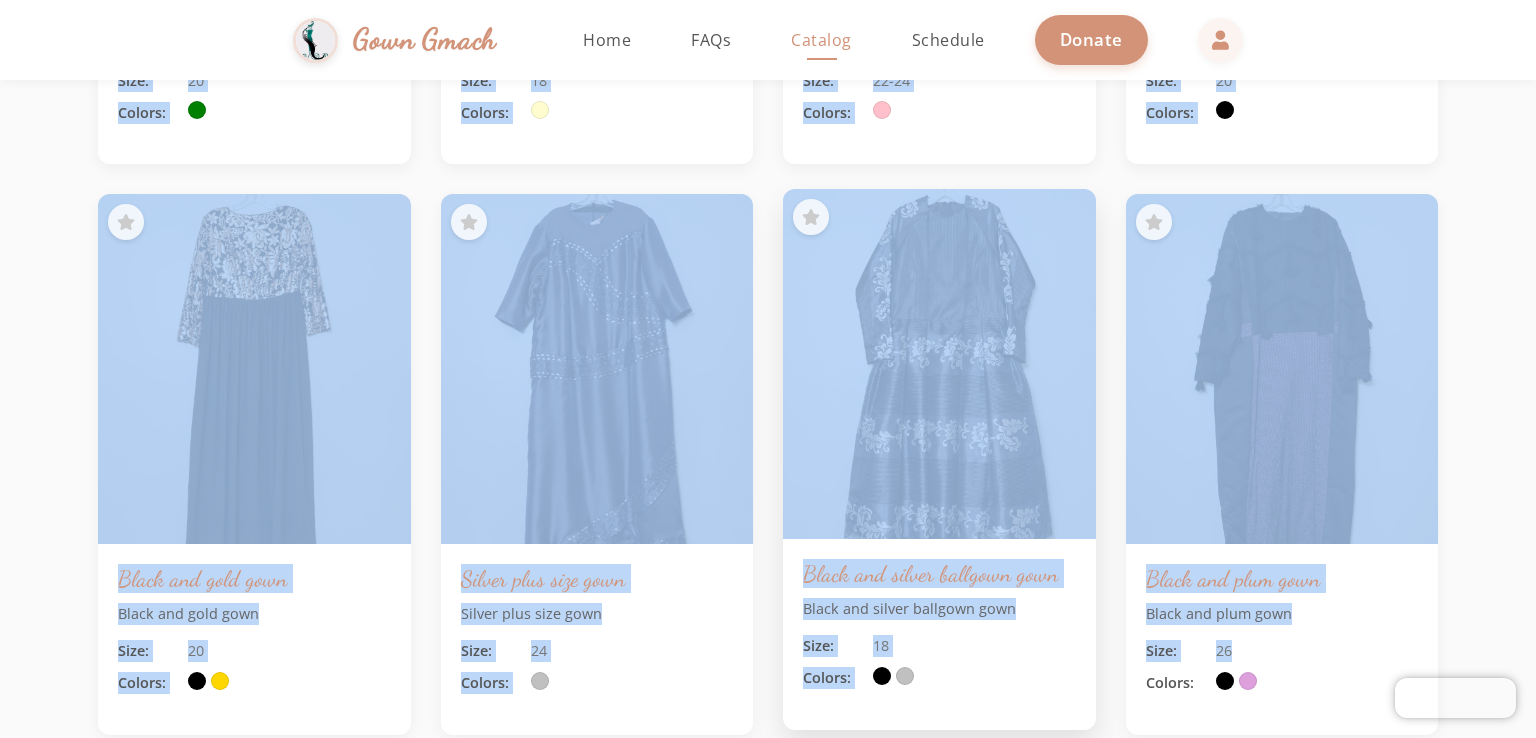 click on "Apricot gown Apricot gown Size: [SIZE]-[SIZE]-[SIZE] Colors: Burgundy gown Burgundy gown Size: [SIZE] Colors: Silver sequins dress Silver sequins dress Size: [SIZE] Colors: Burgundy lace dress Burgundy lace dress Size: [SIZE]-[SIZE] Colors: Pink sequins gown Pink sequins gown Size: [SIZE]-[SIZE]-[SIZE] Colors: Silver metallic gown Silver metallic gown Size: [SIZE] Colors: Pink lace gown Pink lace gown Size: [SIZE] Colors: Silver beaded gown Silver beaded gown Size: [SIZE] Colors: Taupe beaded gown Taupe beaded gown Size: [SIZE]-[SIZE] Colors: Lace dress Lace dress Size: [SIZE] Colors: Teri john black and white lace Teri john black and white lace Size: [SIZE]-[SIZE] Colors: Wine lace gown Wine lace gown Size: [SIZE] Colors: Seafoam floral gown Seafoam floral gown Size: [SIZE] Colors: Silver floral gown Silver floral gown Size: [SIZE] Colors: Royal blue lace gown Size: [SIZE] Colors: Plum gown with floral 3d bottom Plum gown with floral 3d bottom Size: [SIZE] Colors: Plus size khaki lace gown Plus size khaki lace gown Size: [SIZE] Colors: Creme velour gown Creme velour gown Size: [SIZE]" 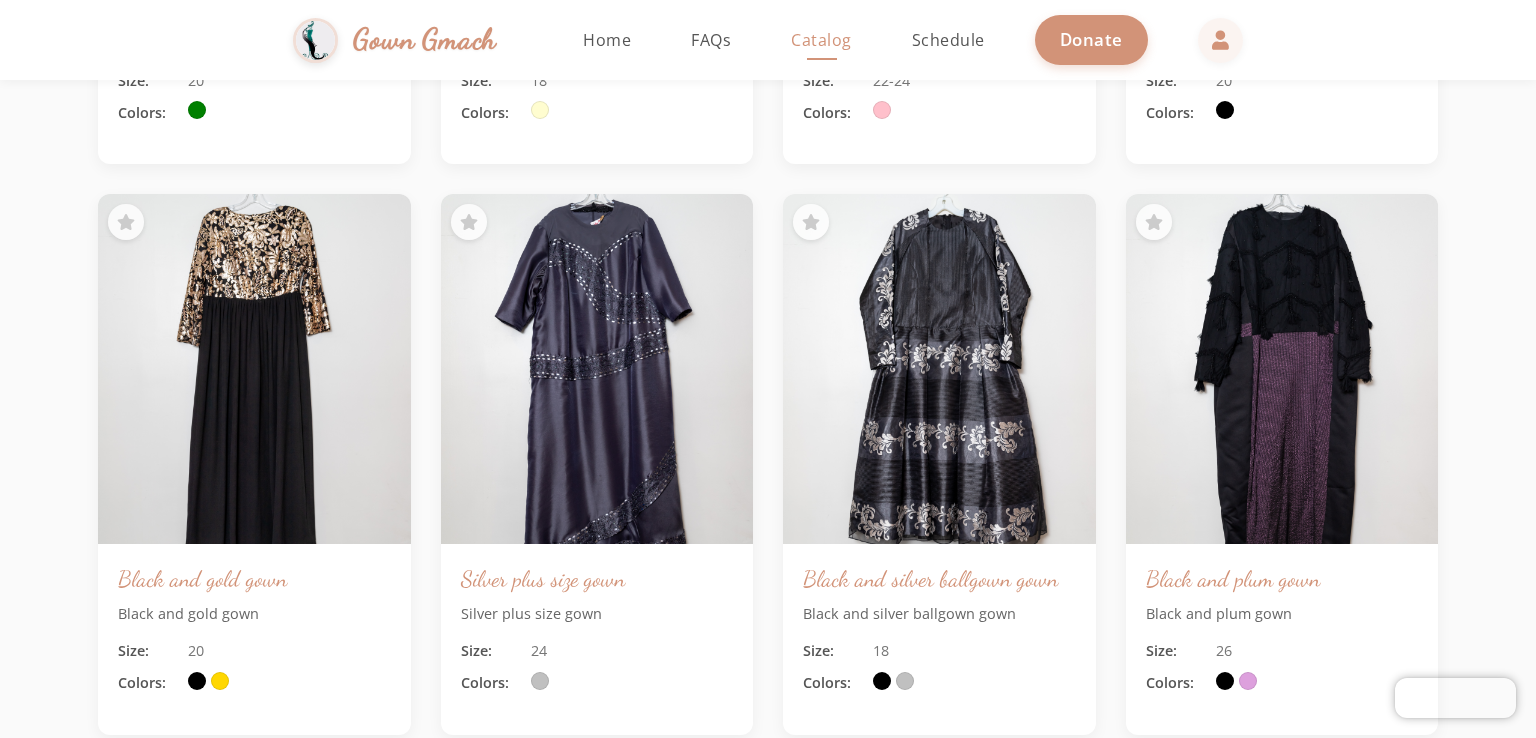 scroll, scrollTop: 3190, scrollLeft: 0, axis: vertical 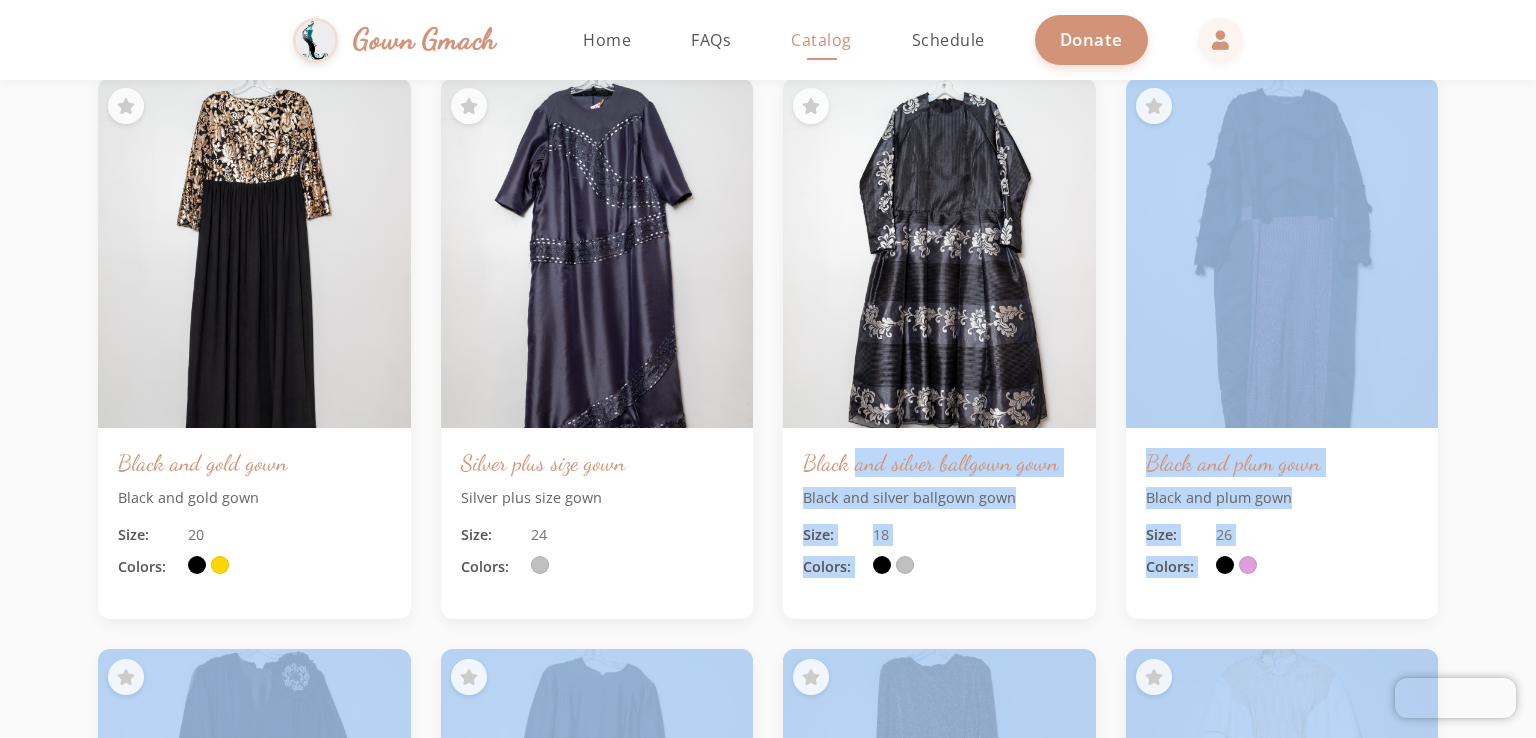 drag, startPoint x: 852, startPoint y: 575, endPoint x: 1509, endPoint y: 225, distance: 744.41187 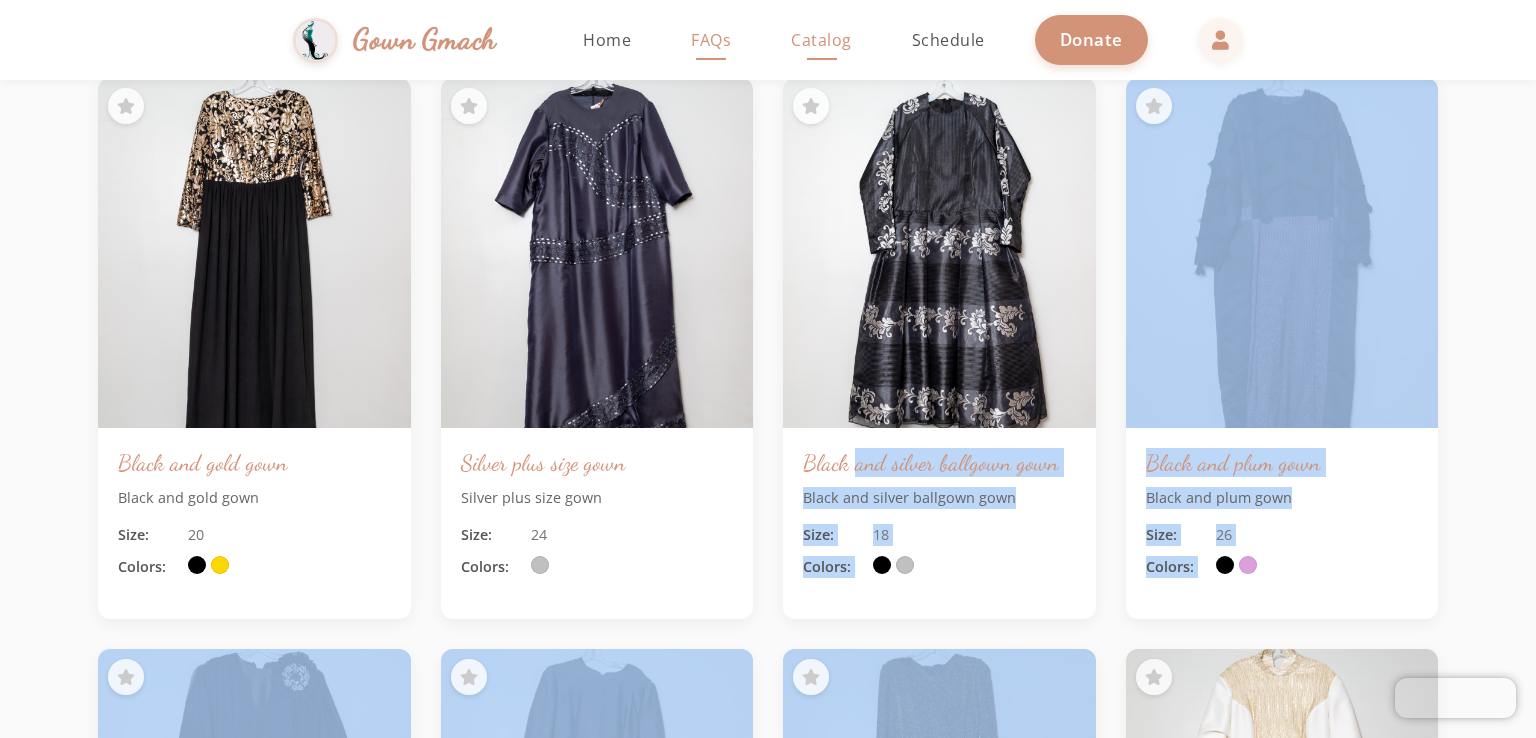 click on "FAQs" 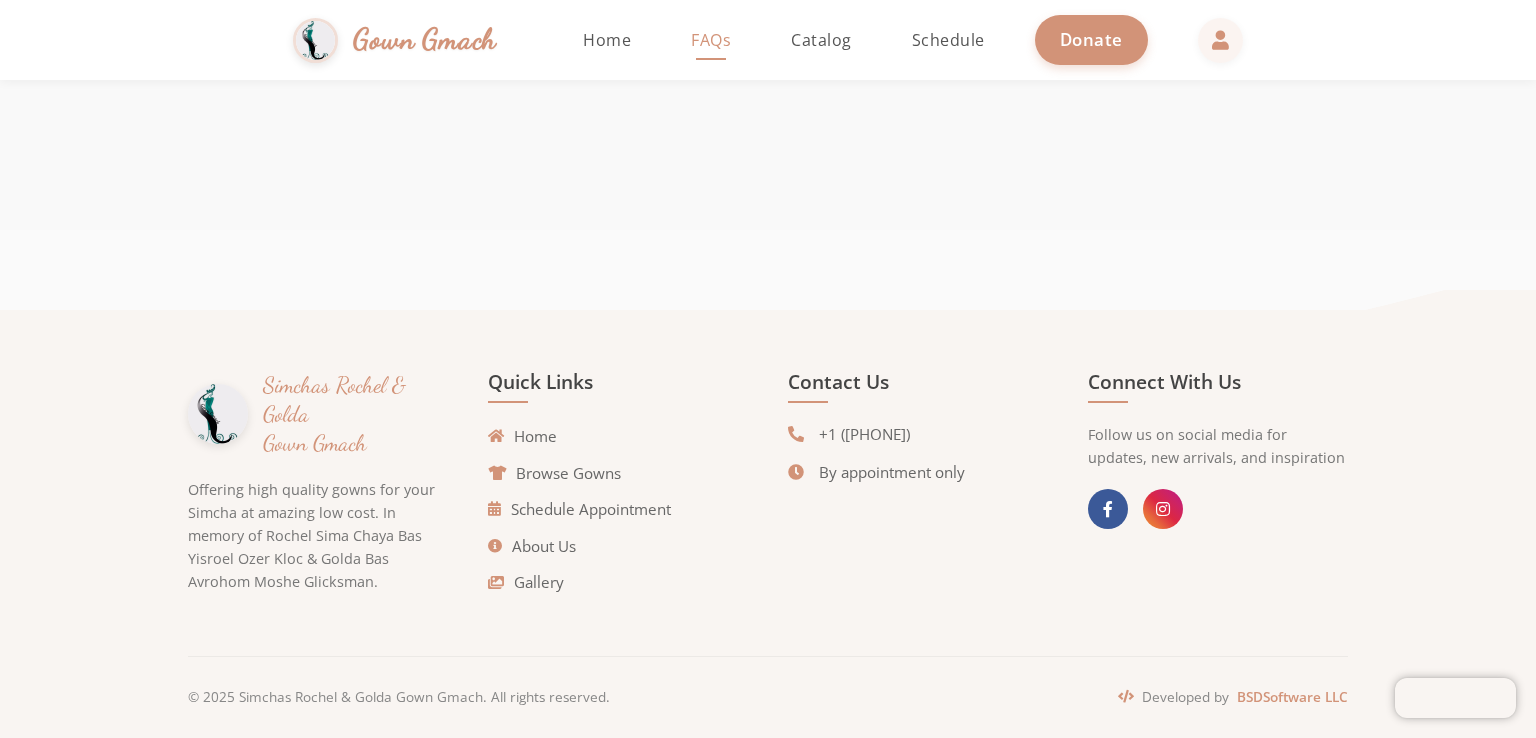 click on "FAQs" 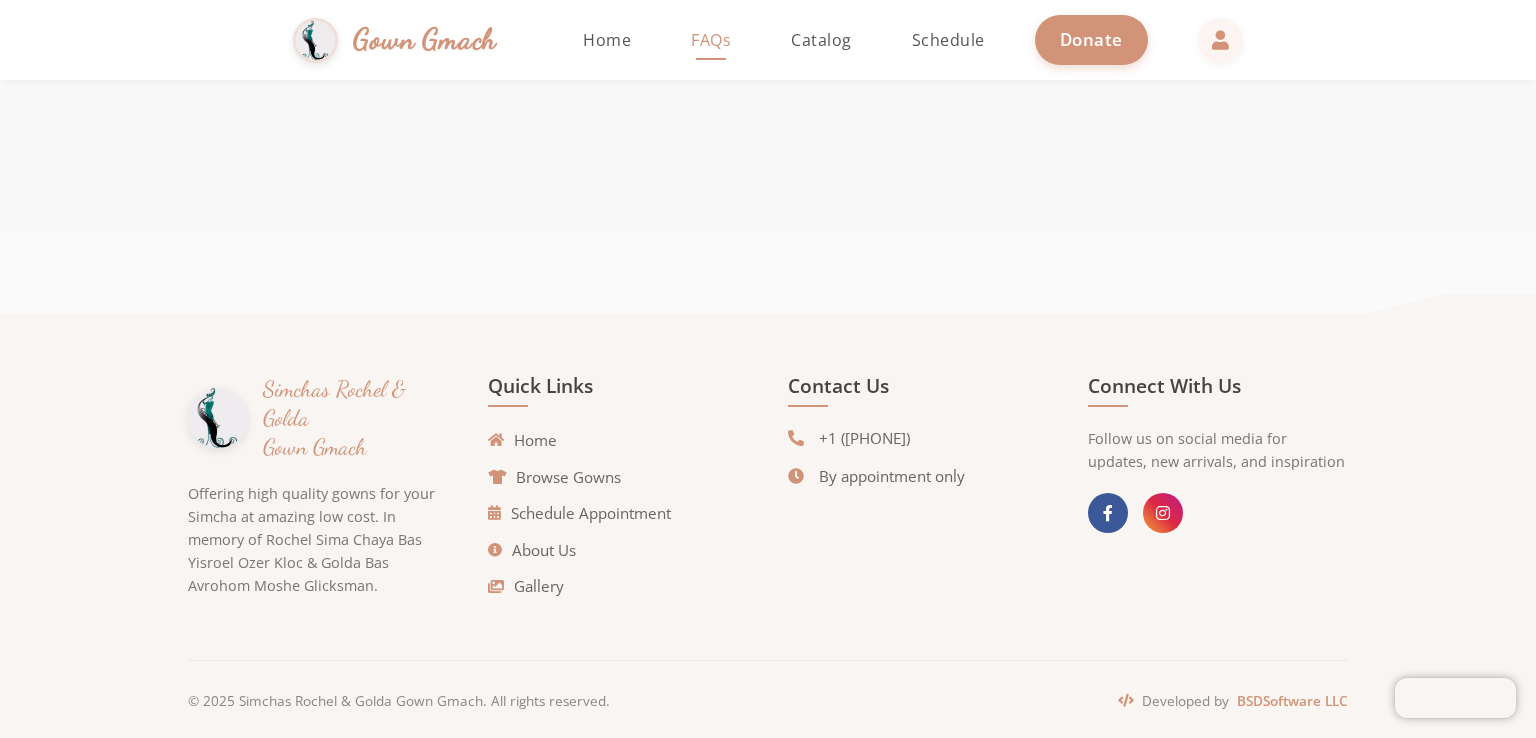 click on "FAQs" 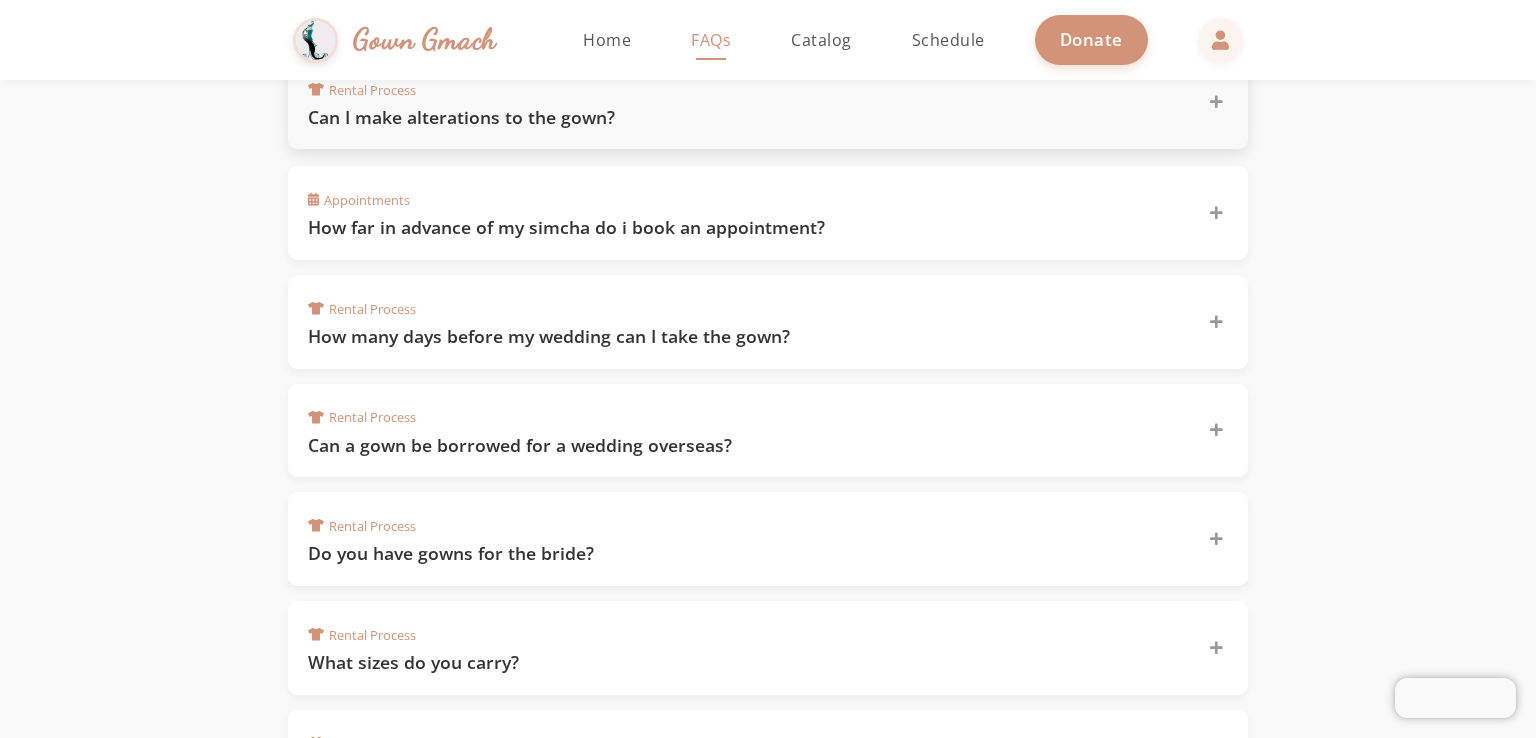 click on "Rental Process  Can I make alterations to the gown?" 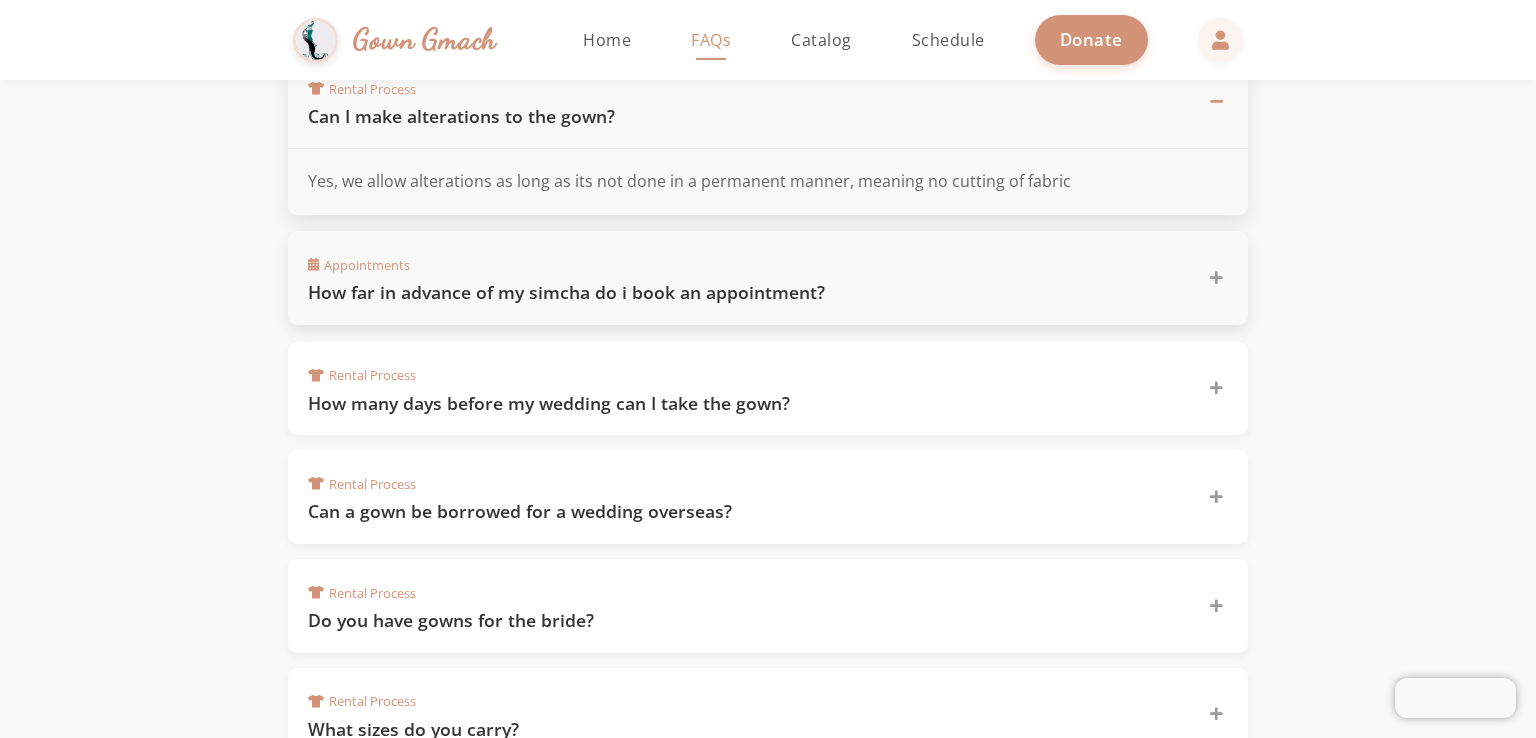click on "Appointments How far in advance of my simcha do i book an appointment?" 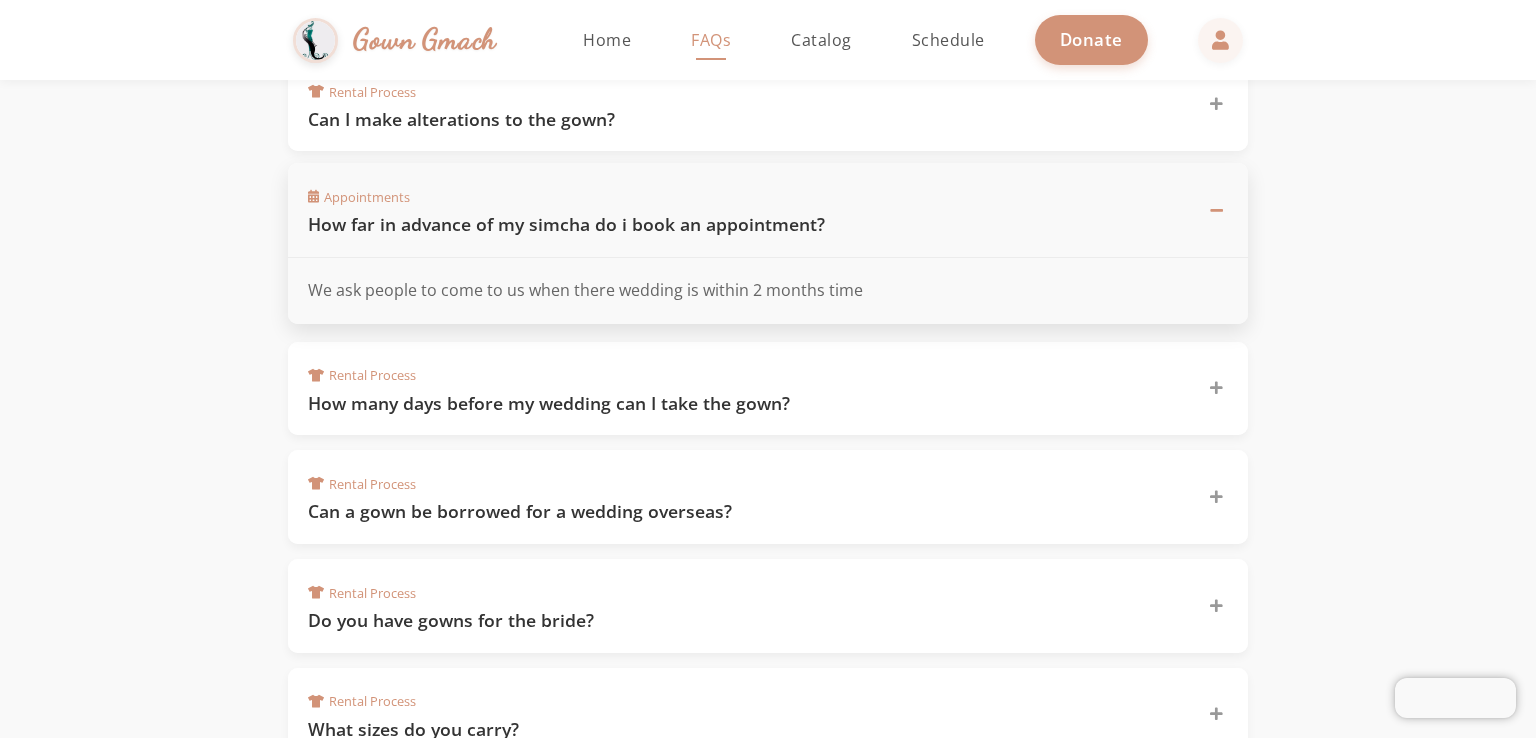 click on "Rental Process Do you carry maternity gowns? Sorry we dont carry maternity gowns Rental Process Can we send pictures of gowns to customers? We dont send pics, we advise to come in and try on for size. Rental Process Can I make alterations to the gown? Yes, we allow alterations as long as its not done in a permanent manner, meaning no cutting of fabric Appointments How far in advance of my simcha do i book an appointment? We ask people to come to us when there wedding is within 2 months time Rental Process How many days before my wedding can I take the gown? Usually the gown can leave the floor upto two weeks in advance, we of course work with you when you have other needs to be factored in Rental Process Can a gown be borrowed for a wedding overseas? Yes, we just ask for a deposit to be held against it till its returned to us Rental Process Do you have gowns for the bride? No sorry, only for the family and bridesmaids Rental Process What sizes do you carry? 0-26 Rental Process Payment" 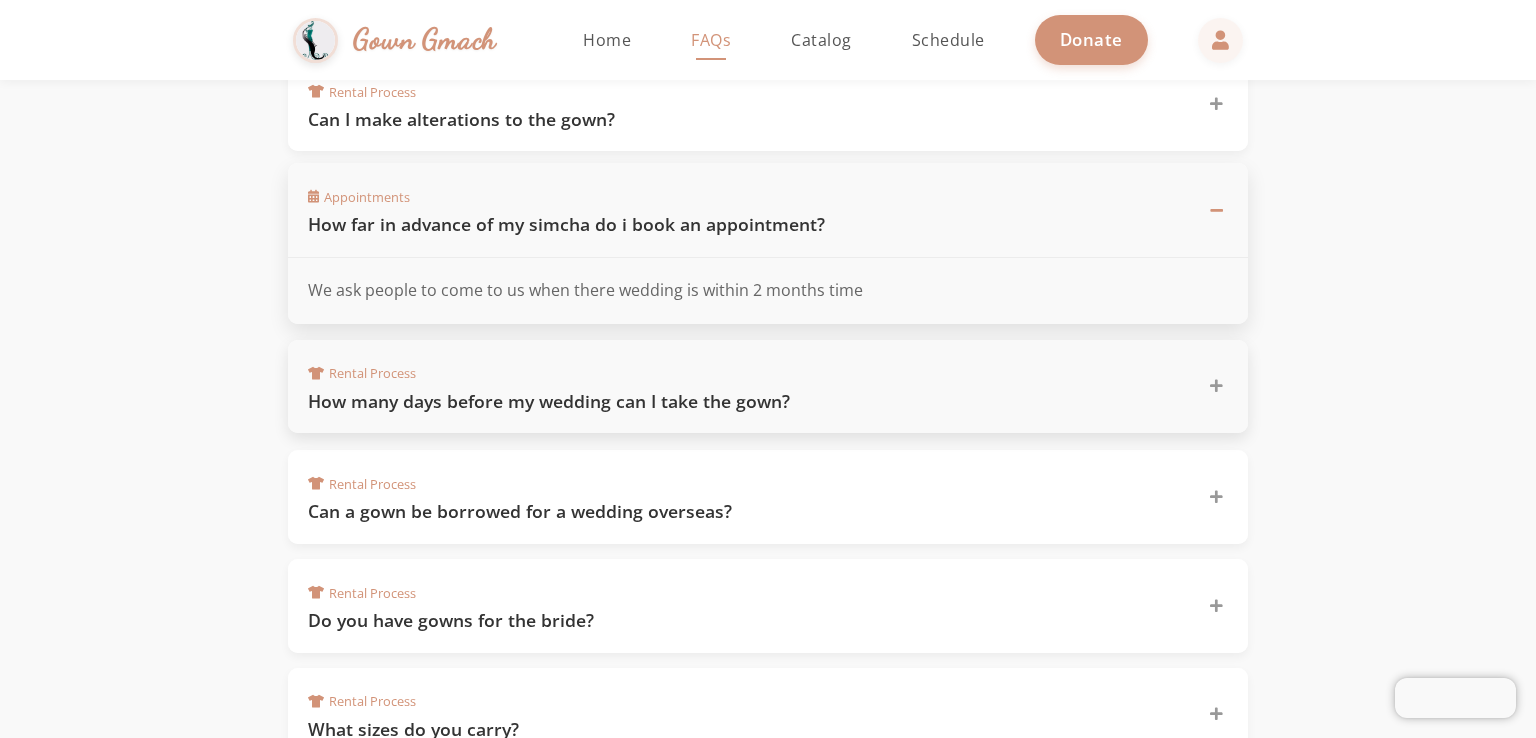 click on "Rental Process  How many days before my wedding can I take the gown?" 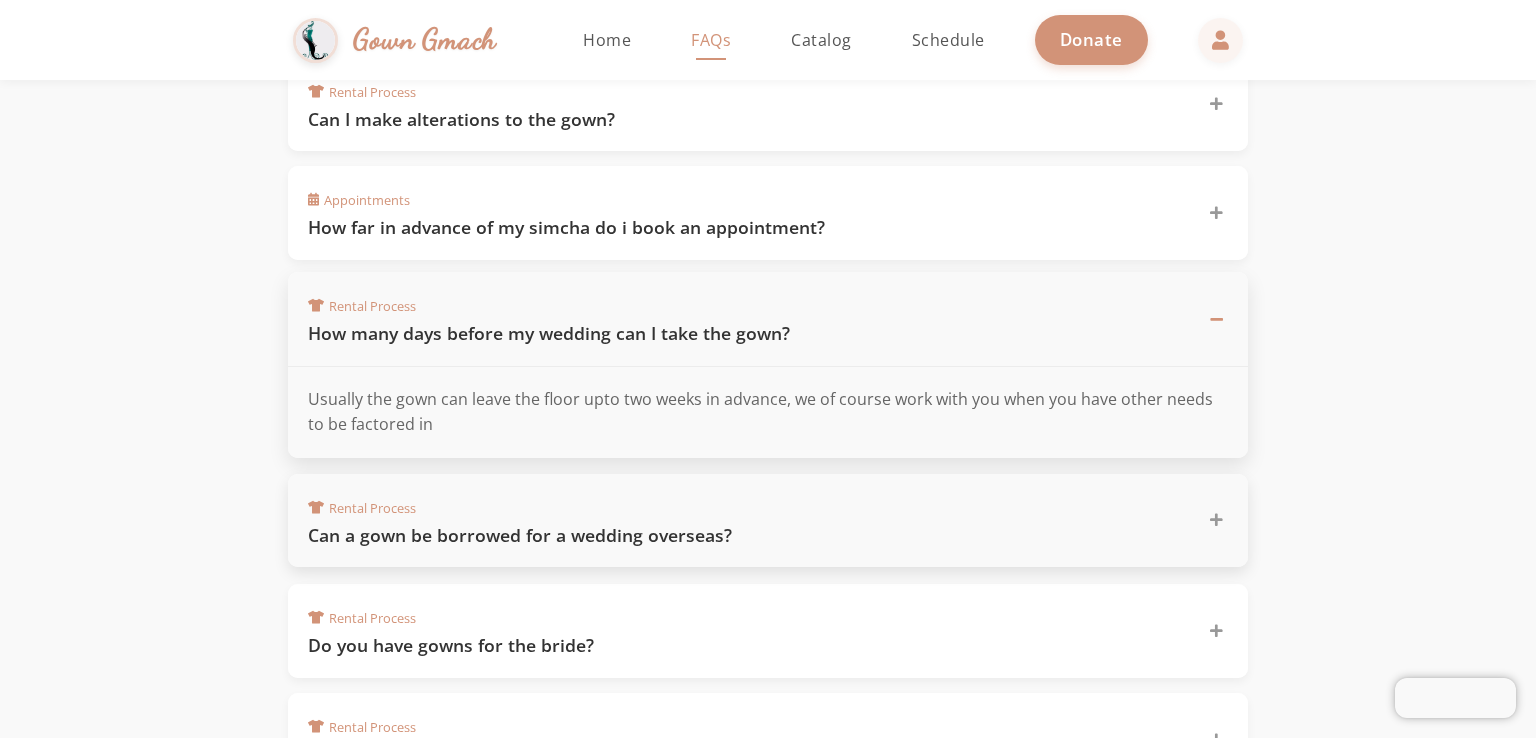 click on "Can a gown be borrowed for a wedding overseas?" 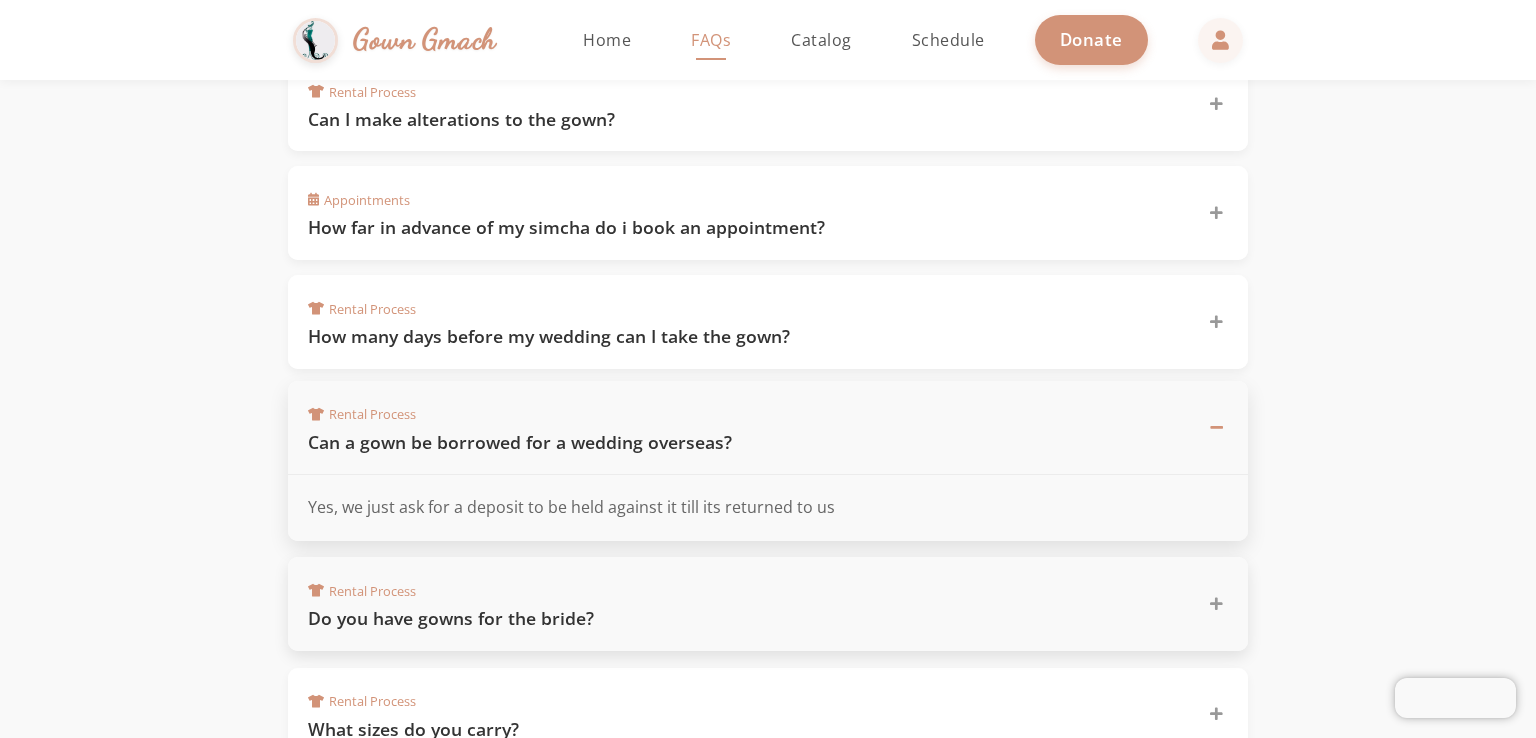 click on "Do you have gowns for the bride?" 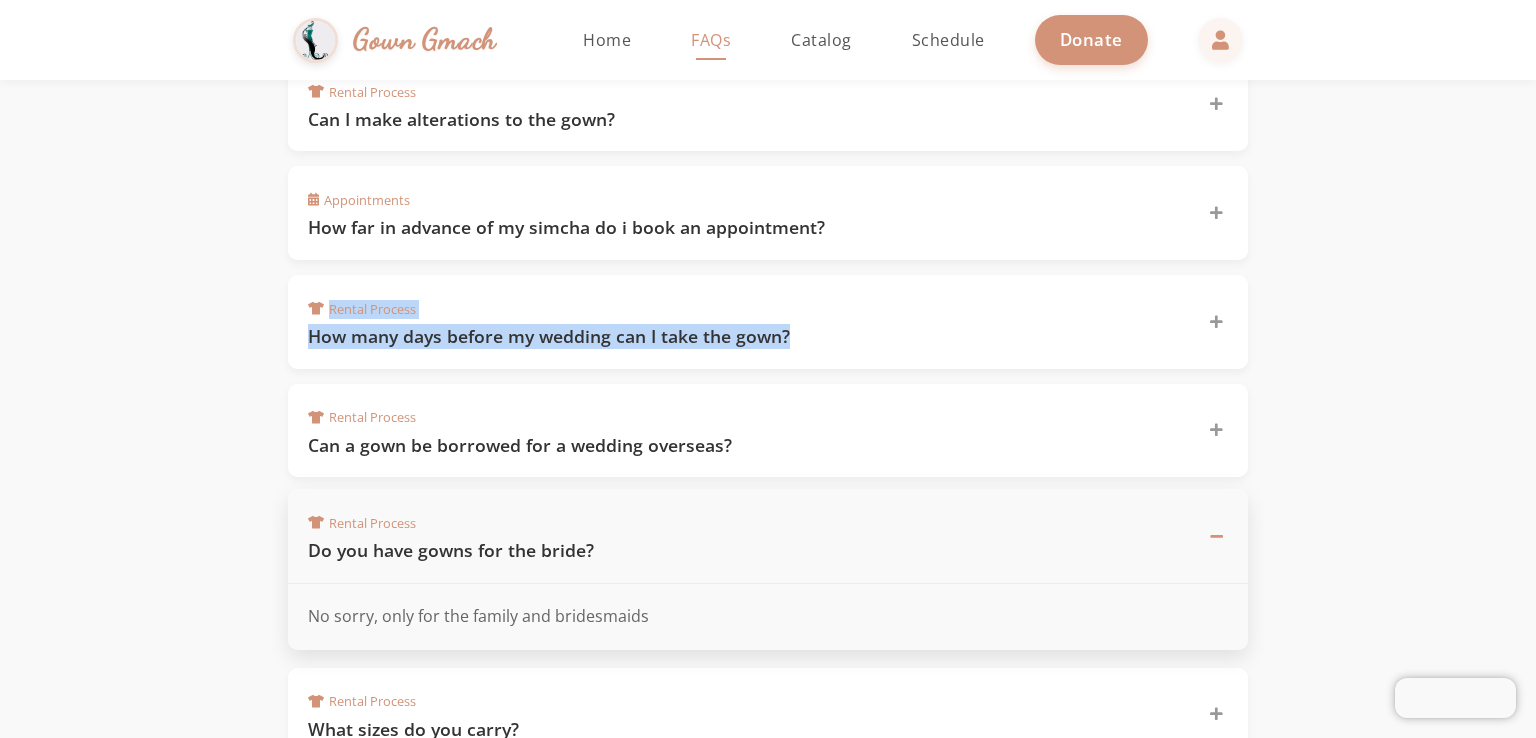 drag, startPoint x: 1509, startPoint y: 242, endPoint x: 1362, endPoint y: 481, distance: 280.58865 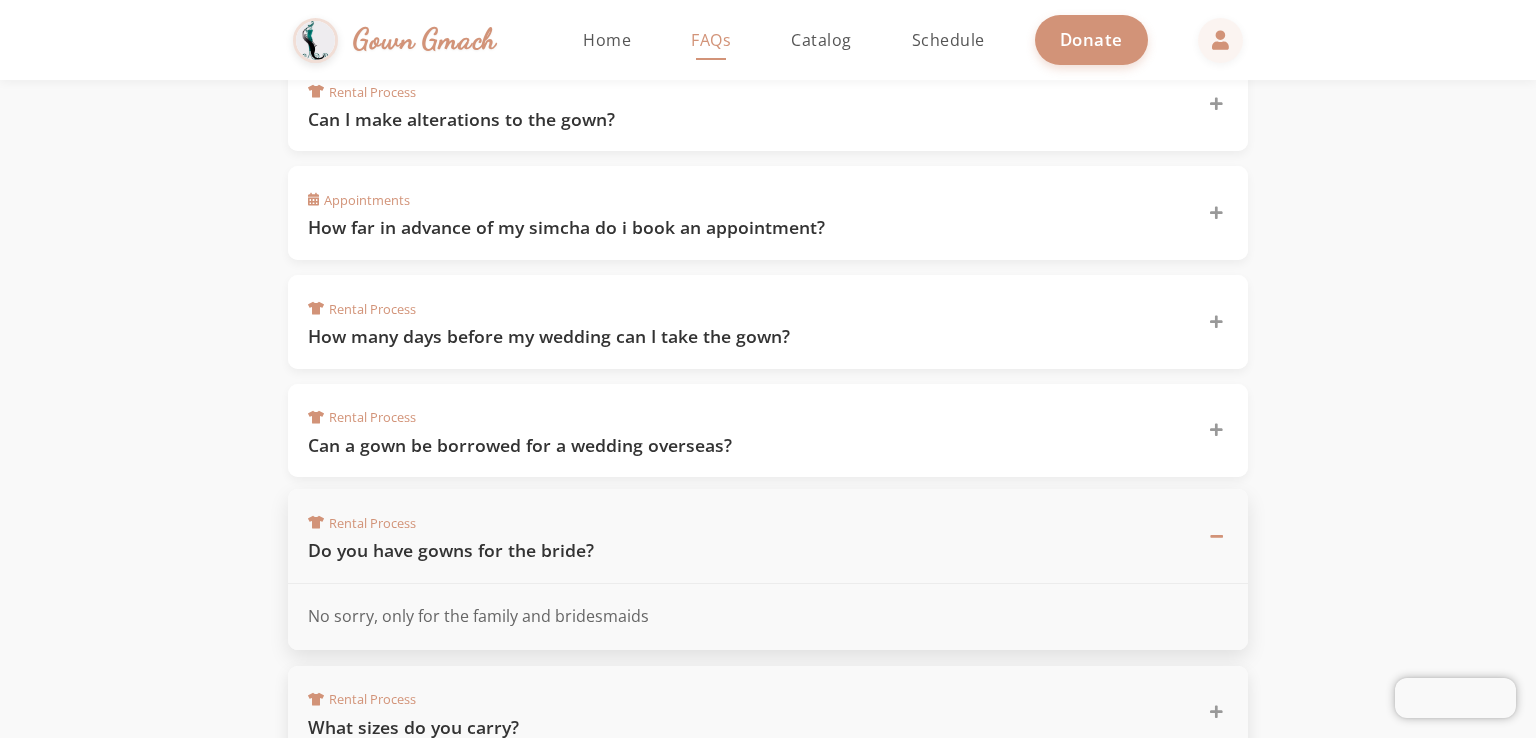 click on "Rental Process  What sizes do you carry?" 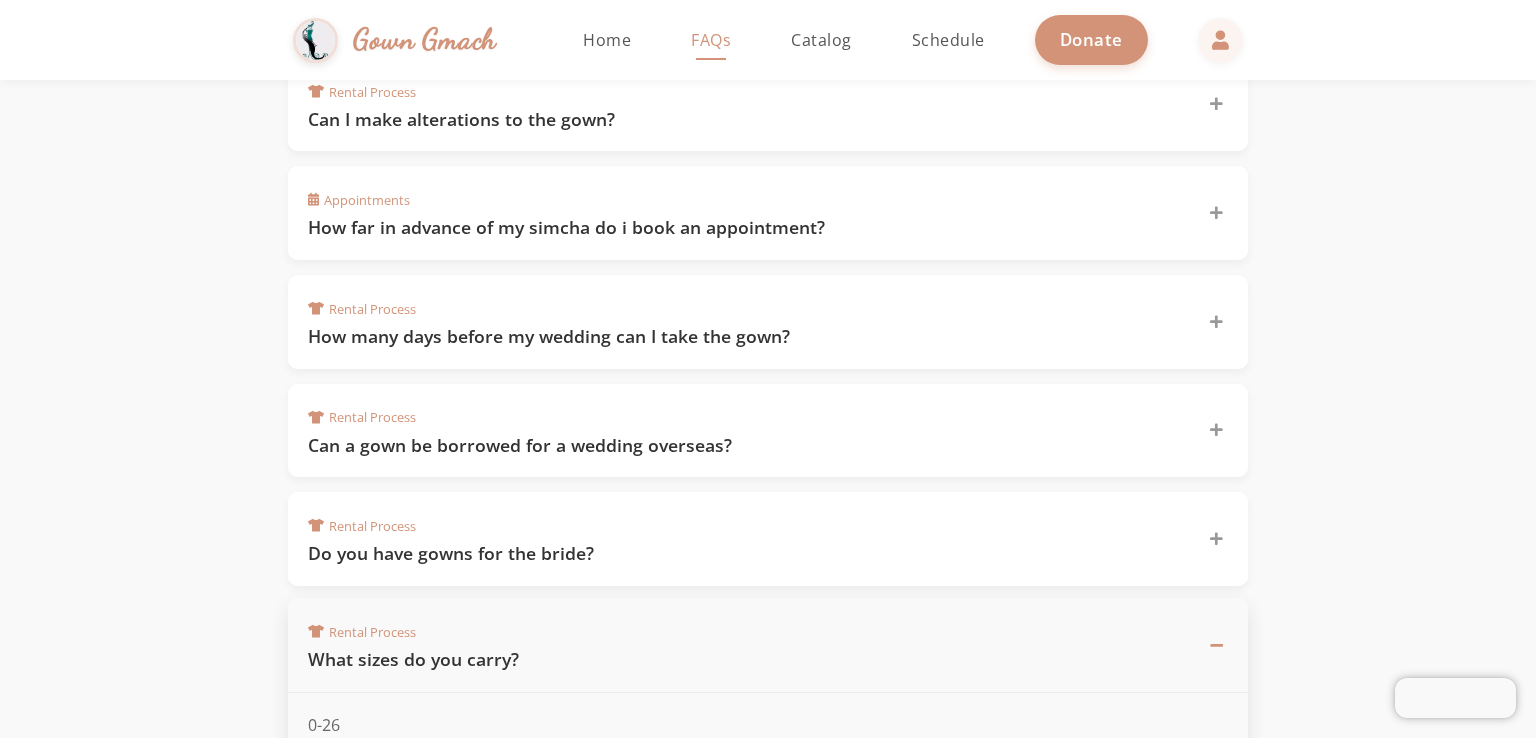 click on "Gown Gmach Home FAQs Catalog Schedule Donate" 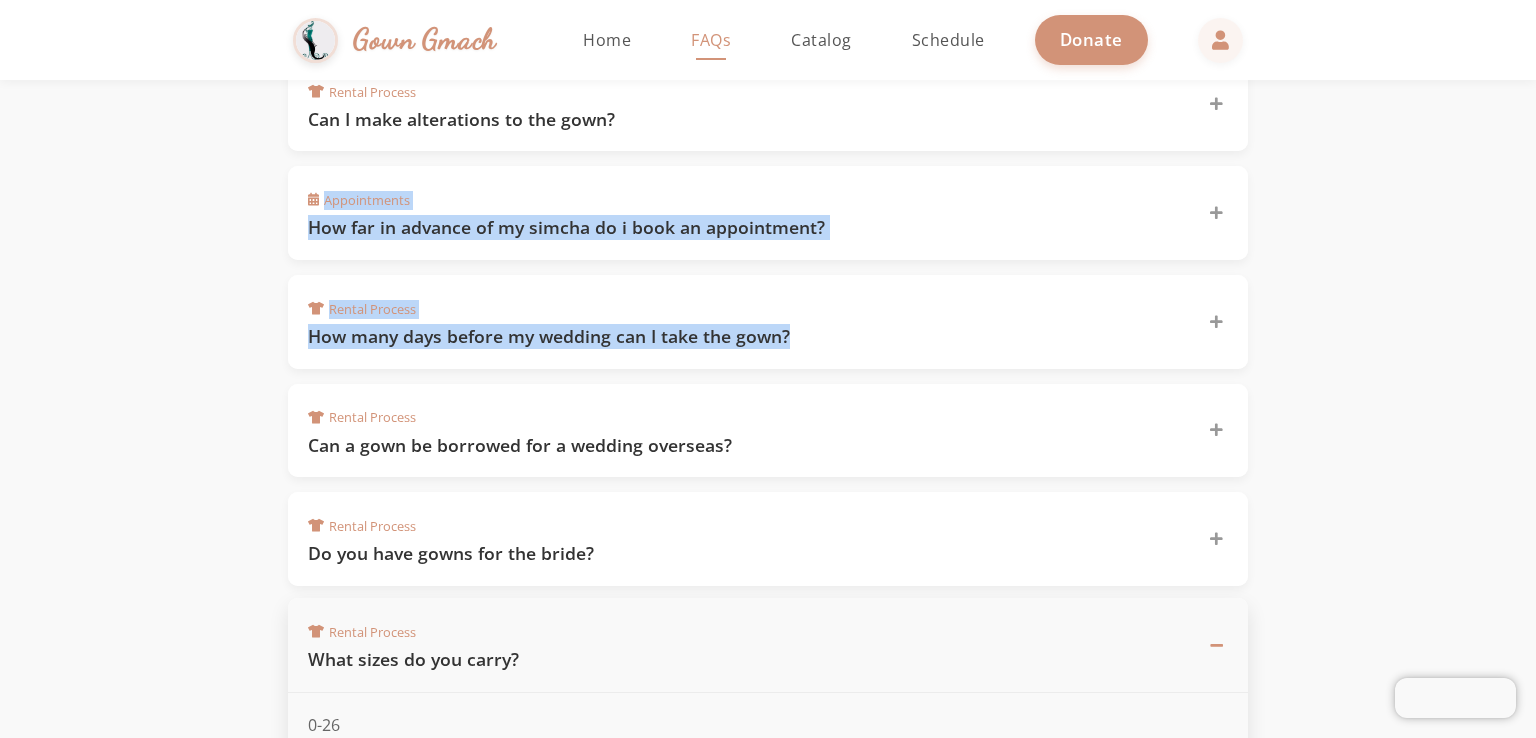 drag, startPoint x: 1529, startPoint y: 132, endPoint x: 1391, endPoint y: 317, distance: 230.80078 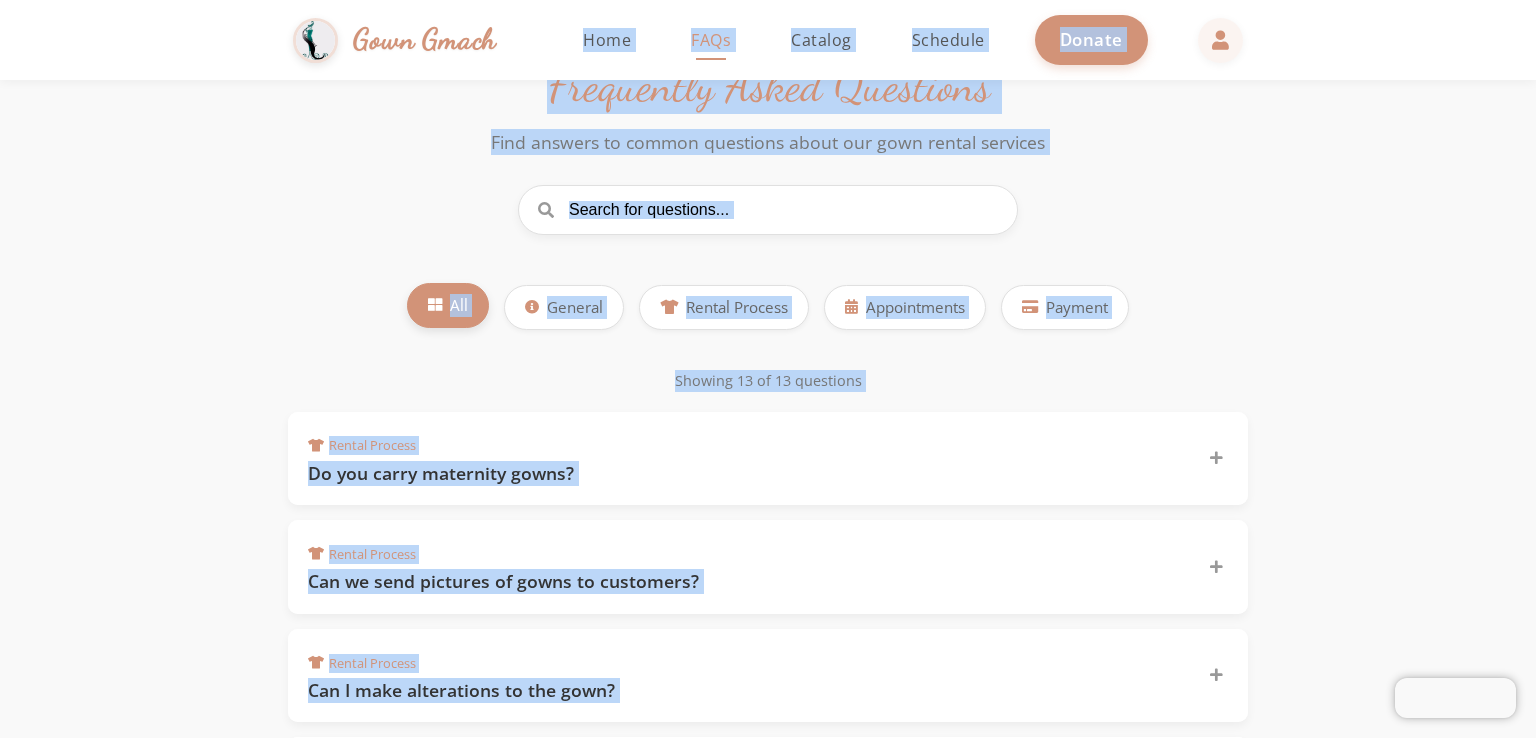 scroll, scrollTop: 18, scrollLeft: 0, axis: vertical 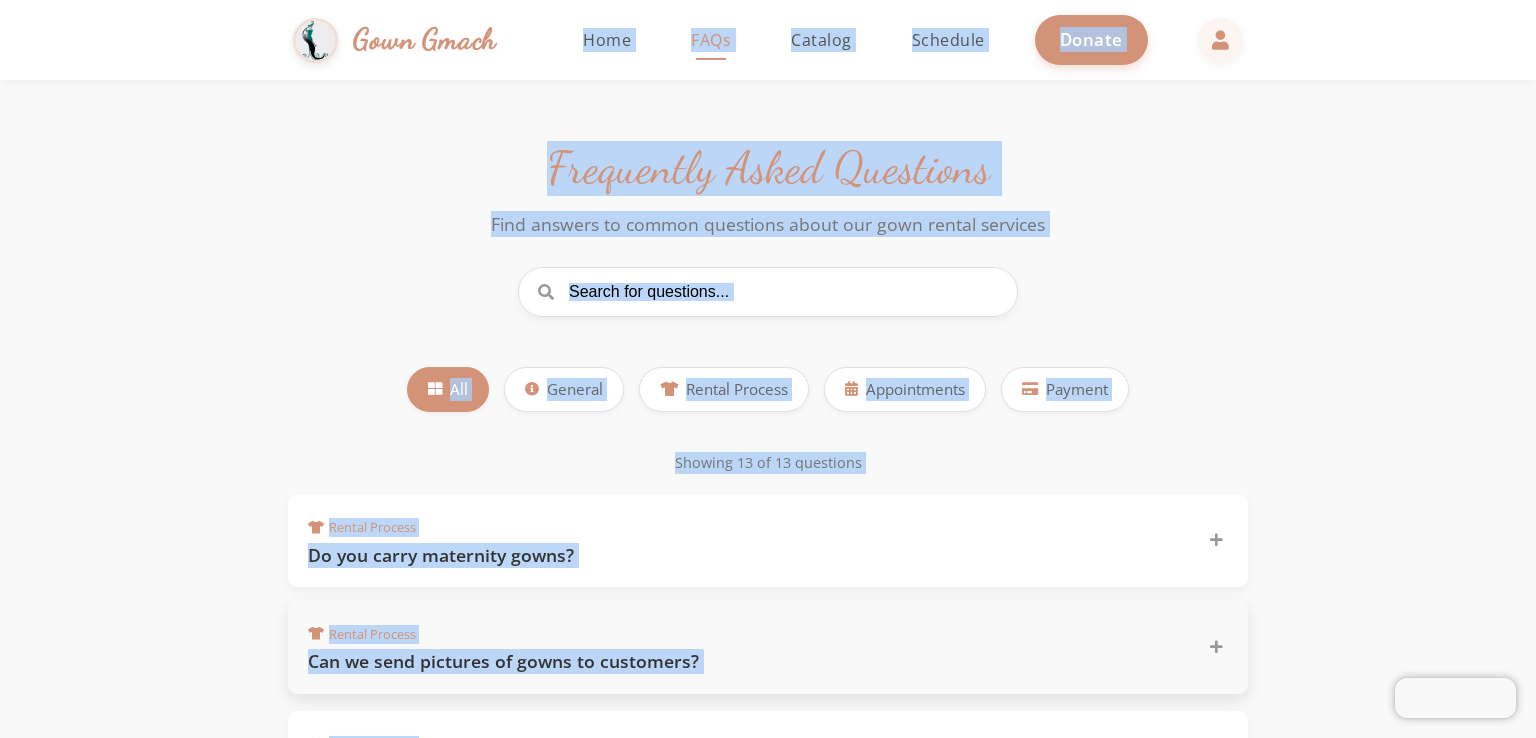 drag, startPoint x: 454, startPoint y: 659, endPoint x: 418, endPoint y: 613, distance: 58.412327 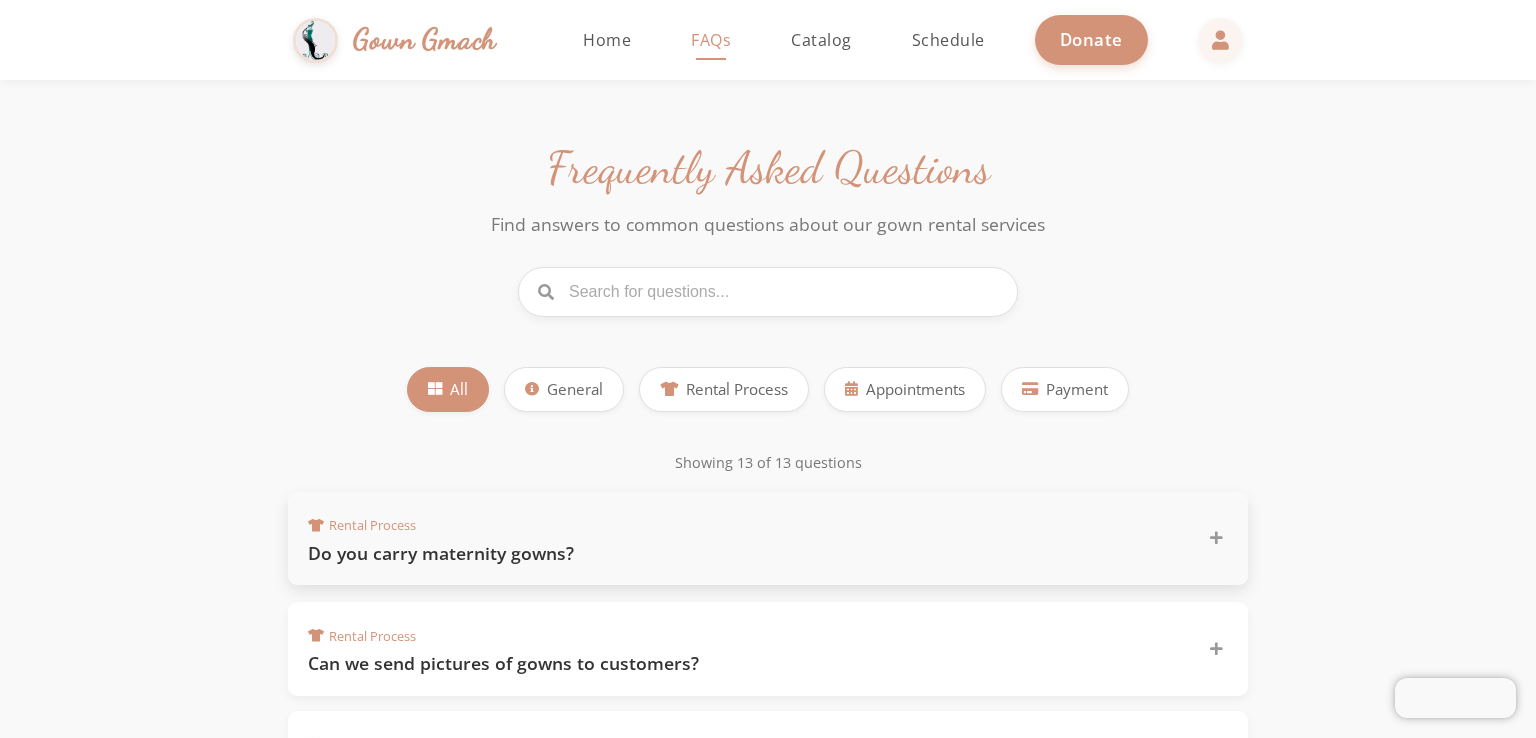 click on "Rental Process  Do you carry maternity gowns?" 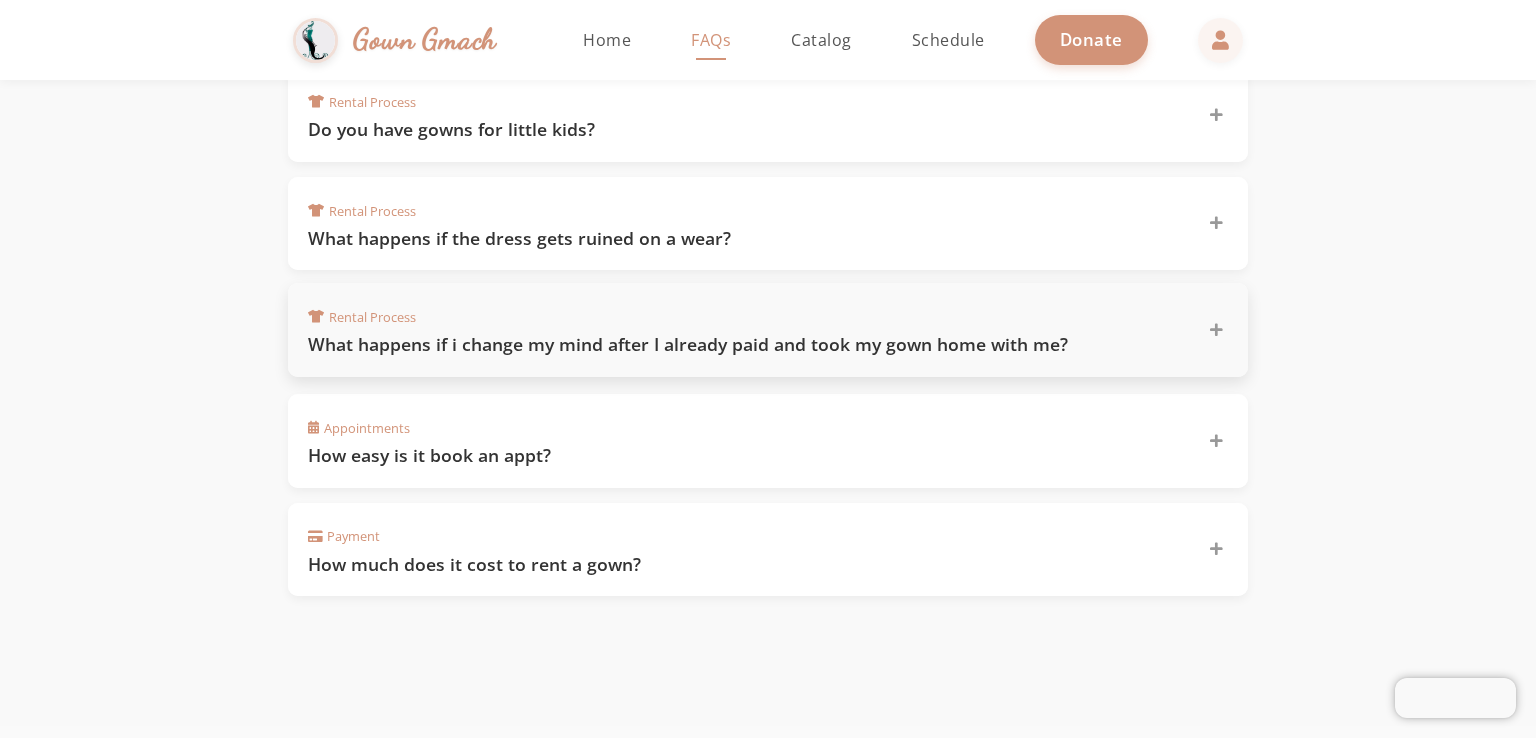 scroll, scrollTop: 1391, scrollLeft: 0, axis: vertical 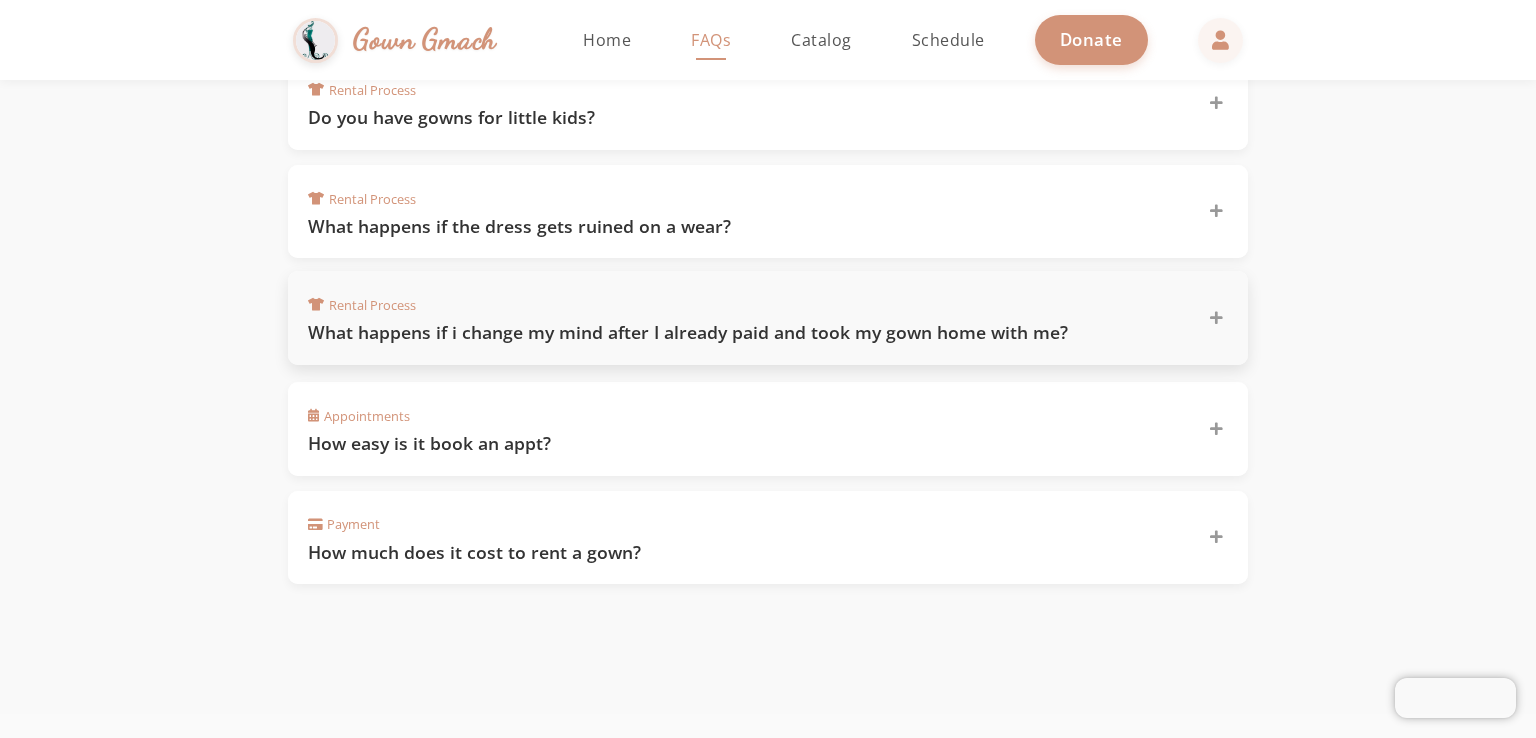 drag, startPoint x: 500, startPoint y: 510, endPoint x: 514, endPoint y: 723, distance: 213.4596 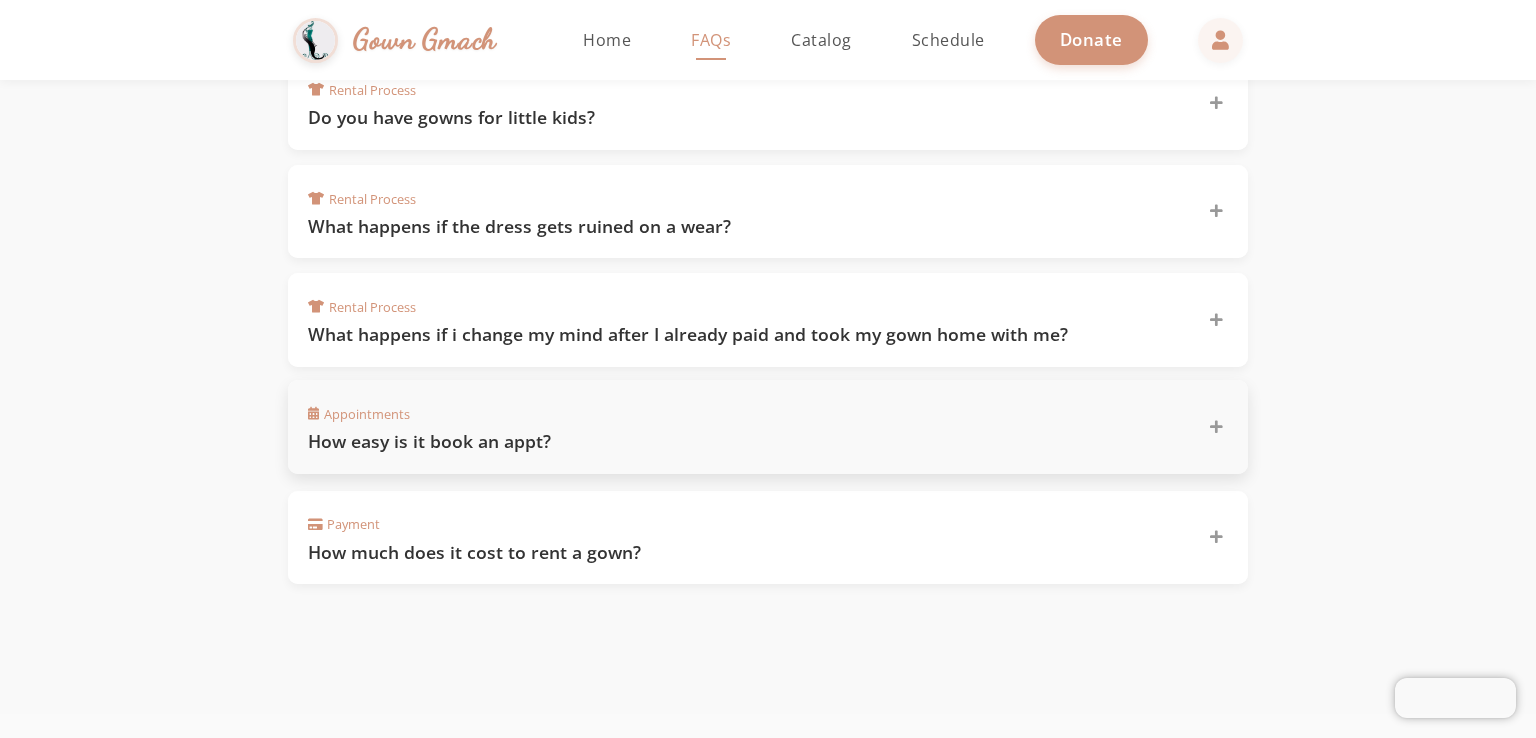 click on "Appointments  How easy is it book an appt?" 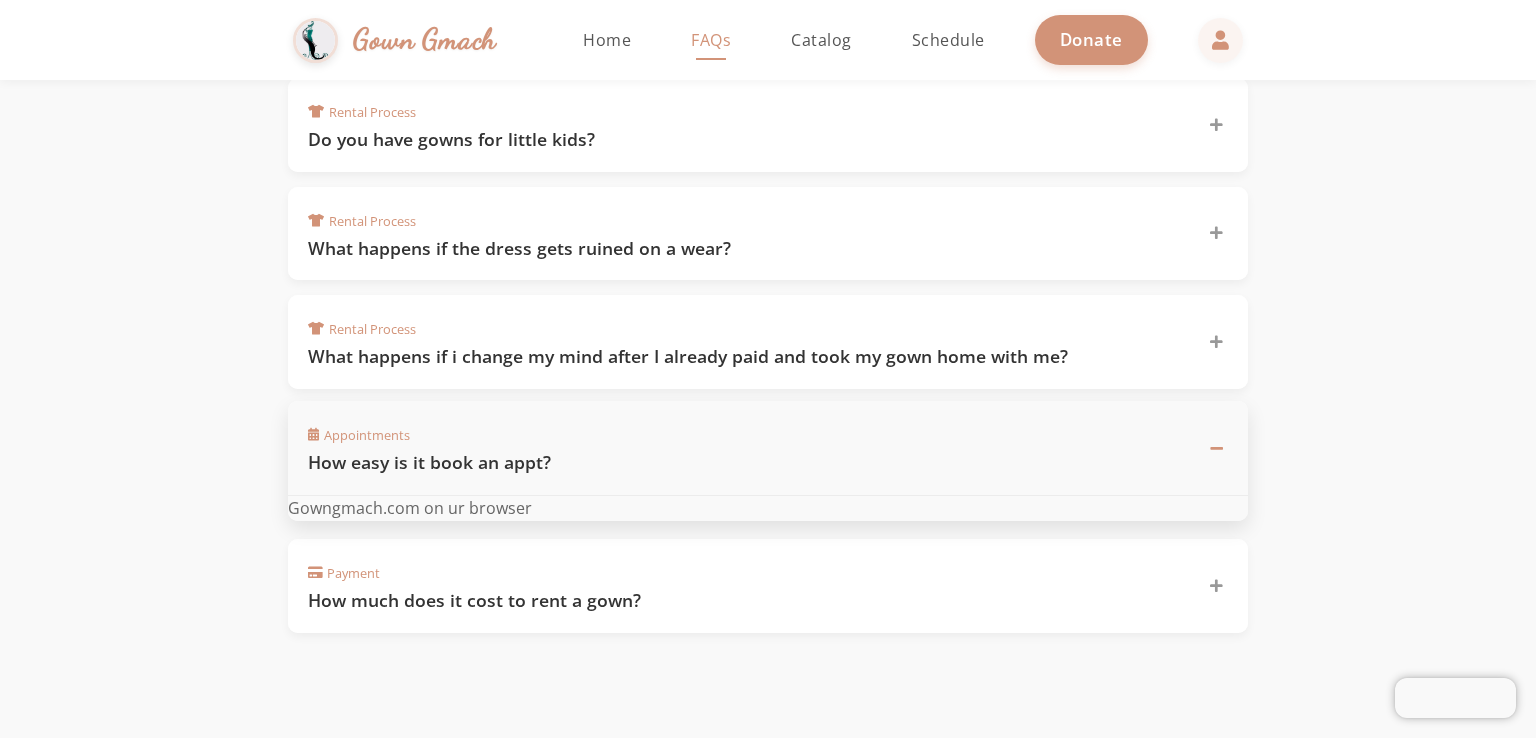 scroll, scrollTop: 1324, scrollLeft: 0, axis: vertical 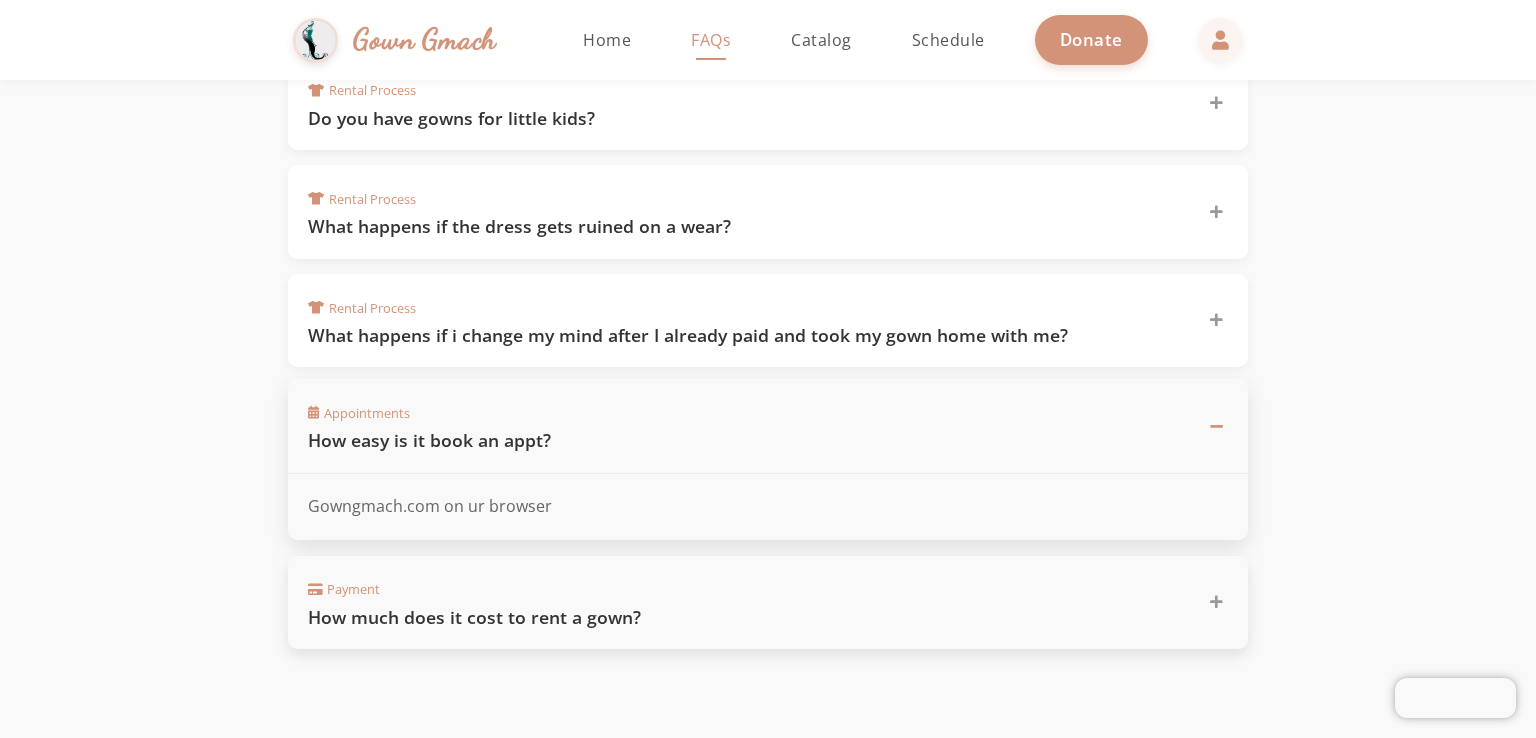 click on "Payment  How much does it cost to rent a gown?" 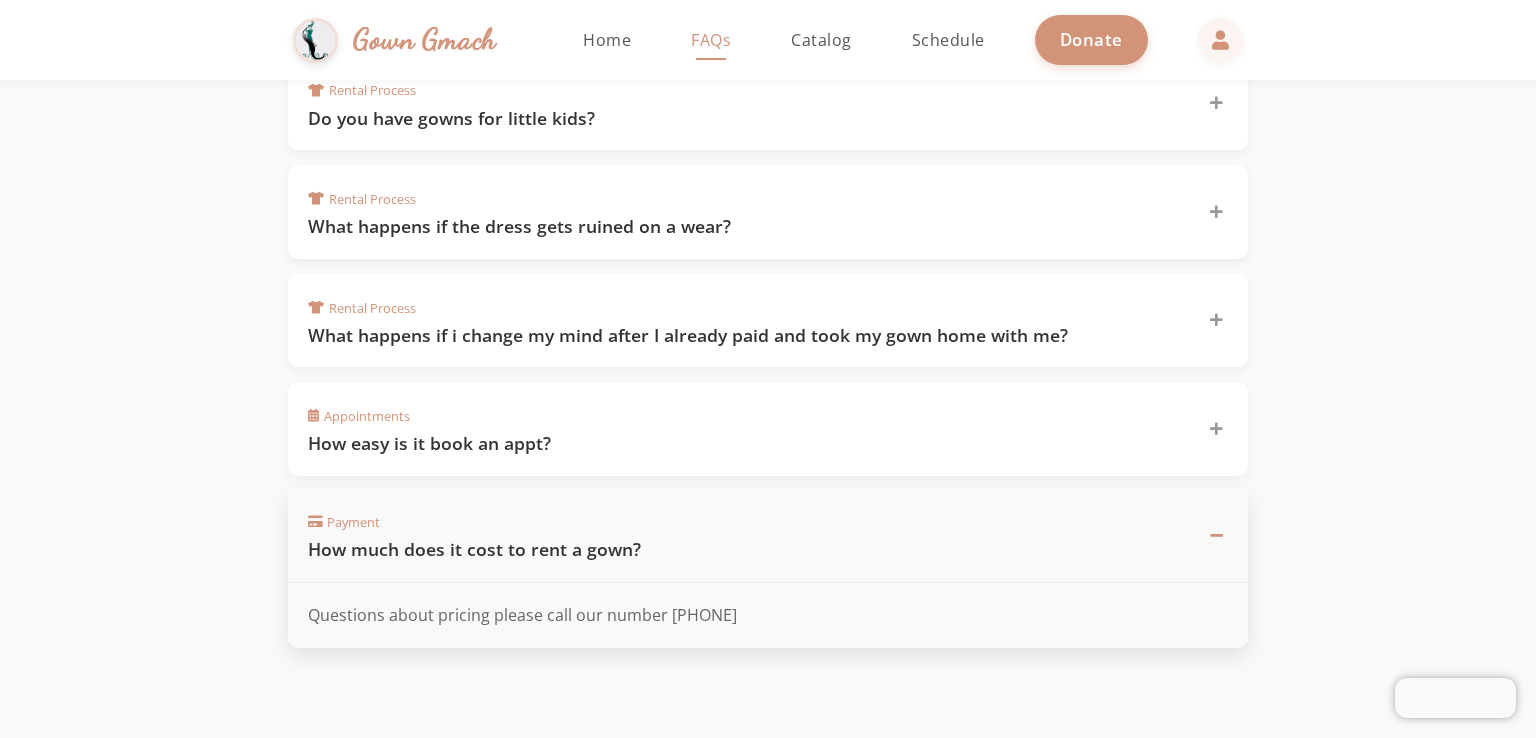 drag, startPoint x: 572, startPoint y: 583, endPoint x: 600, endPoint y: 584, distance: 28.01785 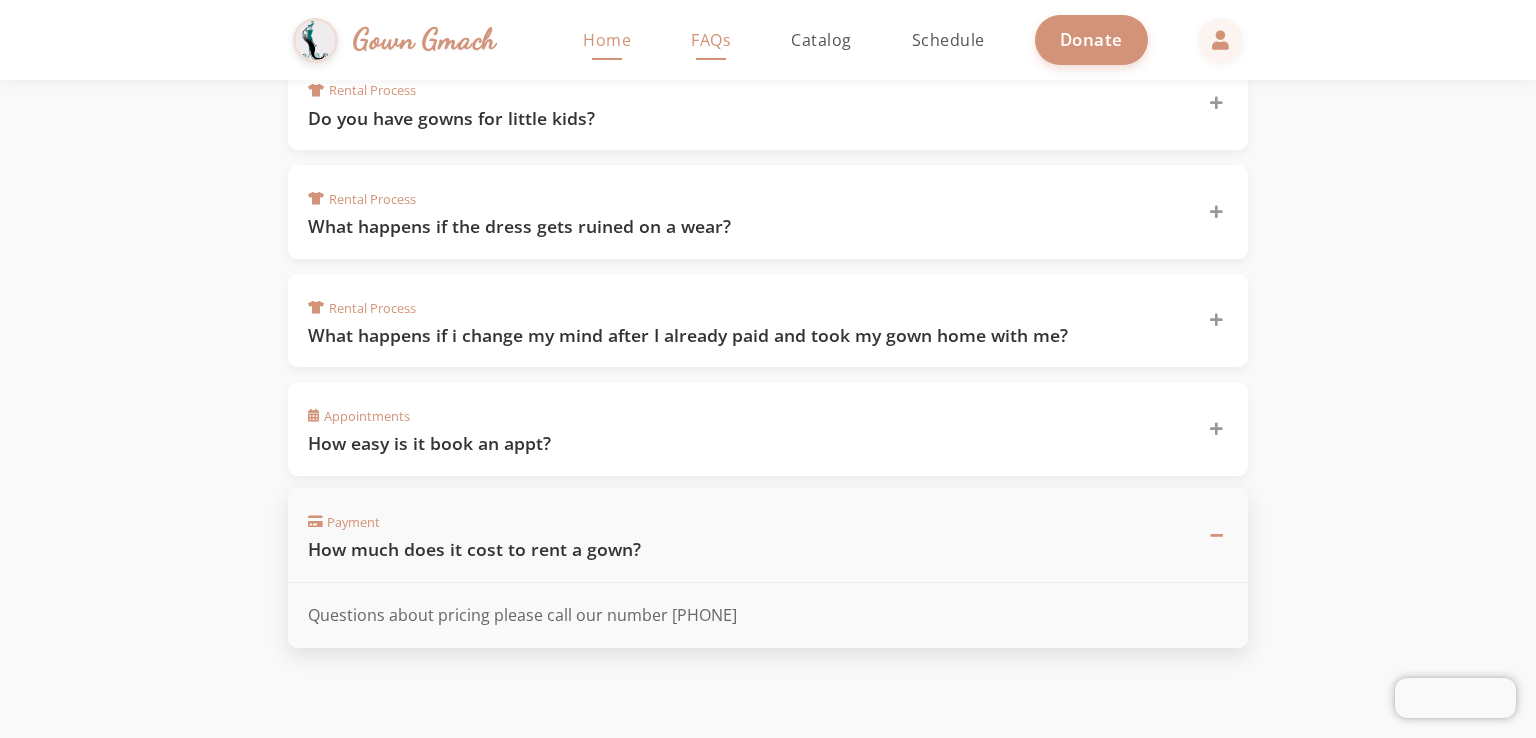 drag, startPoint x: 779, startPoint y: -43, endPoint x: 621, endPoint y: 42, distance: 179.41293 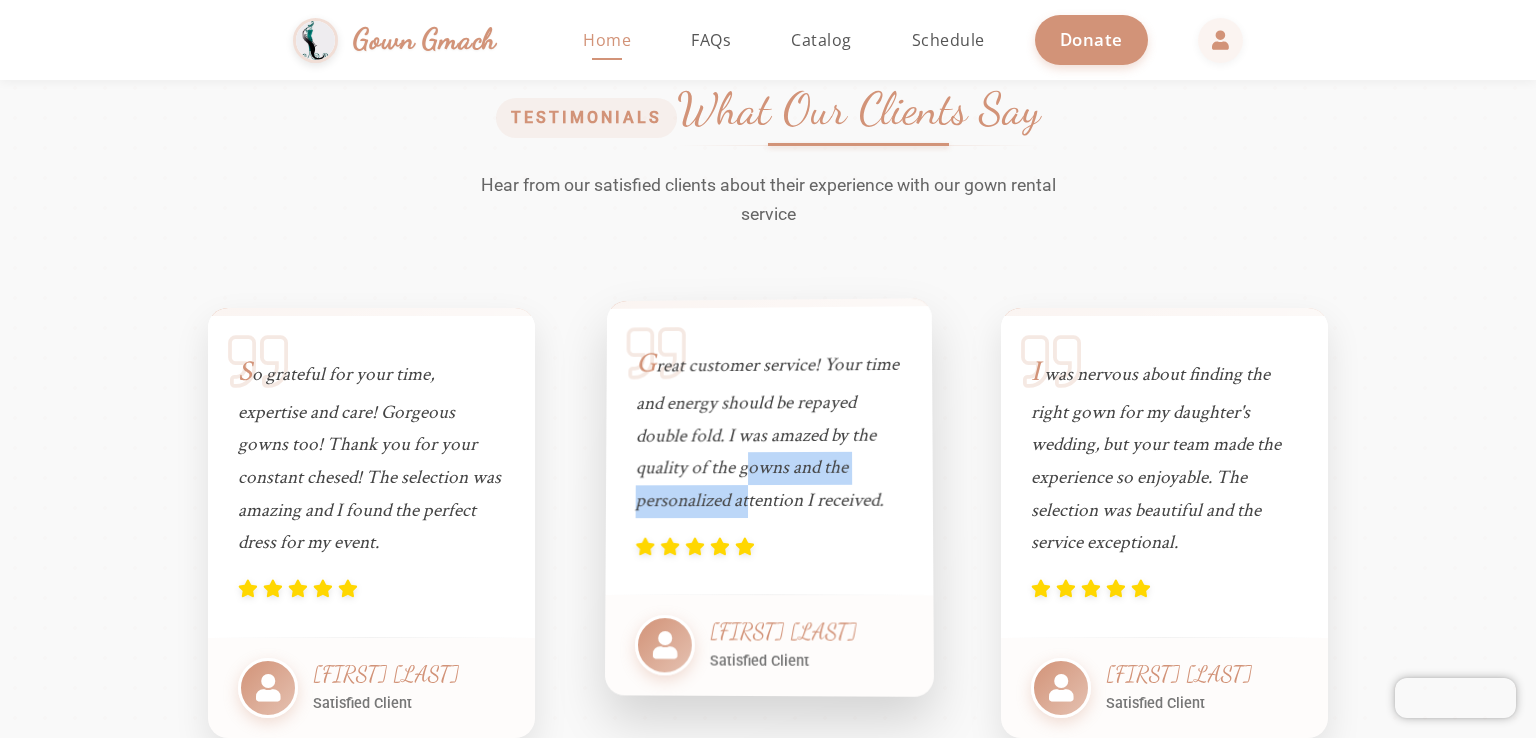 drag, startPoint x: 747, startPoint y: 503, endPoint x: 744, endPoint y: 453, distance: 50.08992 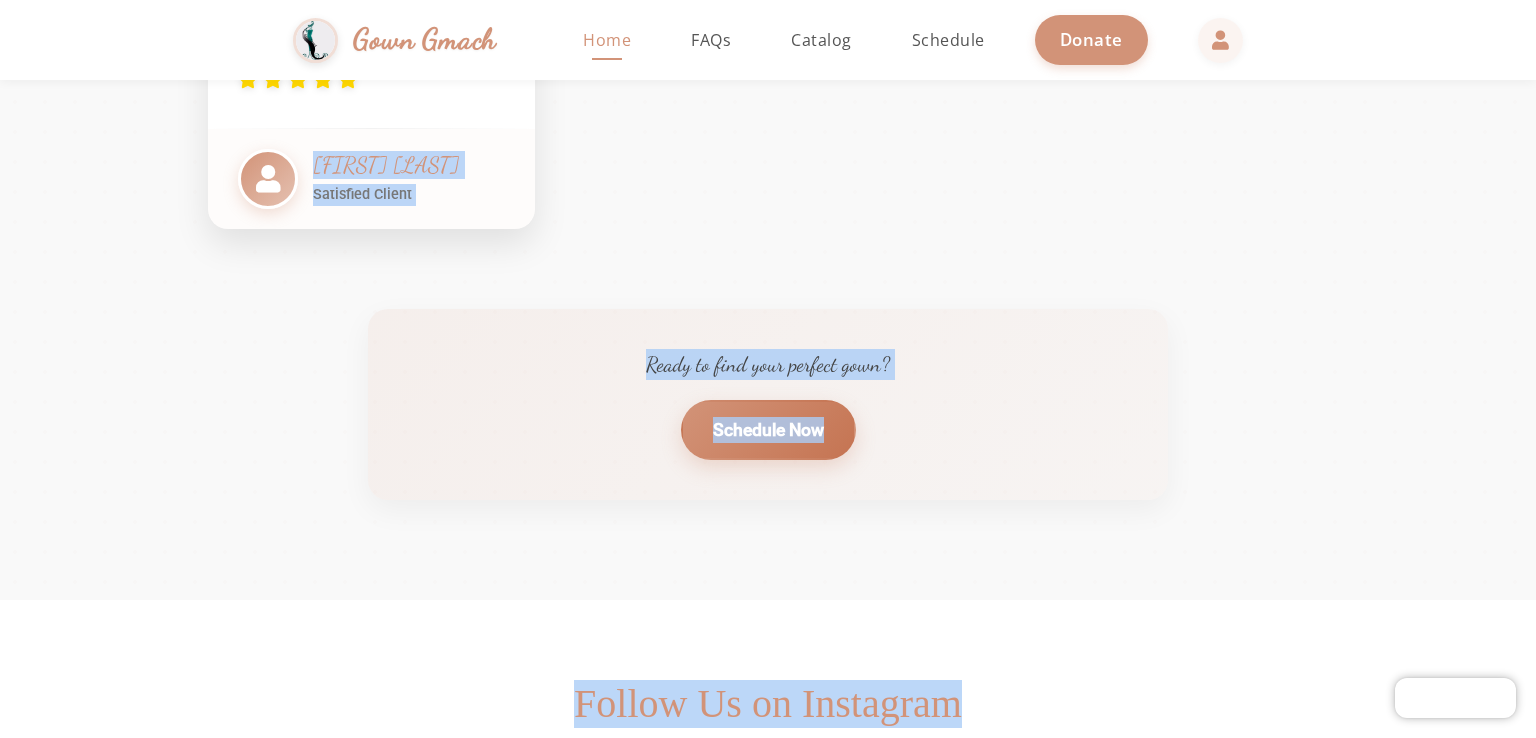 scroll, scrollTop: 2321, scrollLeft: 0, axis: vertical 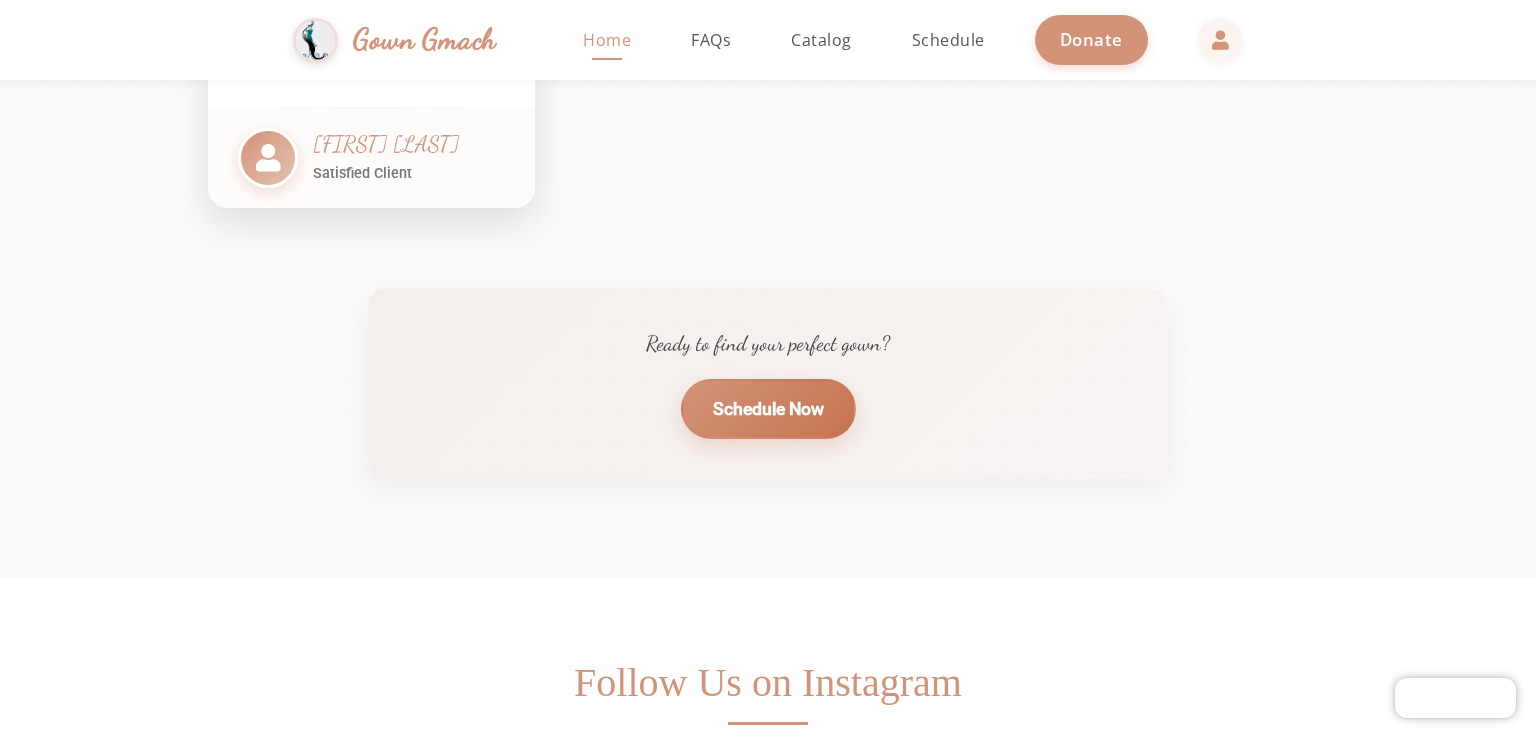 drag, startPoint x: 1116, startPoint y: 463, endPoint x: 907, endPoint y: 463, distance: 209 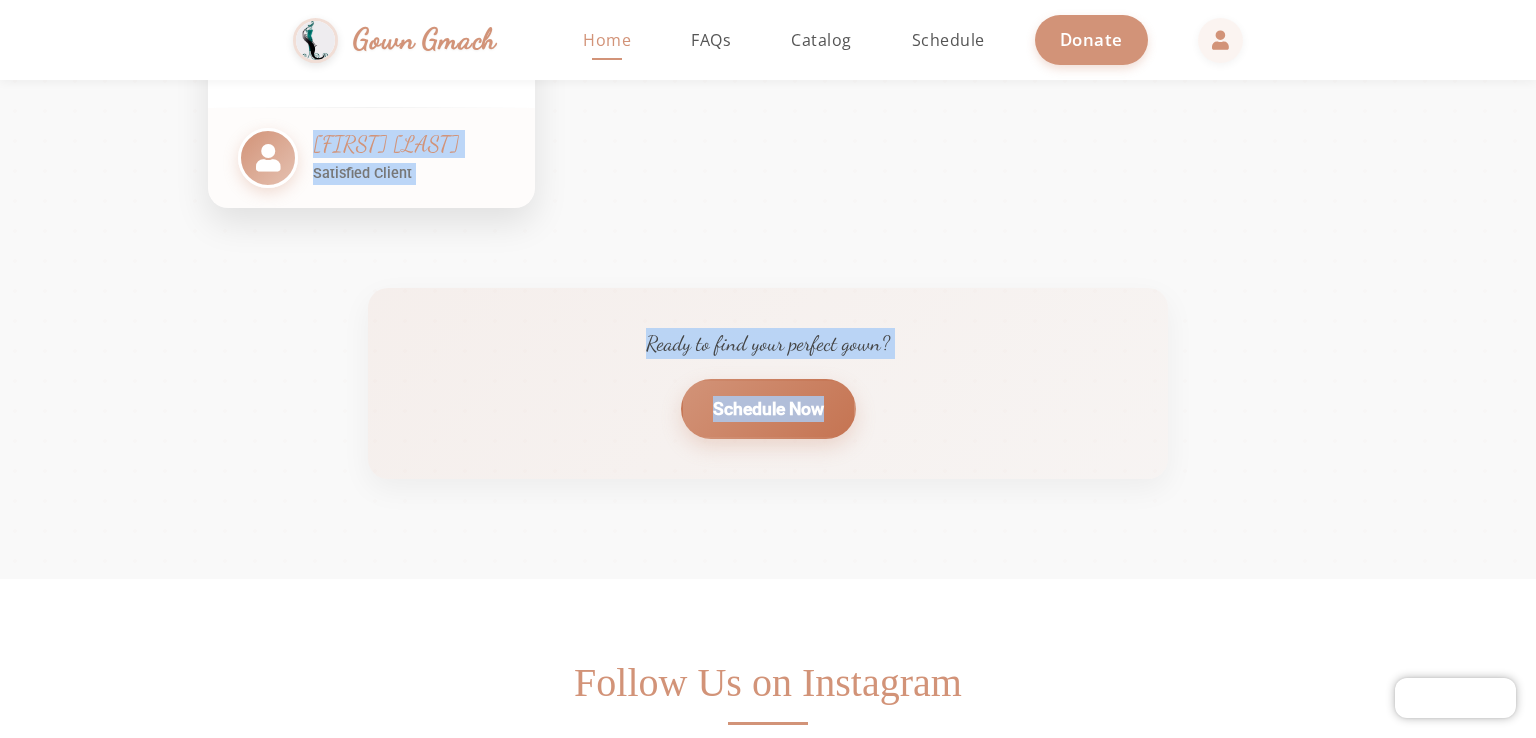 click on "So grateful for your time, expertise and care! Gorgeous gowns too! Thank you for your constant chesed! The selection was amazing and I found the perfect dress for my event. [FIRST] [LAST] Satisfied Client Great customer service! Your time and energy should be repayed double fold. I was amazed by the quality of the gowns and the personalized attention I received. [FIRST] [LAST] Satisfied Client I was nervous about finding the right gown for my daughter's wedding, but your team made the experience so enjoyable. The selection was beautiful and the service exceptional. [FIRST] [LAST] Satisfied Client What a wonderful experience! The gowns are absolutely stunning and the staff was so helpful in finding the perfect style for my needs. Highly recommend! [FIRST] [LAST] Satisfied Client" 